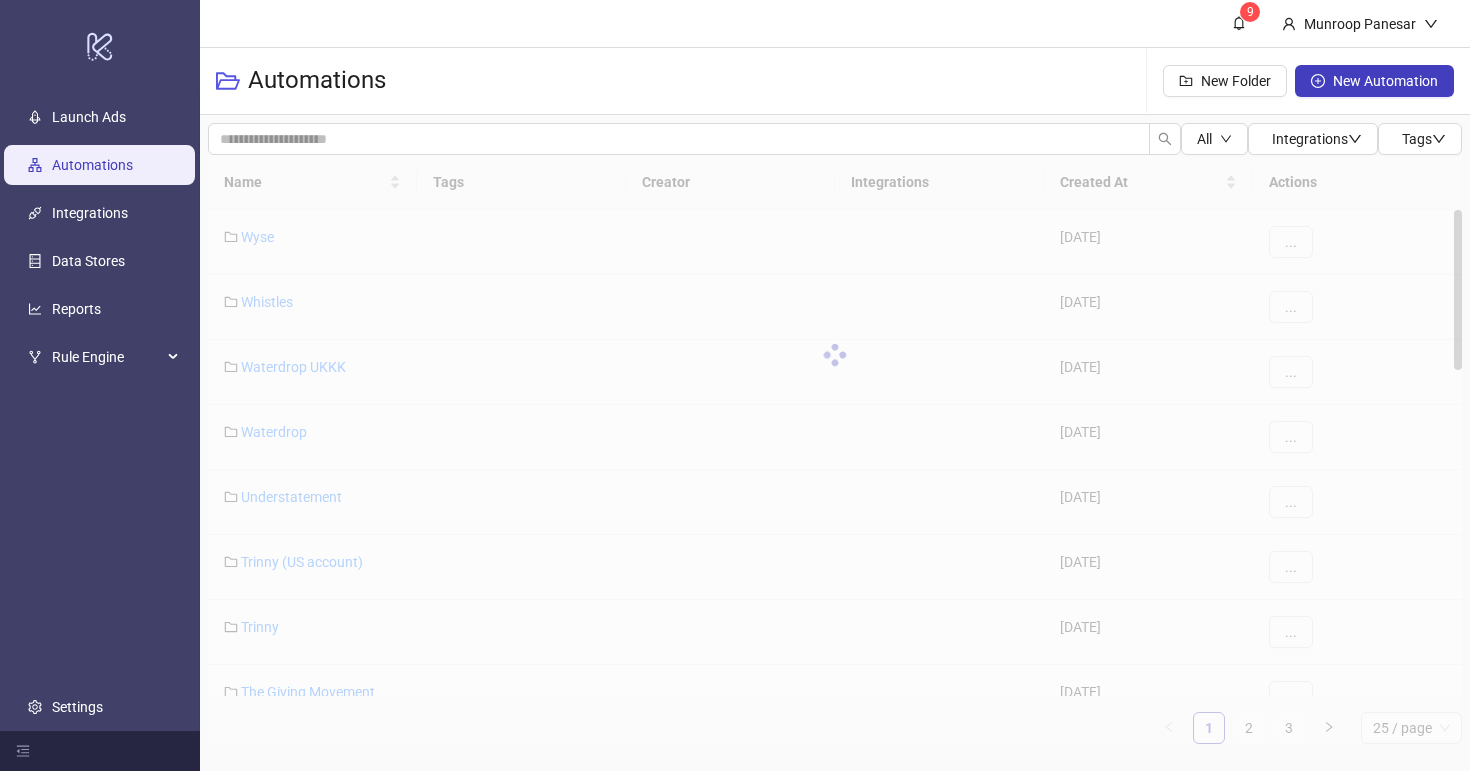 scroll, scrollTop: 0, scrollLeft: 0, axis: both 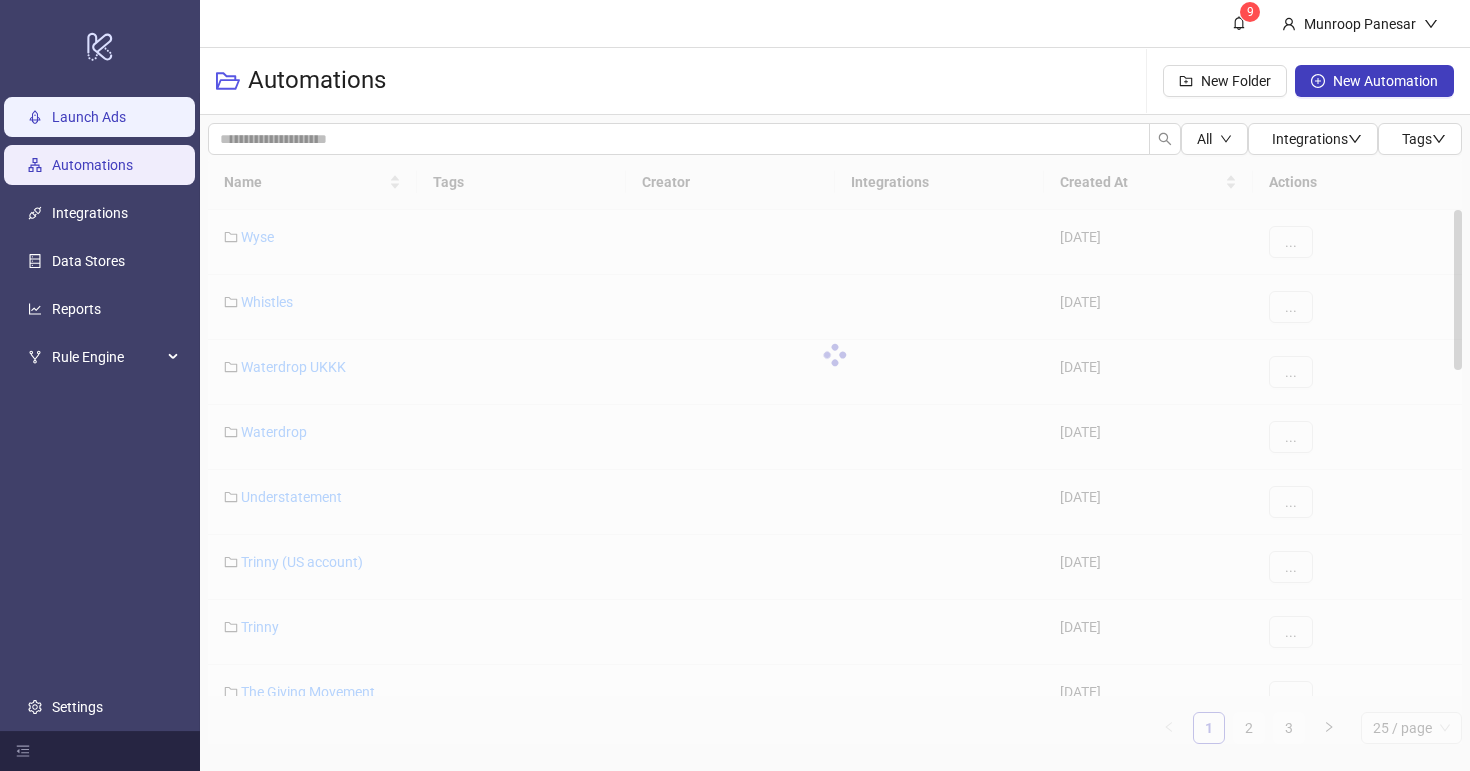 click on "Launch Ads" at bounding box center [89, 117] 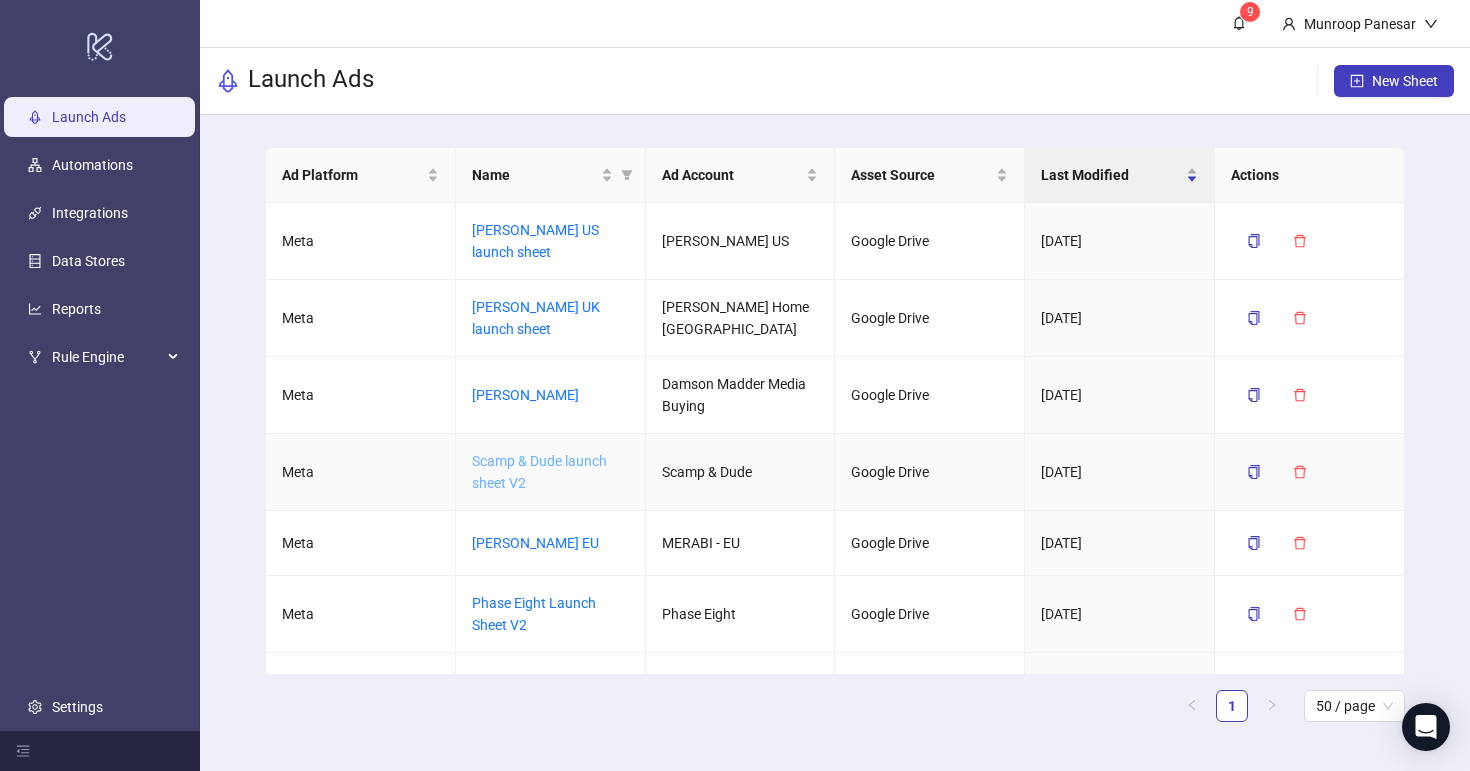 click on "Scamp & Dude launch sheet V2" at bounding box center [539, 472] 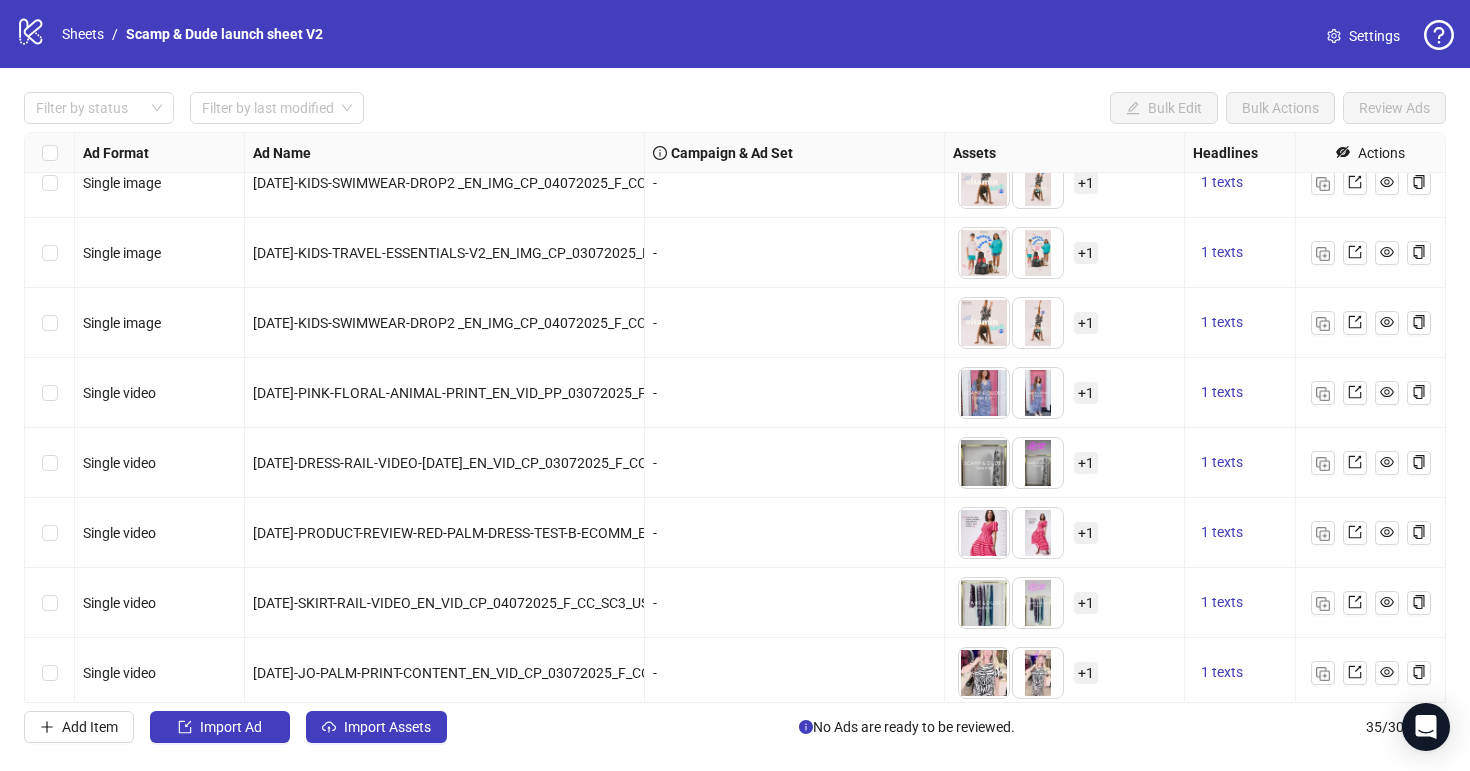 scroll, scrollTop: 1921, scrollLeft: 0, axis: vertical 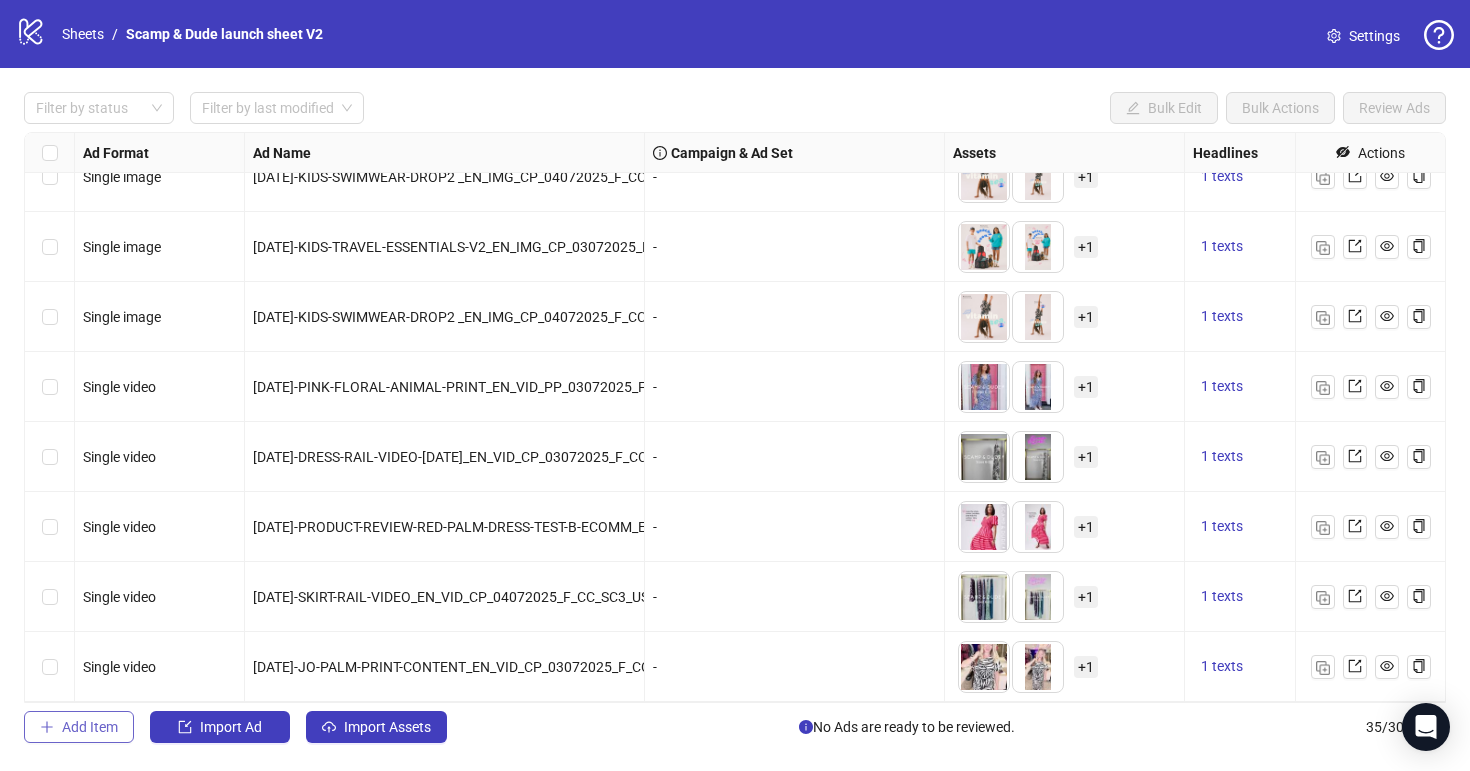 click on "Add Item" at bounding box center [90, 727] 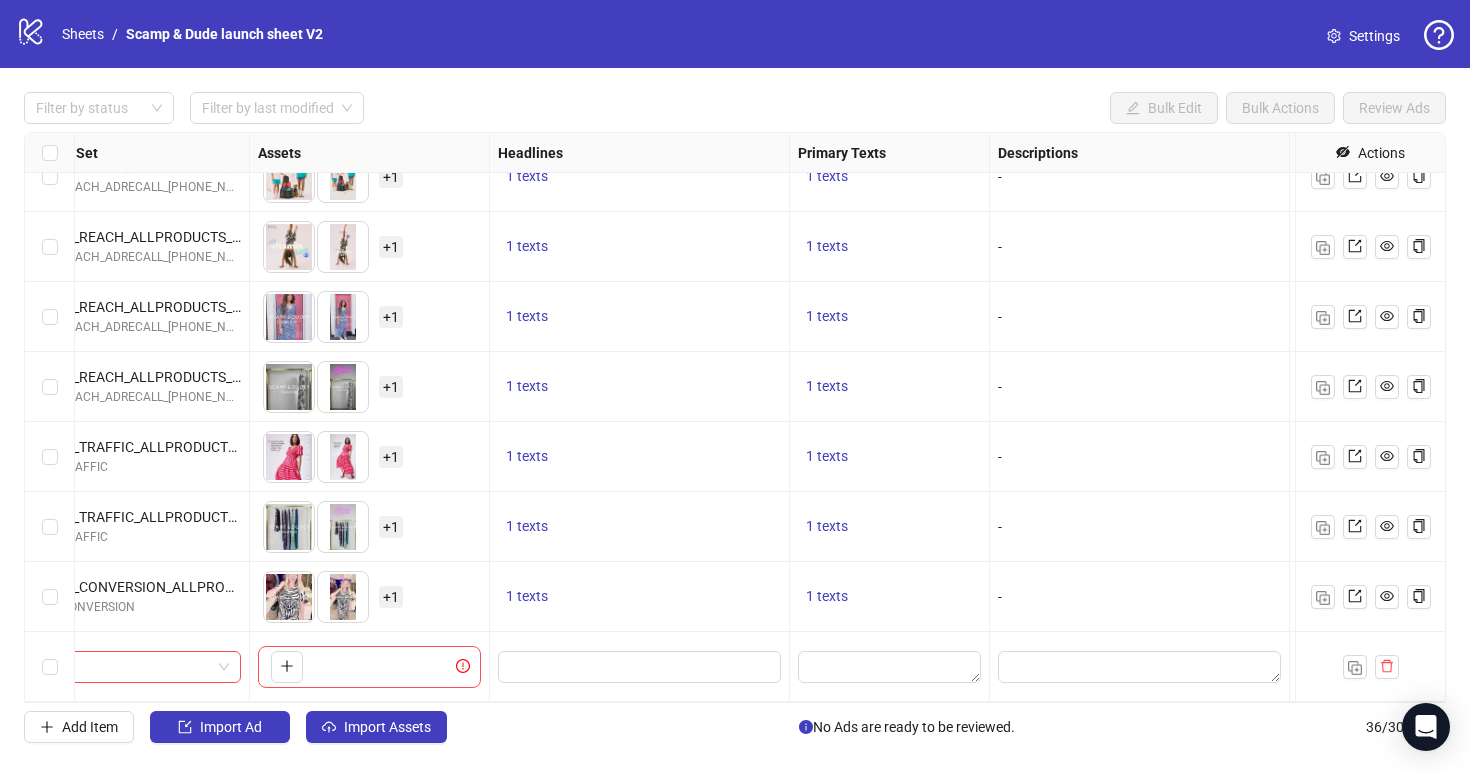 scroll, scrollTop: 1991, scrollLeft: 709, axis: both 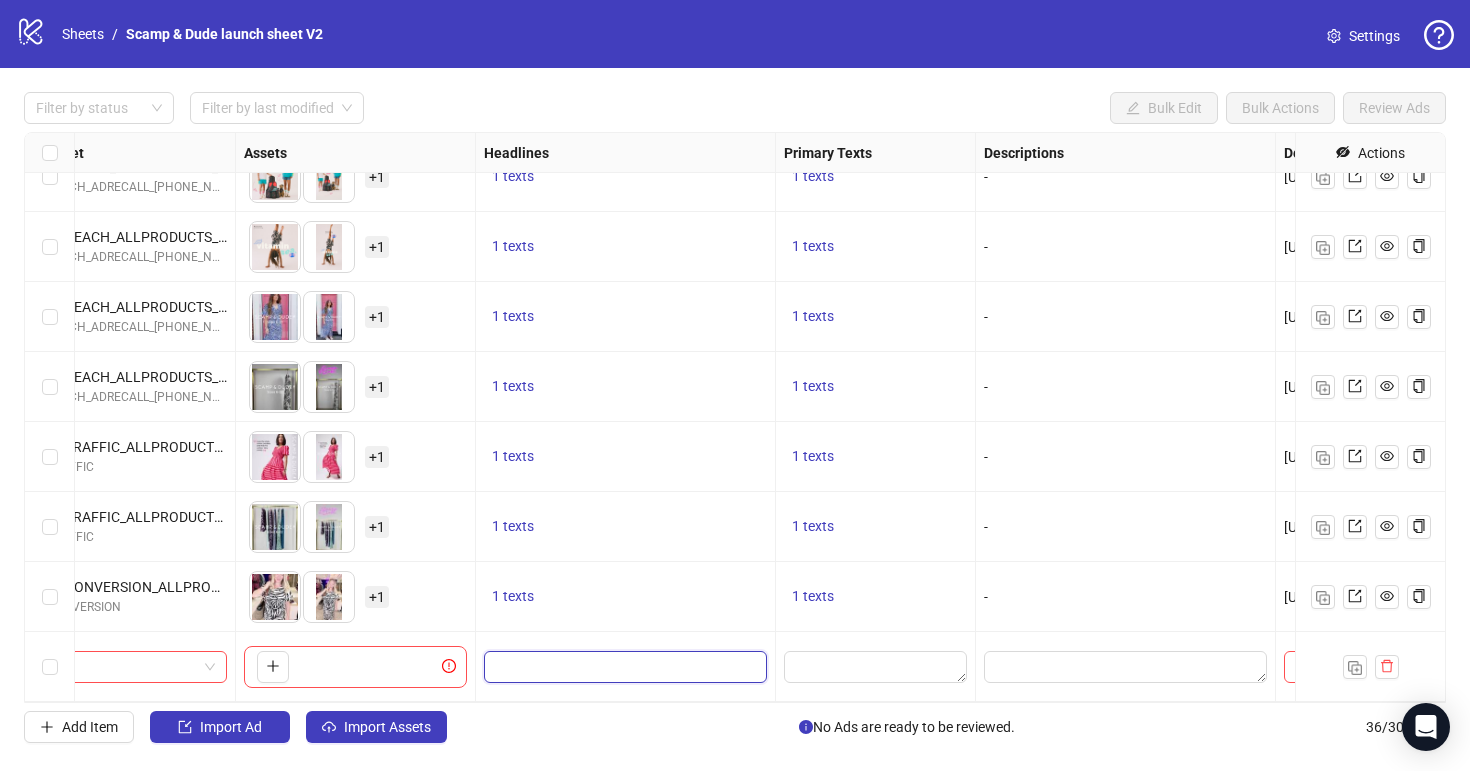 click at bounding box center [623, 667] 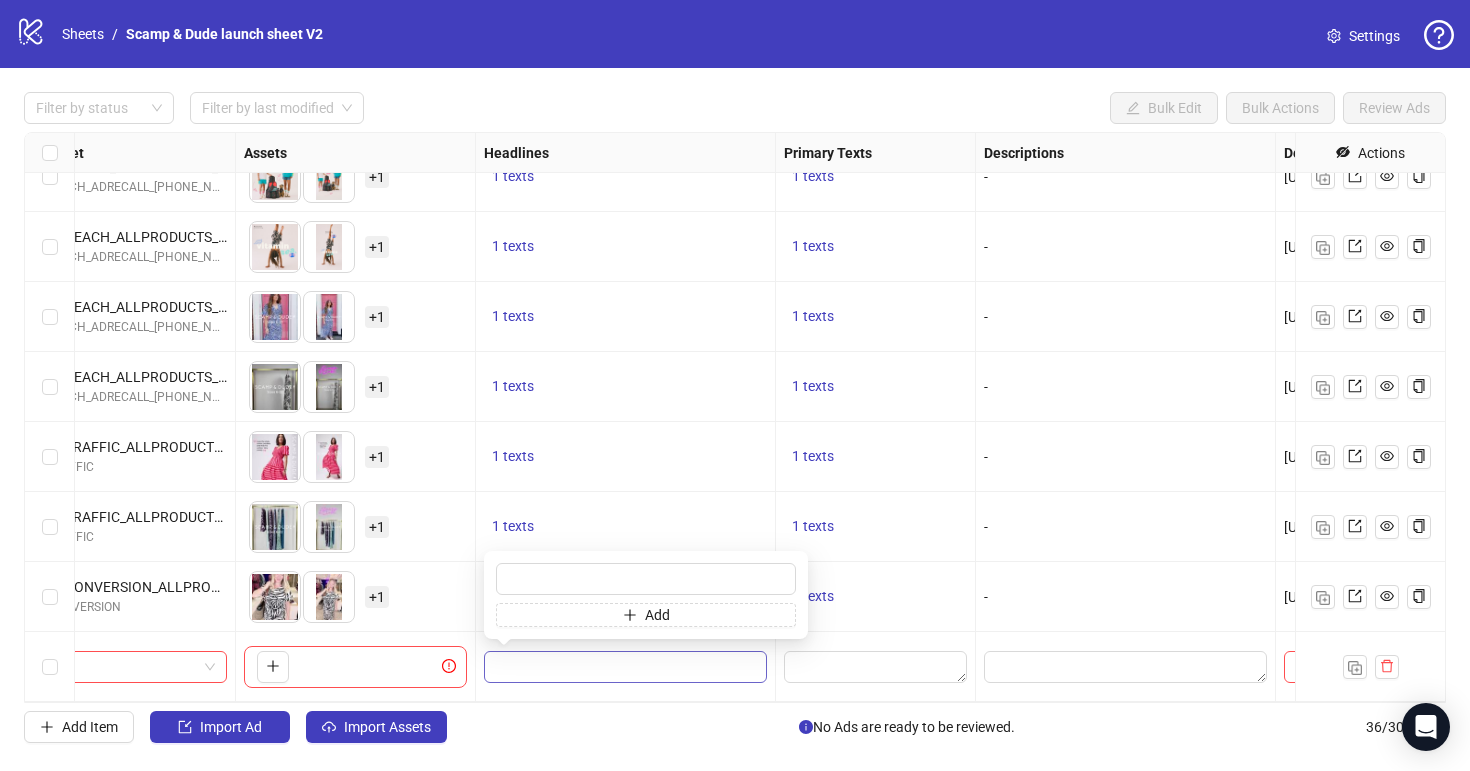 type on "**********" 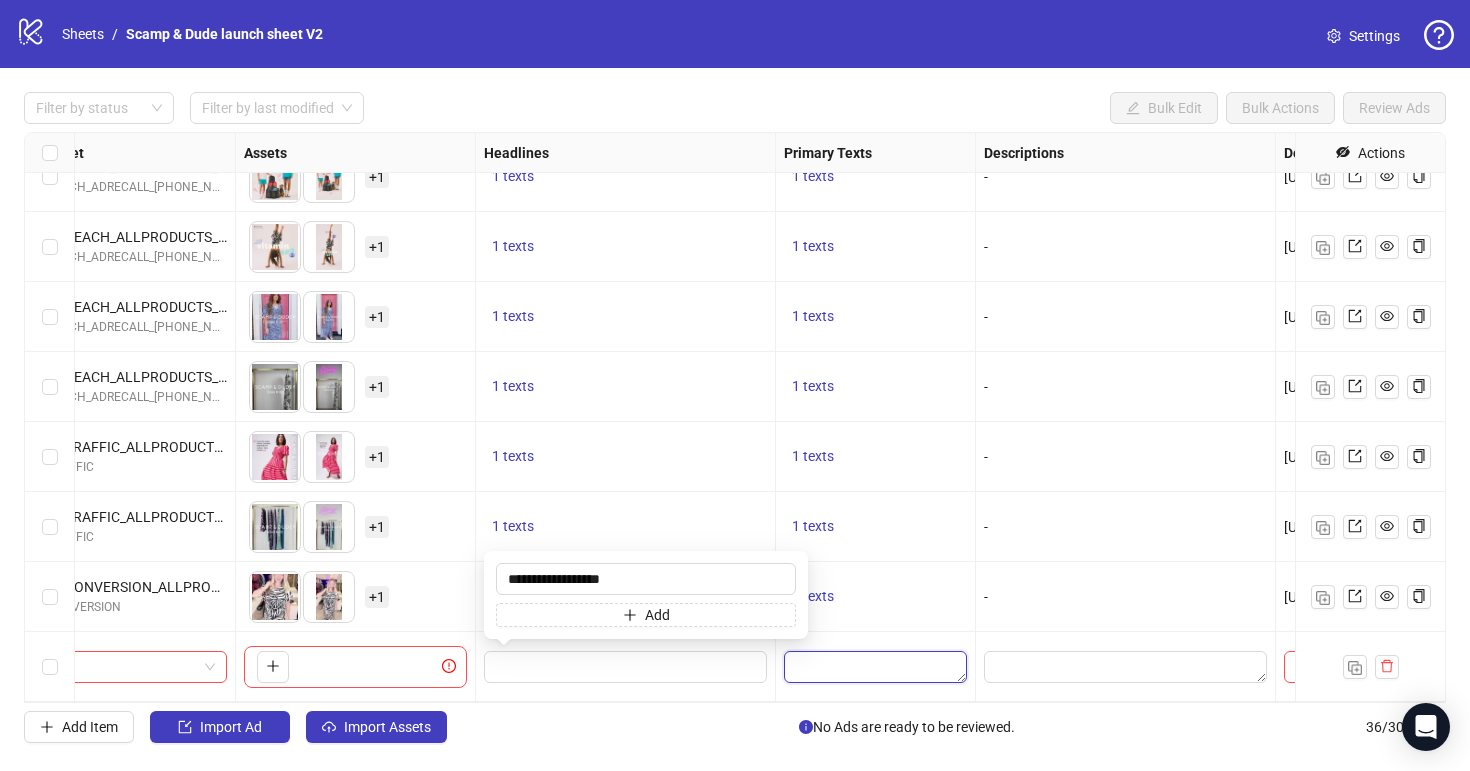 click at bounding box center [875, 667] 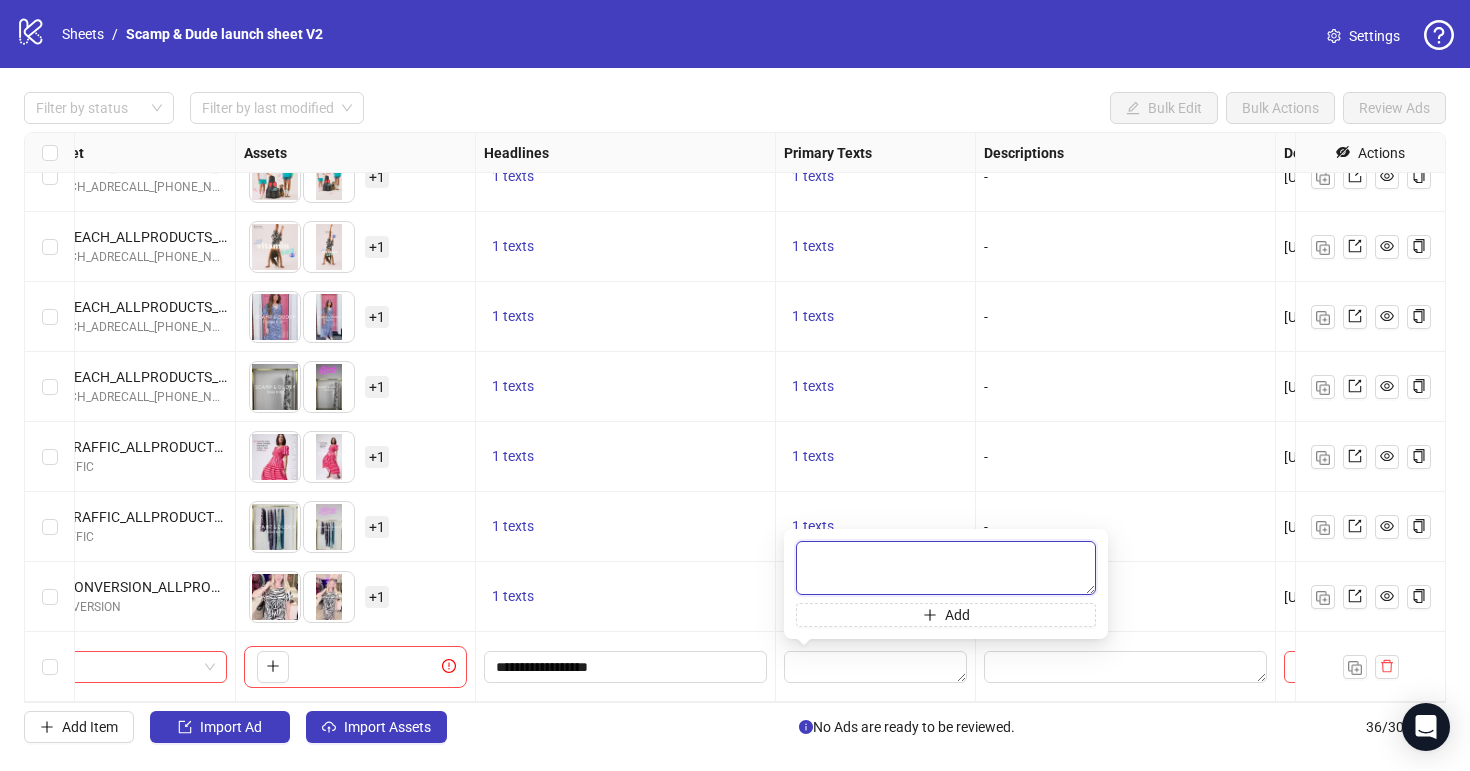click at bounding box center [946, 568] 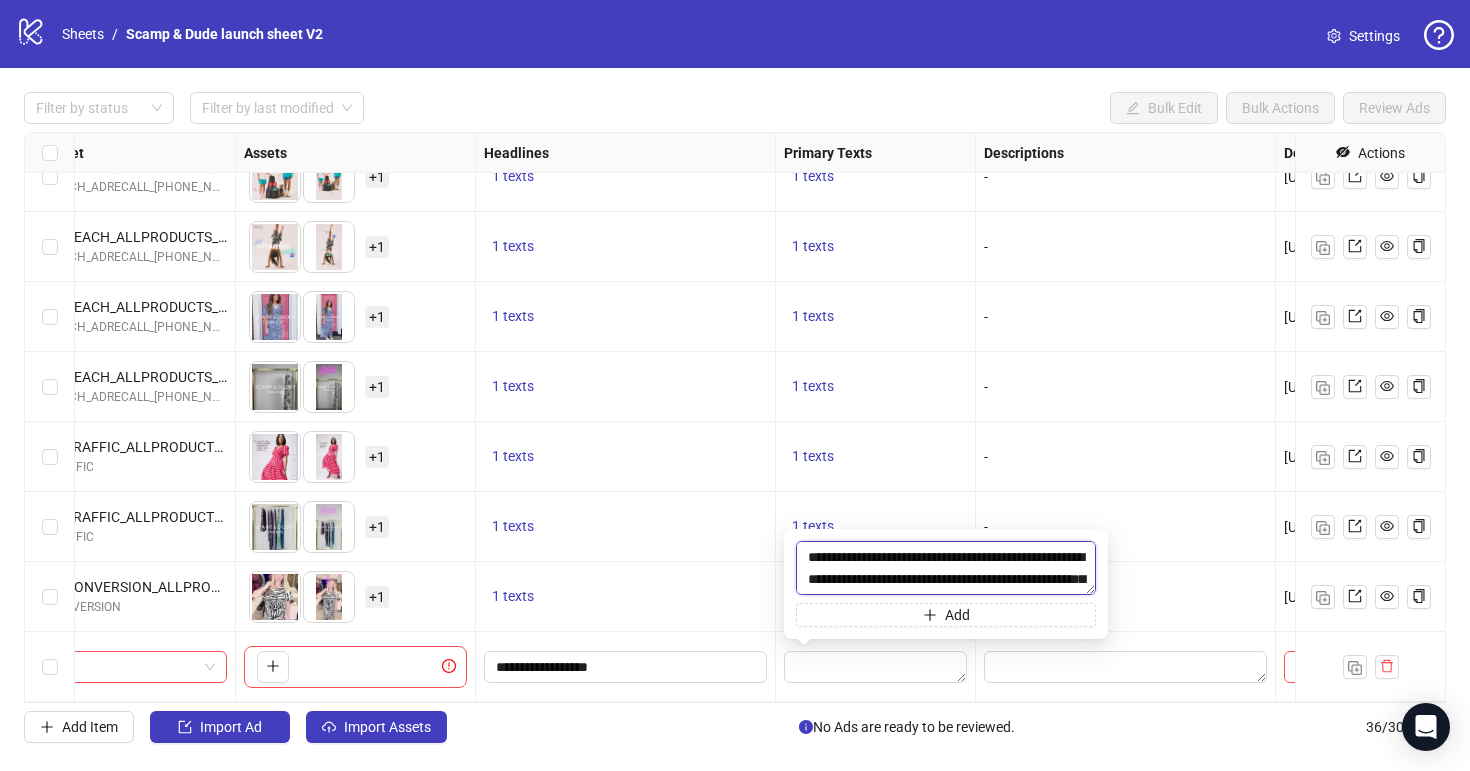 scroll, scrollTop: 15, scrollLeft: 0, axis: vertical 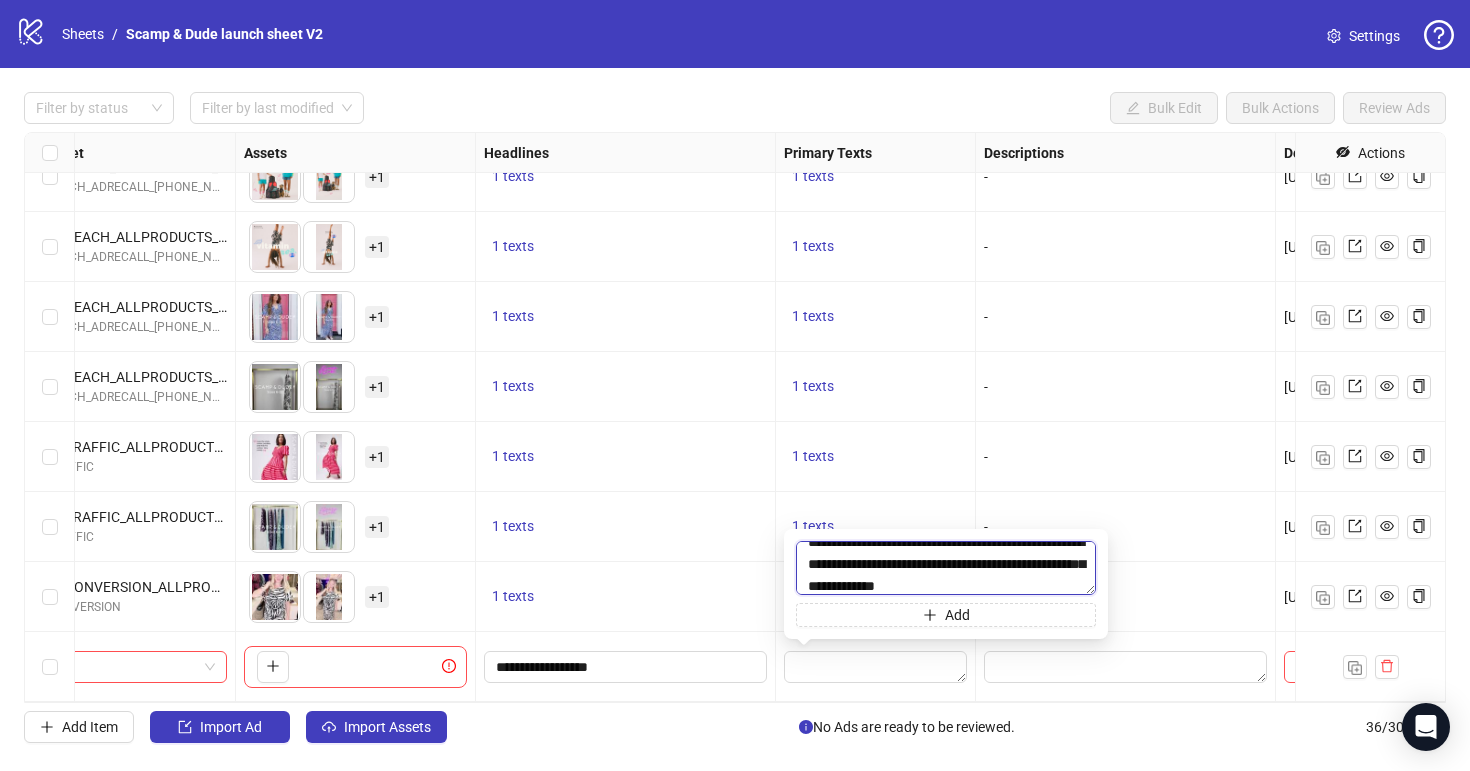 type on "**********" 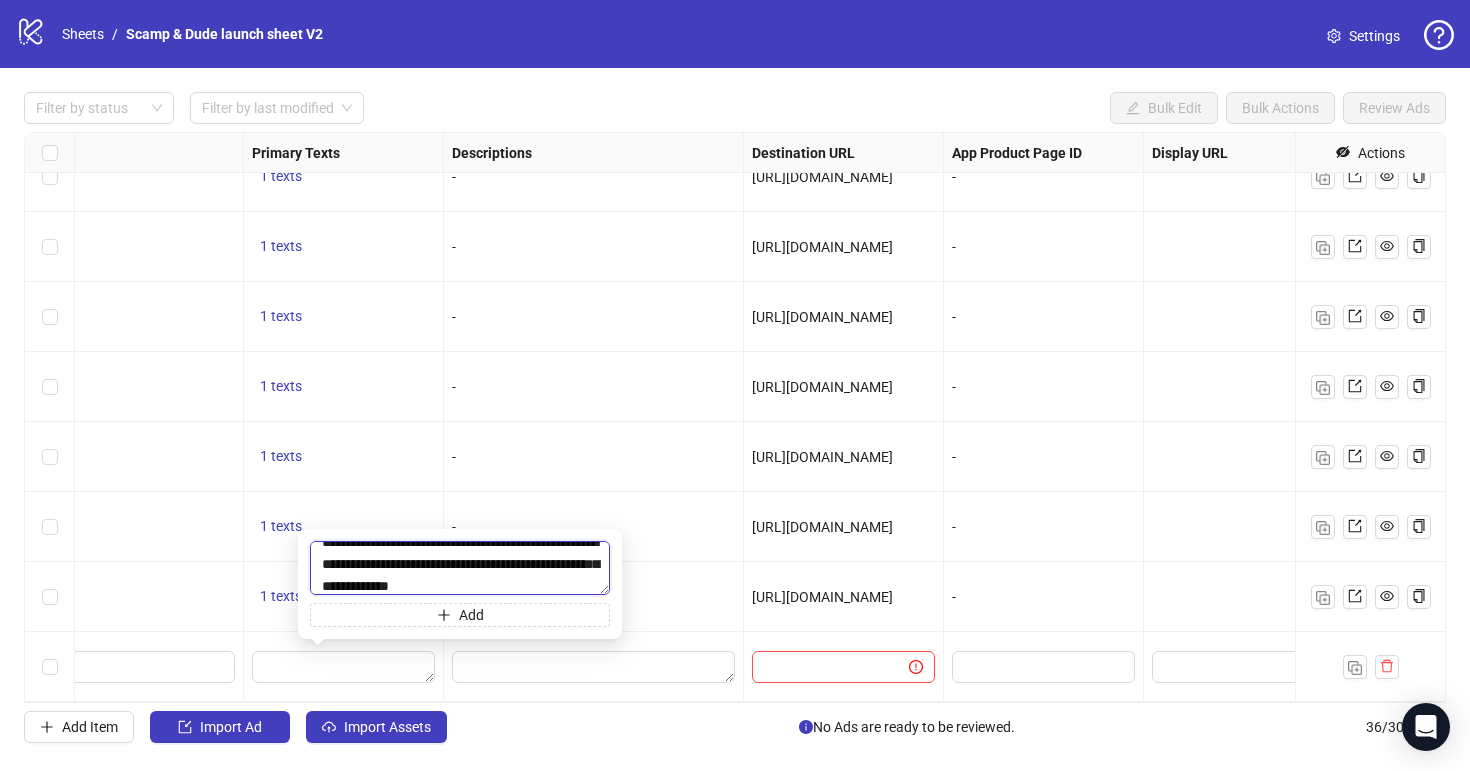 scroll, scrollTop: 1991, scrollLeft: 1352, axis: both 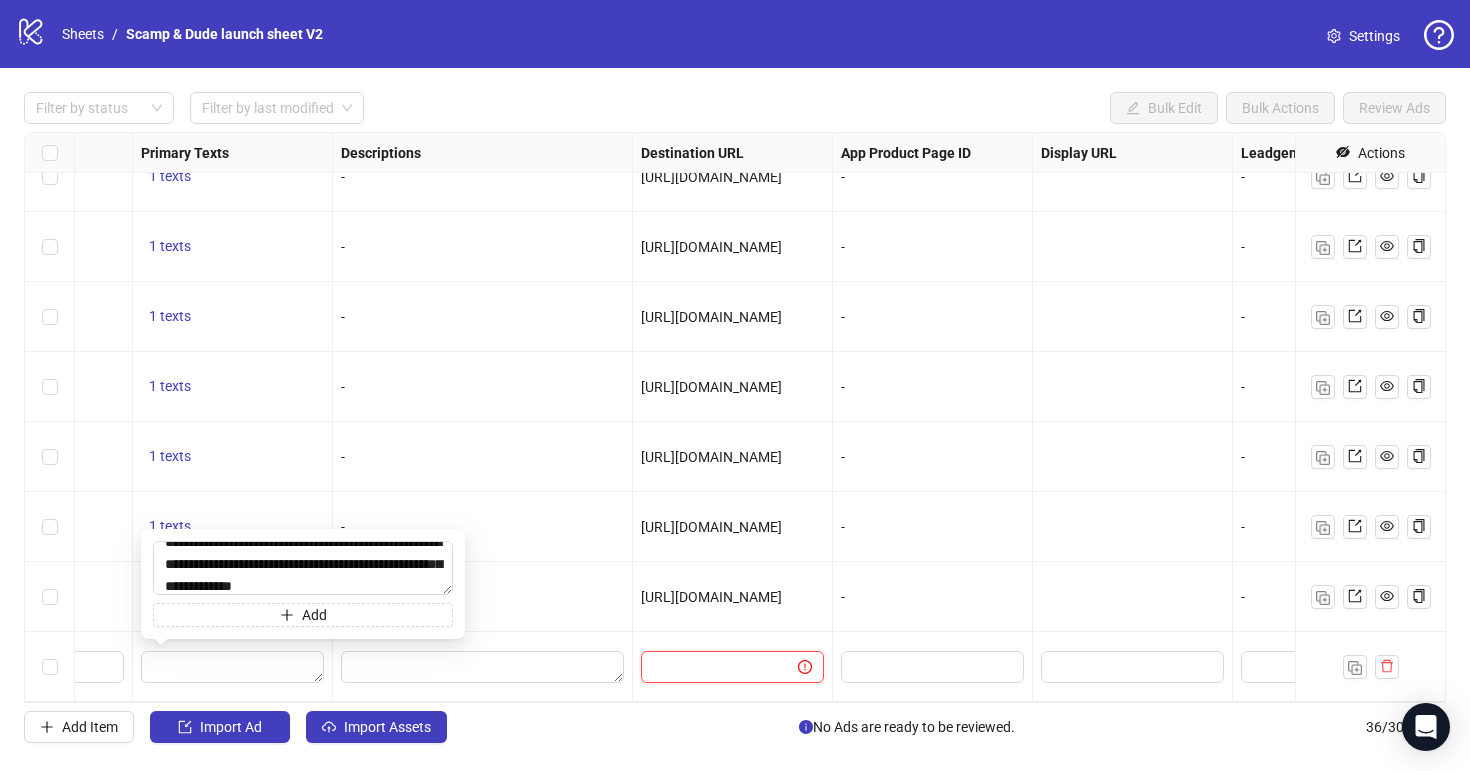 click at bounding box center (711, 667) 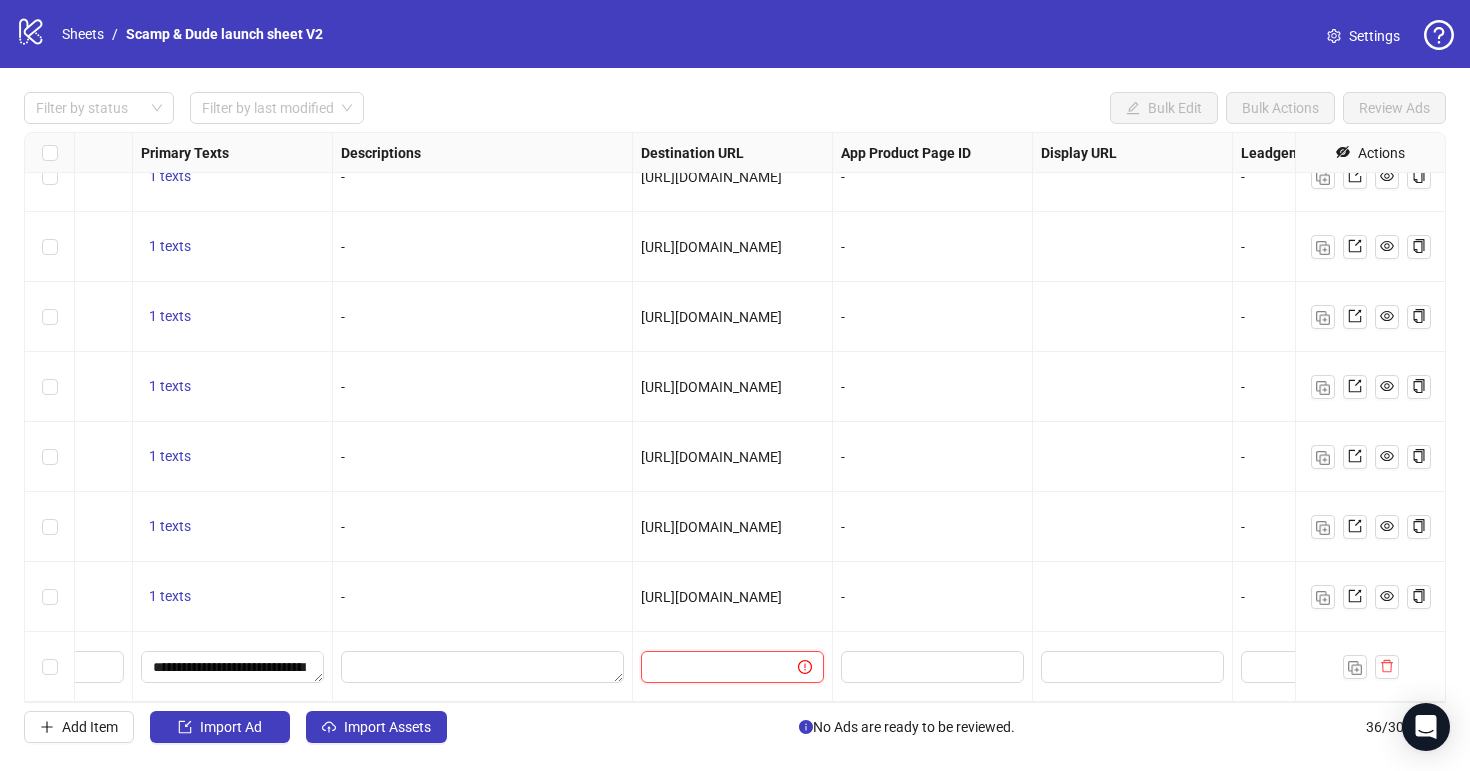 paste on "**********" 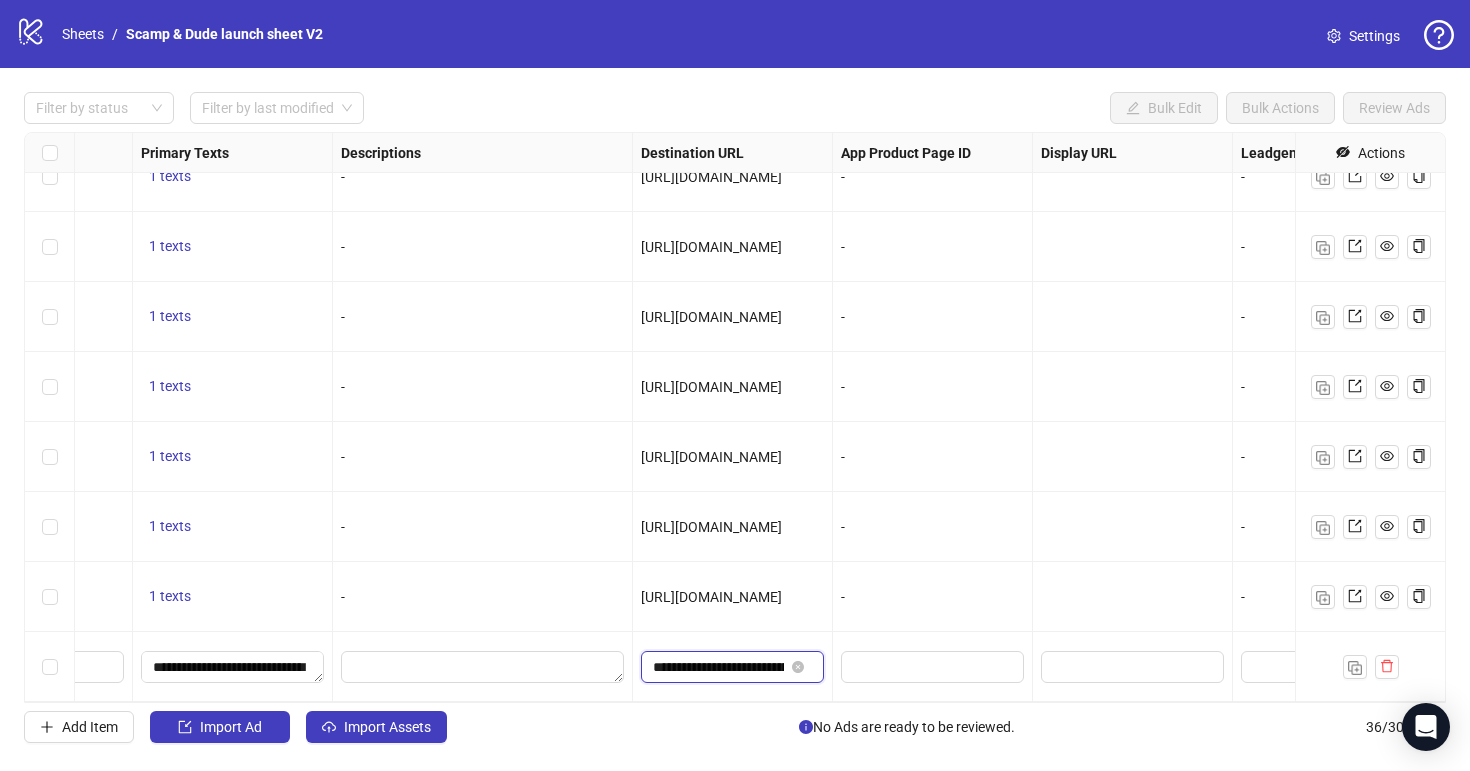 scroll, scrollTop: 0, scrollLeft: 147, axis: horizontal 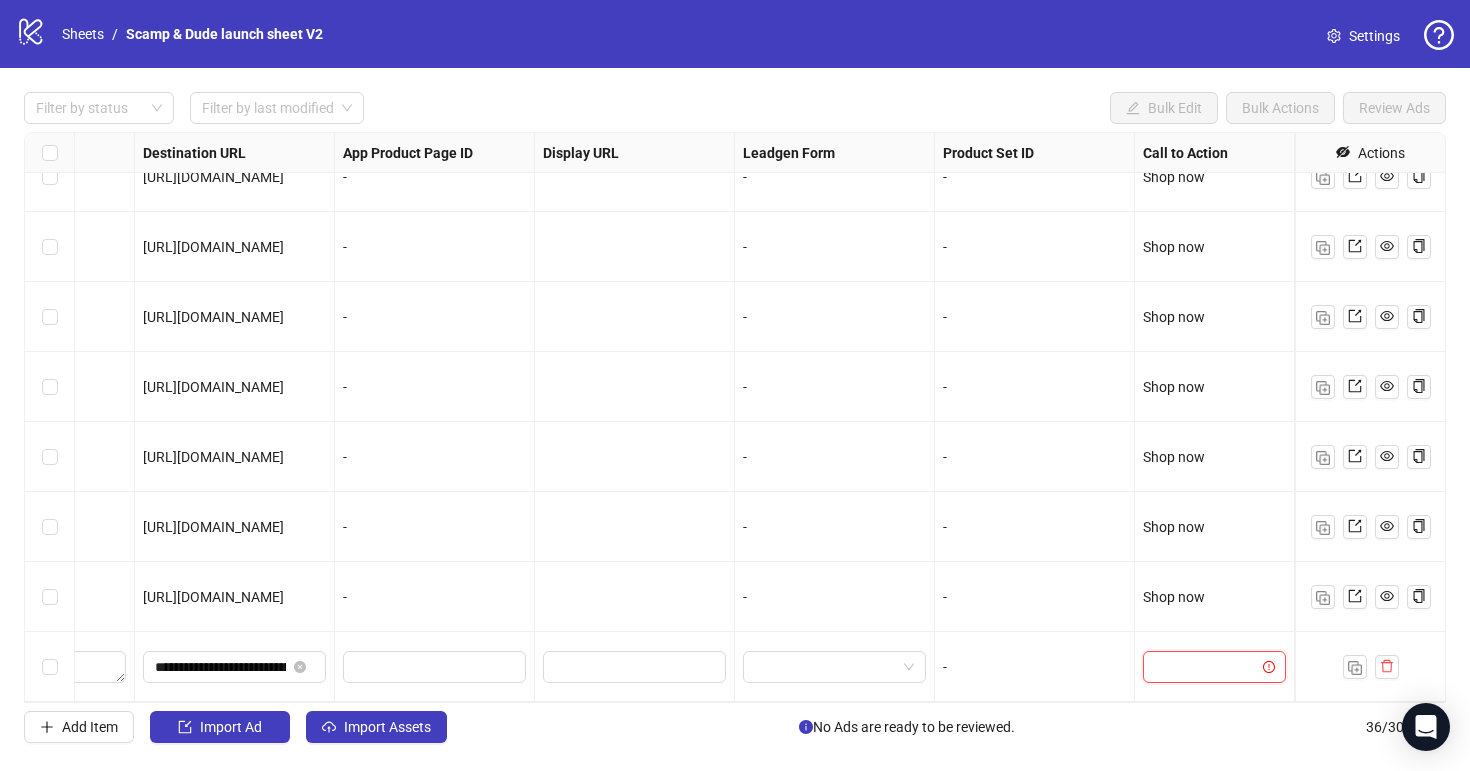 click at bounding box center (1205, 667) 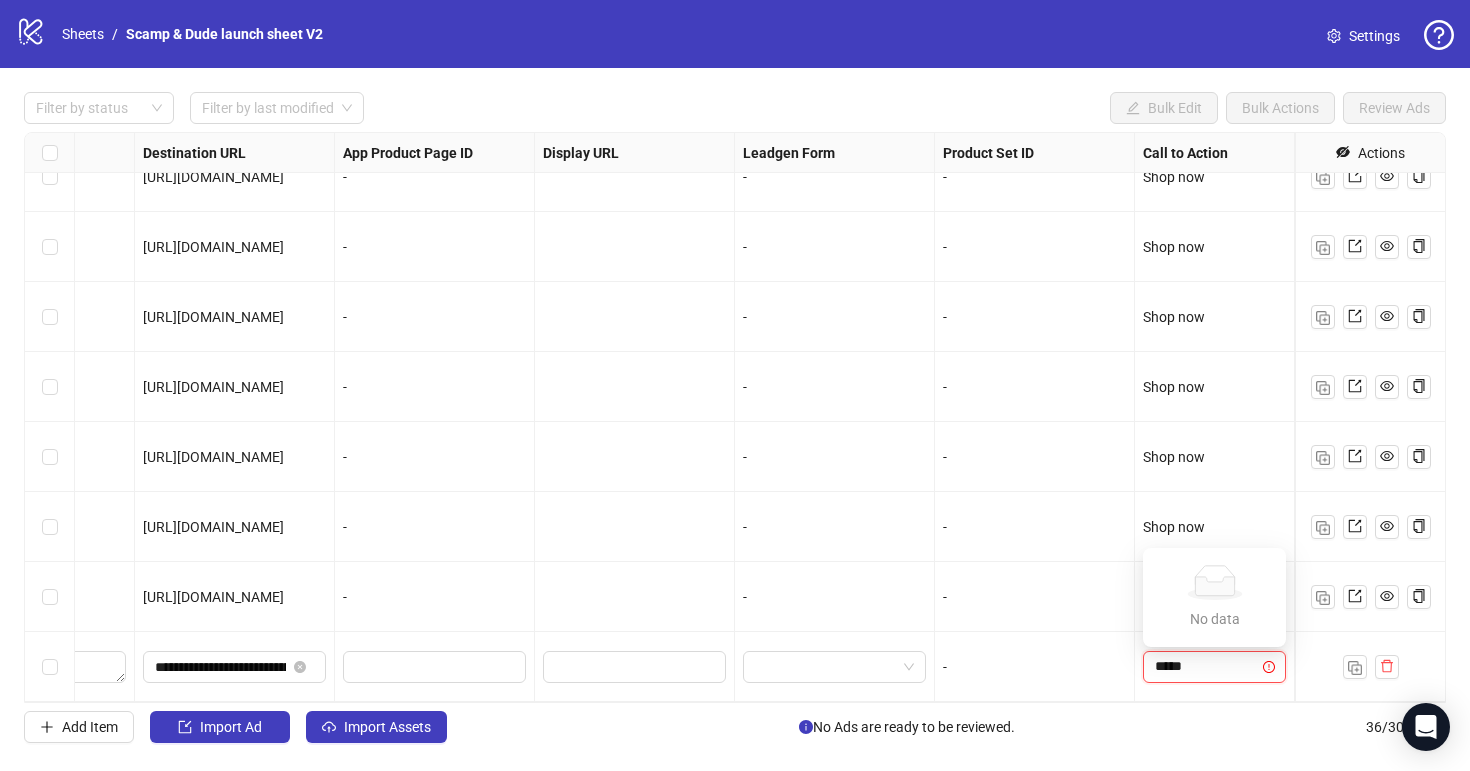 type on "****" 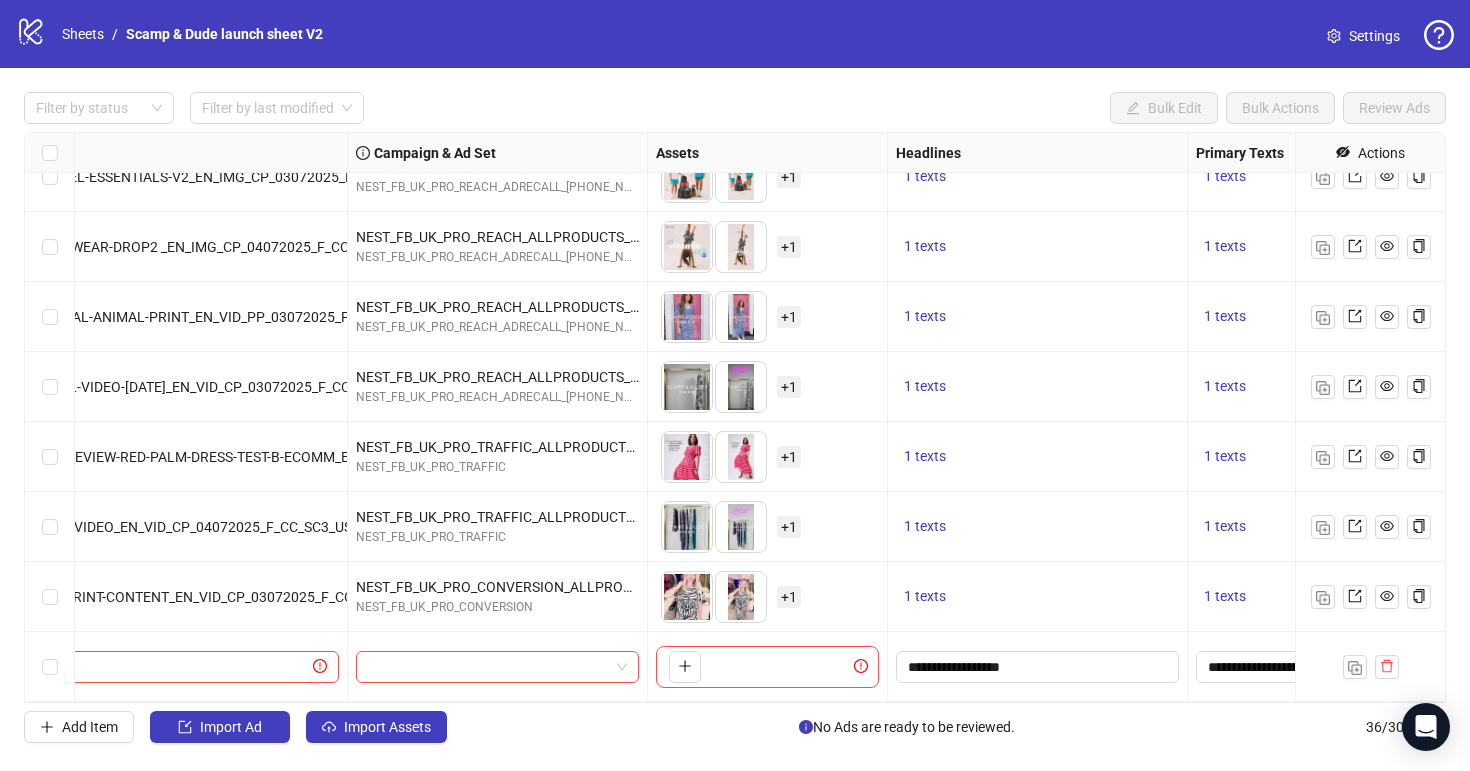 scroll, scrollTop: 1991, scrollLeft: 253, axis: both 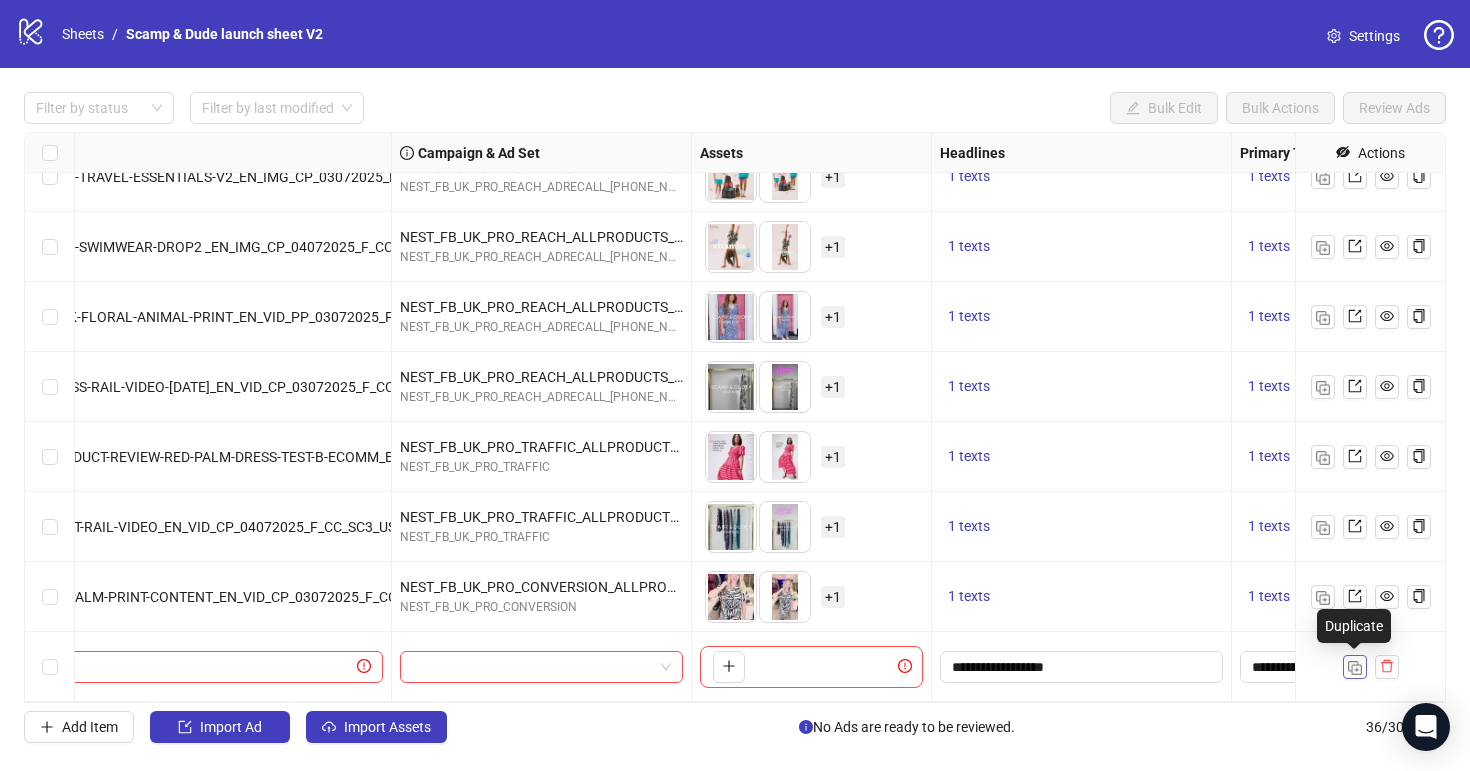 click at bounding box center [1355, 668] 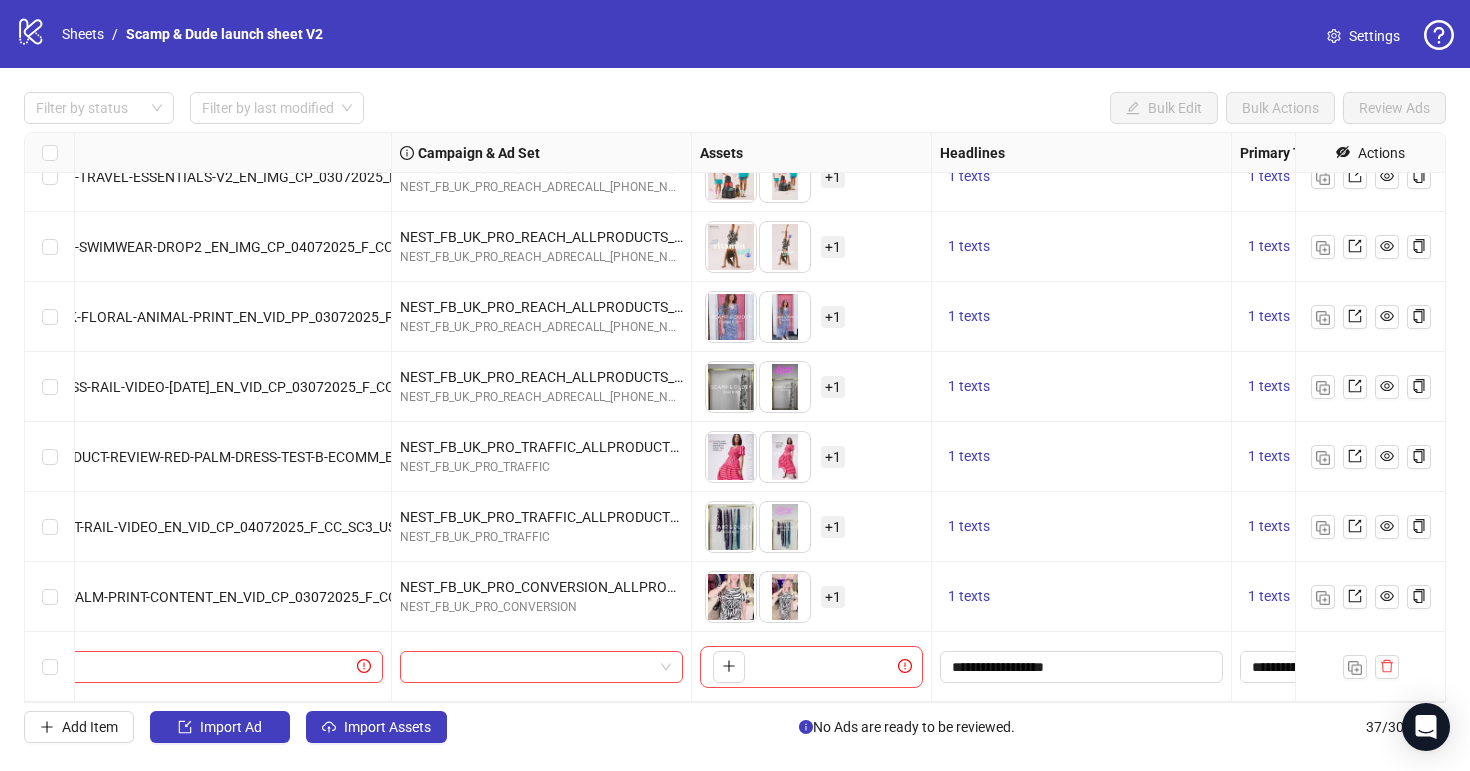scroll, scrollTop: 2061, scrollLeft: 253, axis: both 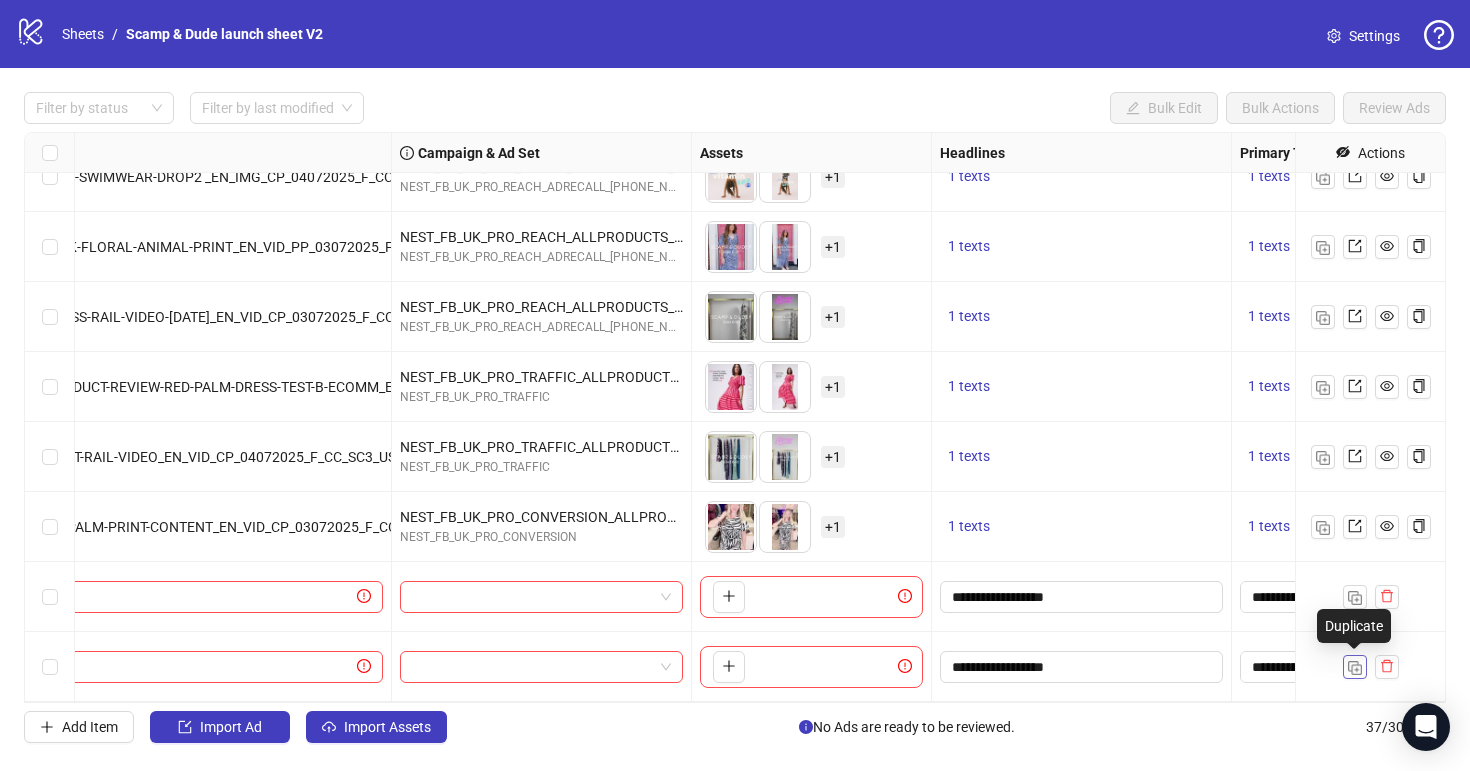 click at bounding box center [1355, 668] 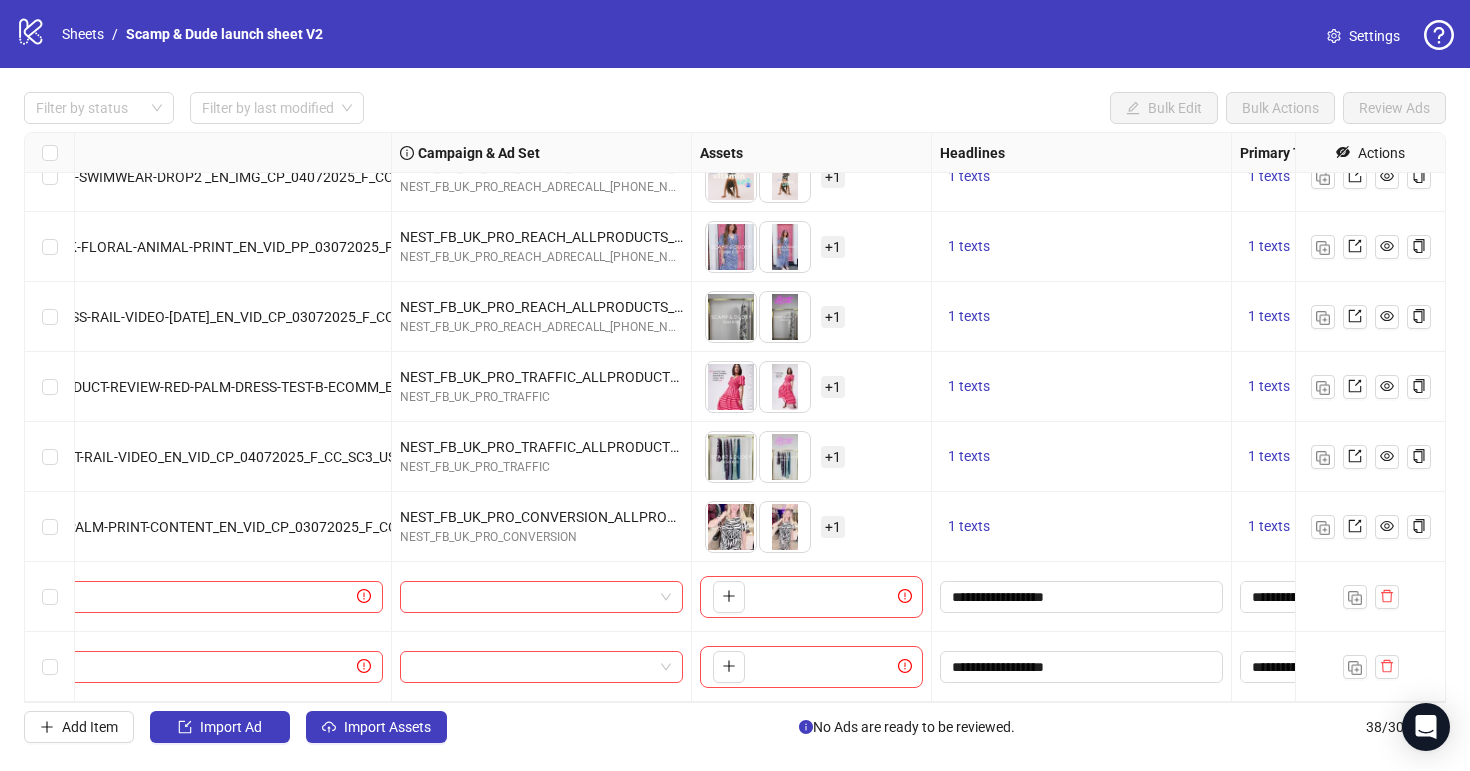 scroll, scrollTop: 2131, scrollLeft: 253, axis: both 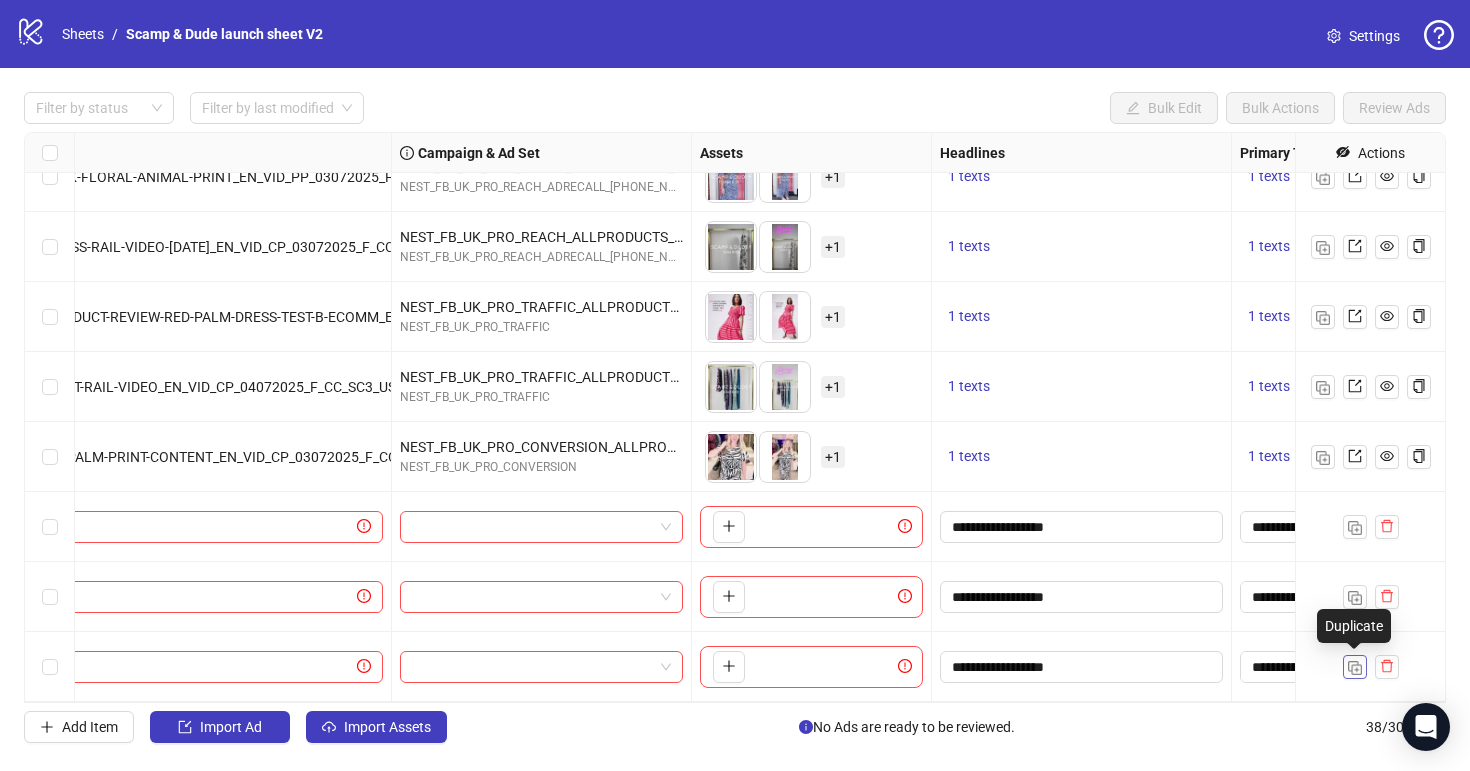 click at bounding box center (1355, 668) 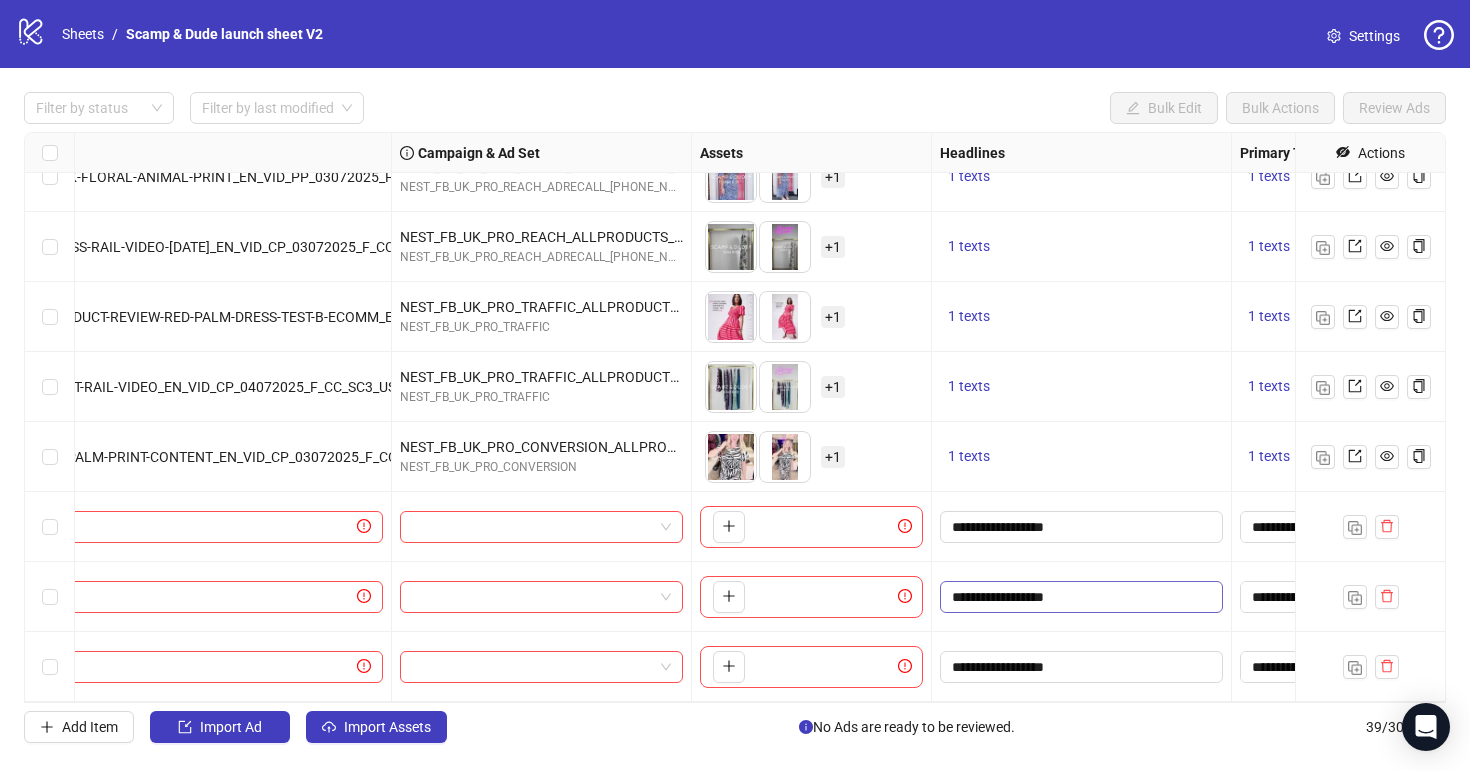 scroll, scrollTop: 2201, scrollLeft: 253, axis: both 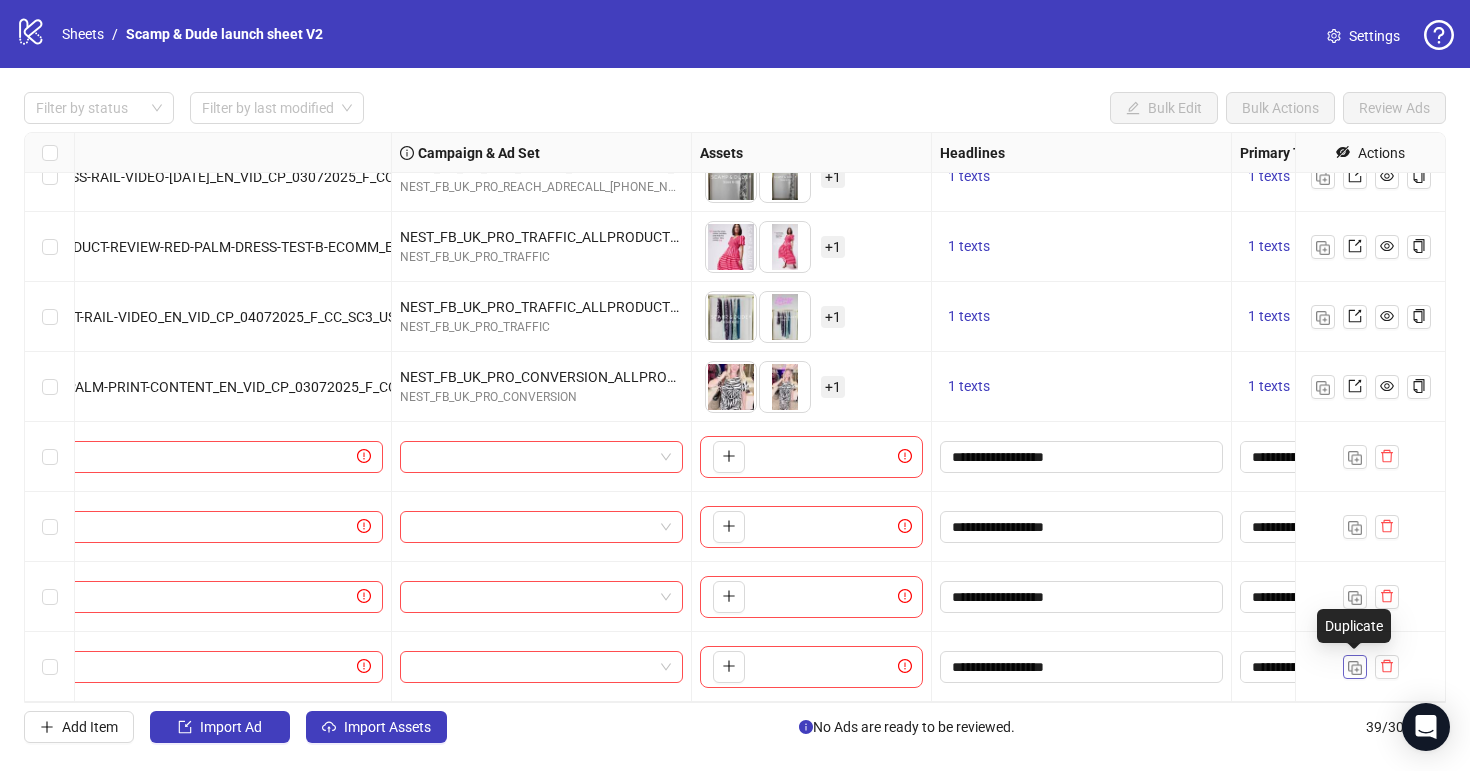 click at bounding box center [1355, 668] 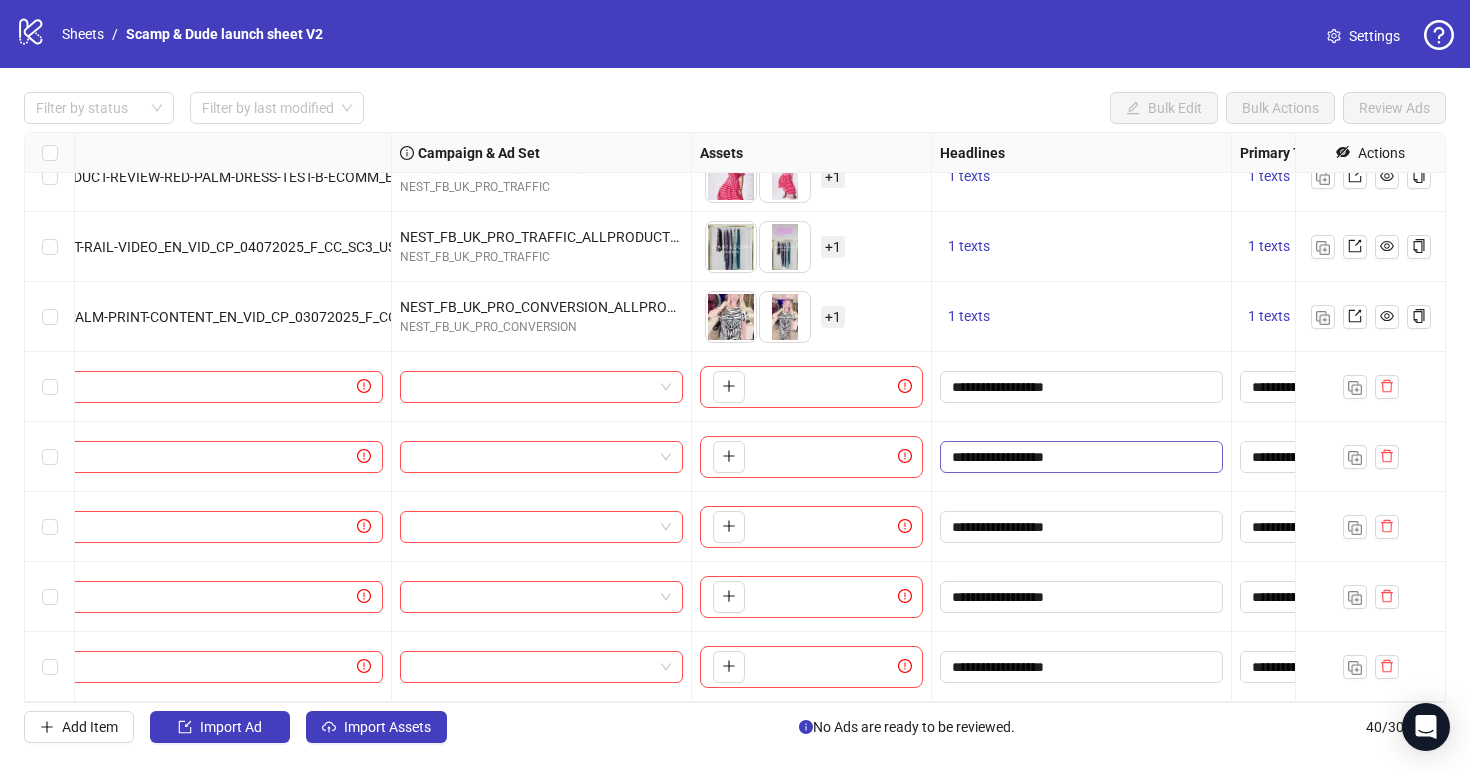 scroll, scrollTop: 2271, scrollLeft: 0, axis: vertical 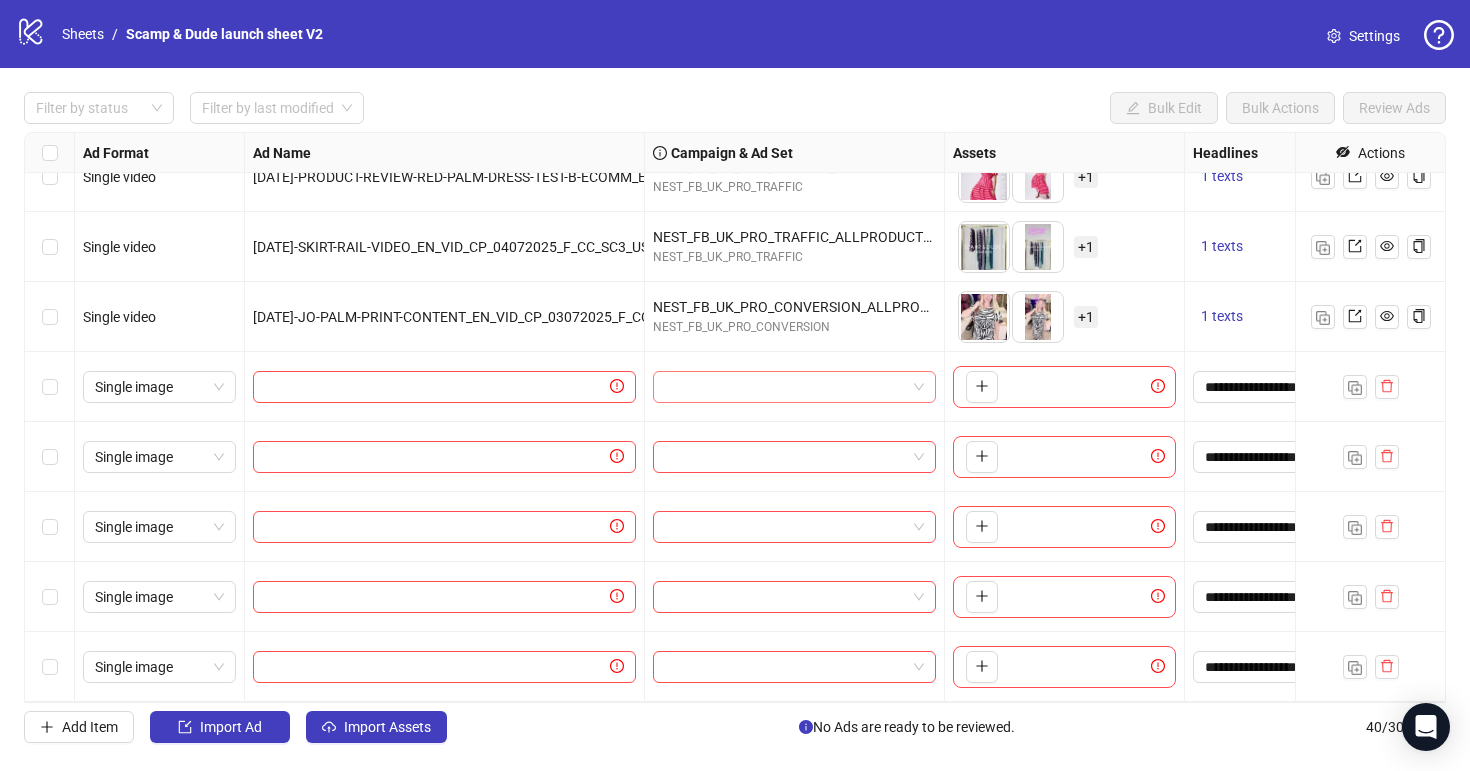 click at bounding box center [785, 387] 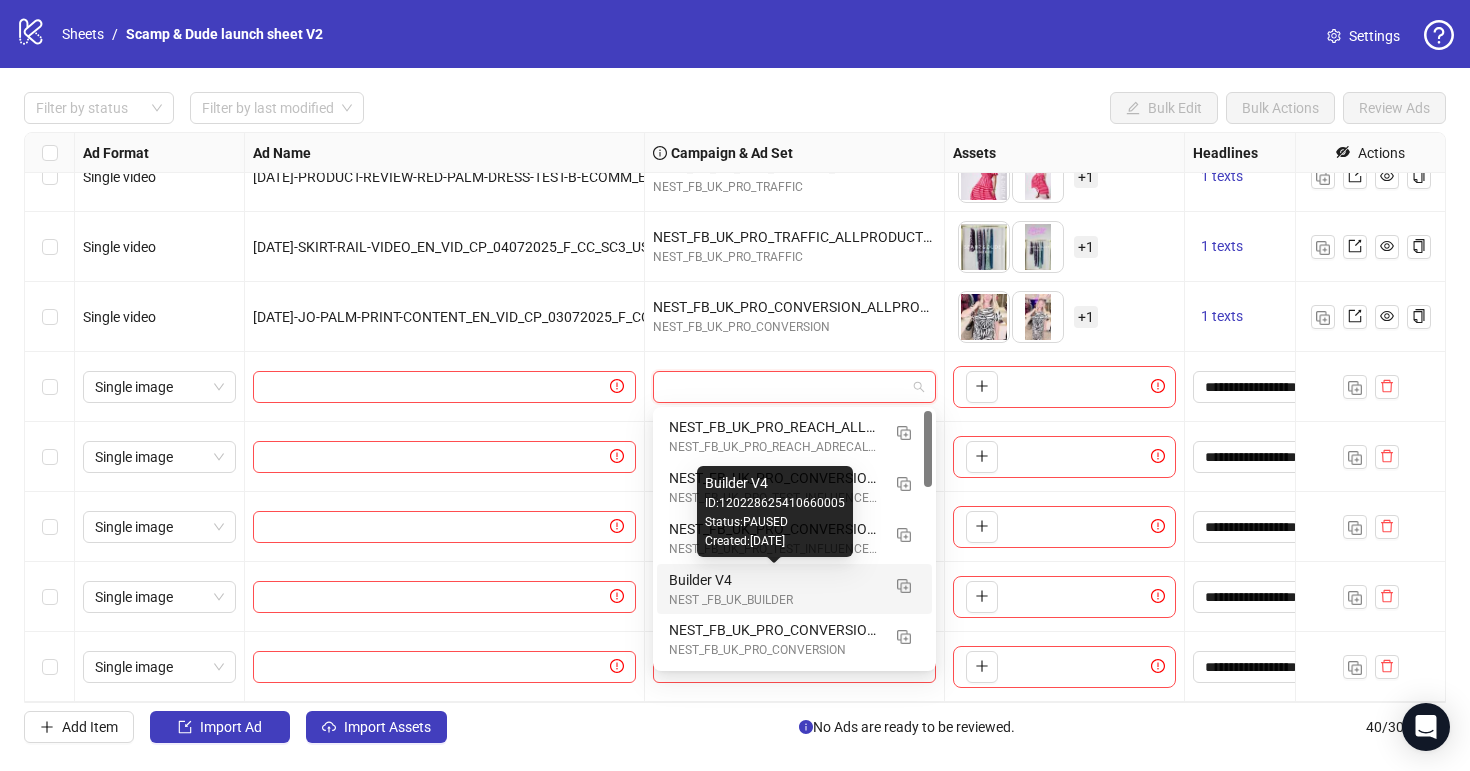 click on "Builder V4" at bounding box center (774, 580) 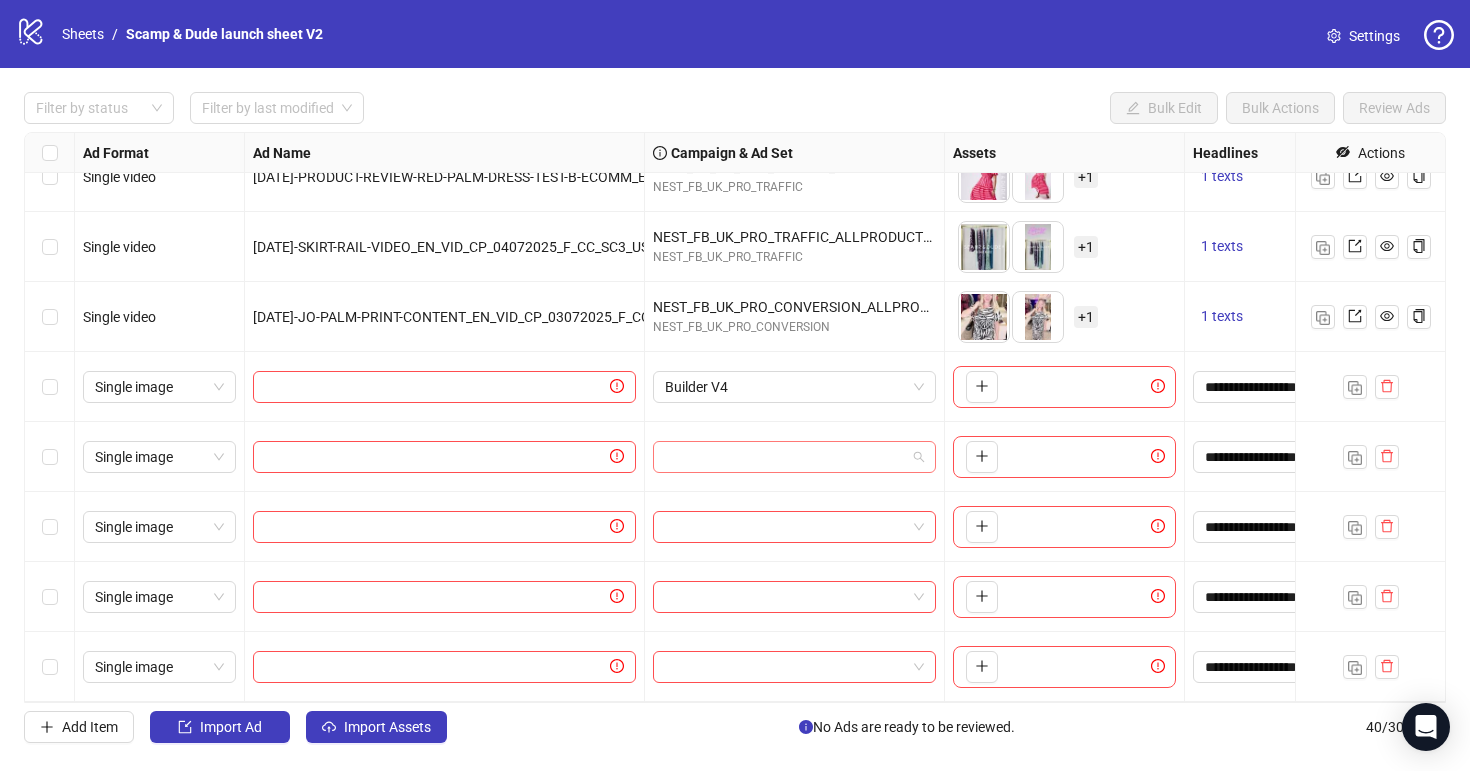 click at bounding box center (785, 457) 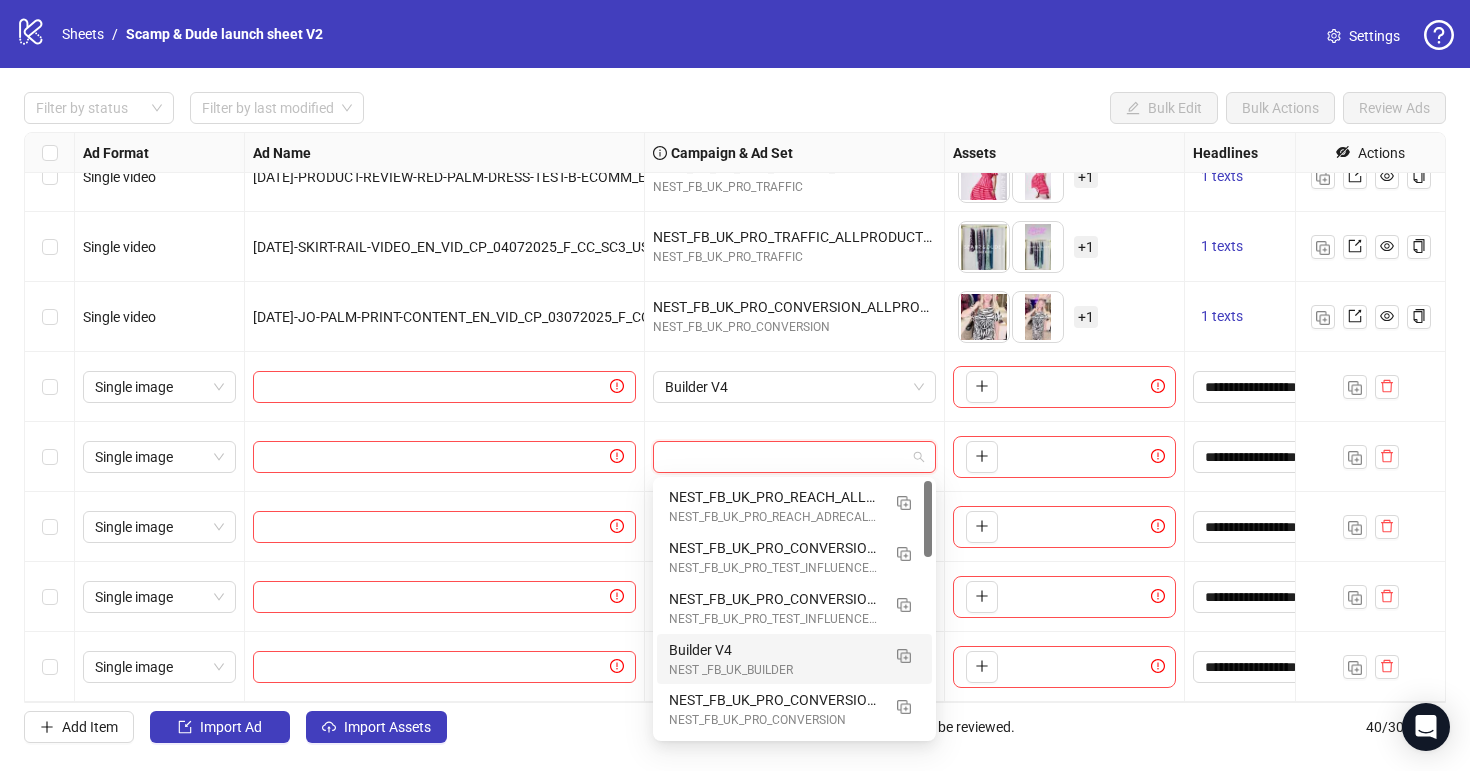 click on "Builder V4" at bounding box center [774, 650] 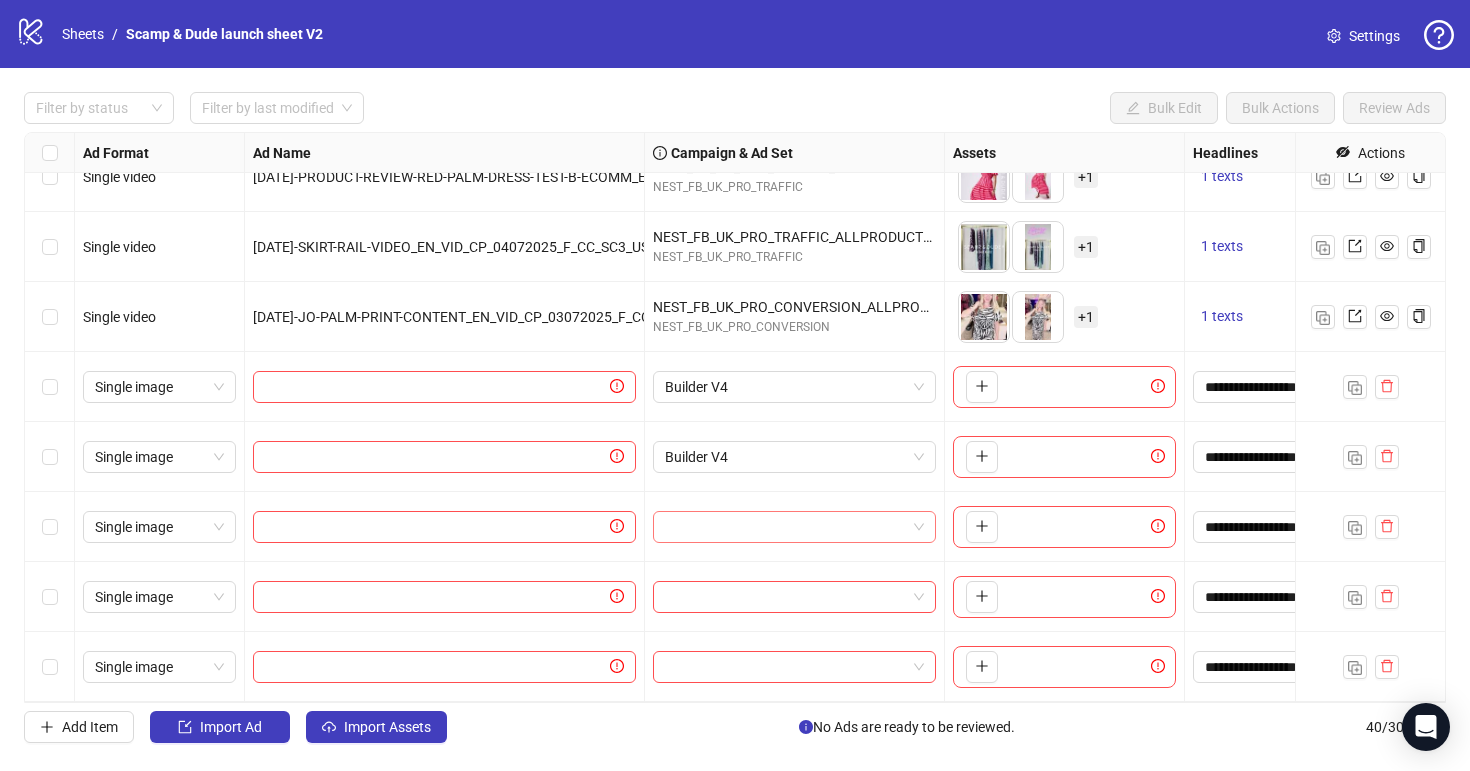 click at bounding box center [785, 527] 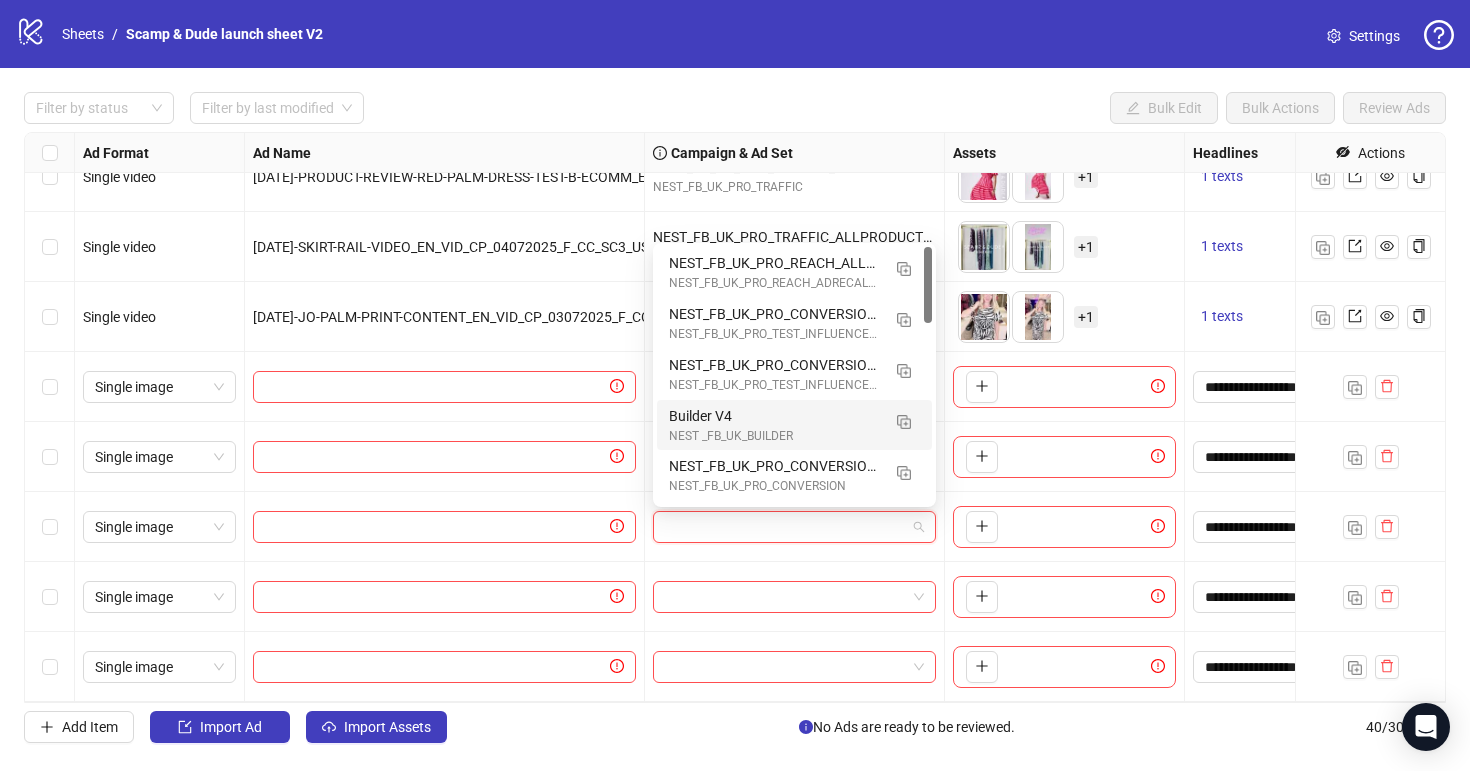 click on "Builder V4" at bounding box center (774, 416) 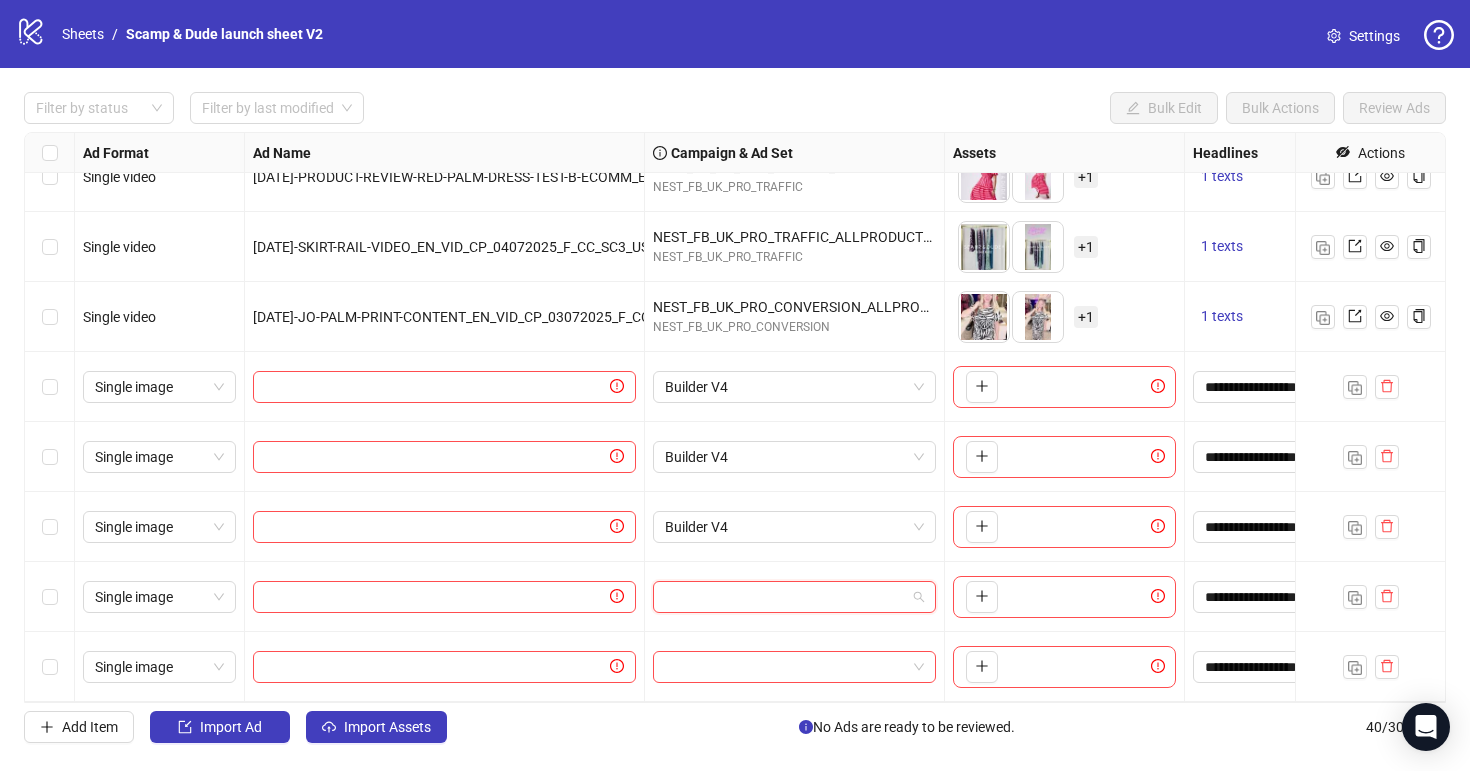 click at bounding box center [785, 597] 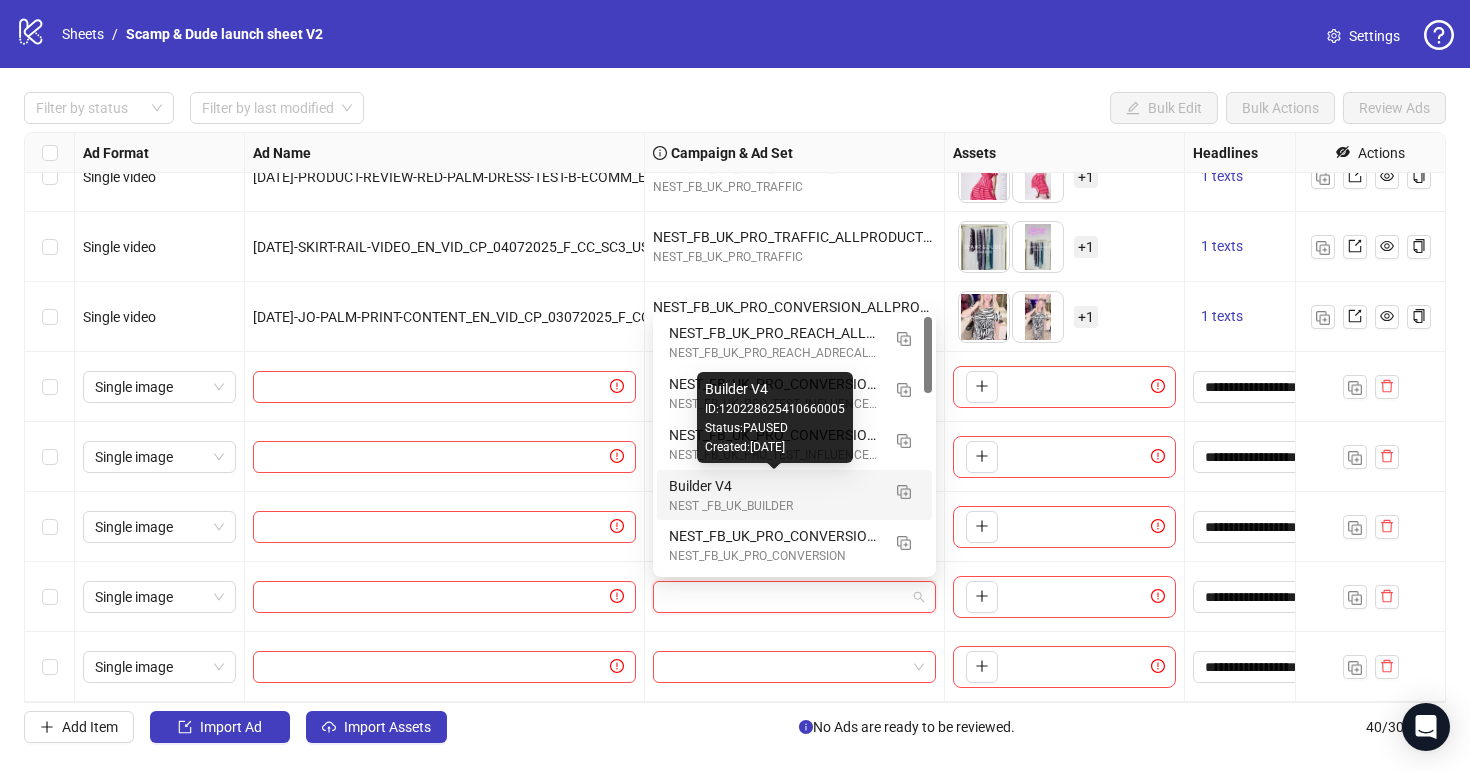 click on "Builder V4" at bounding box center (774, 486) 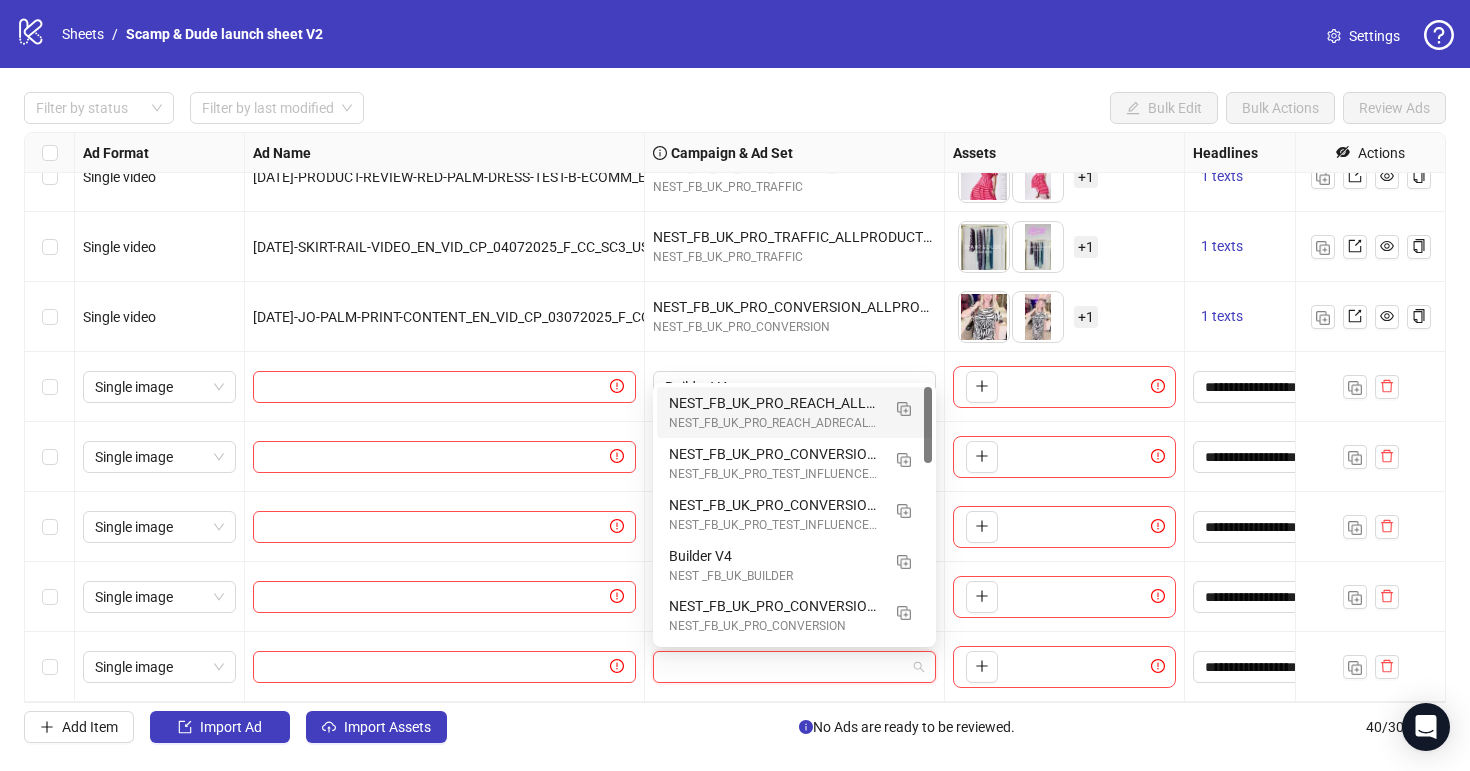 click at bounding box center [785, 667] 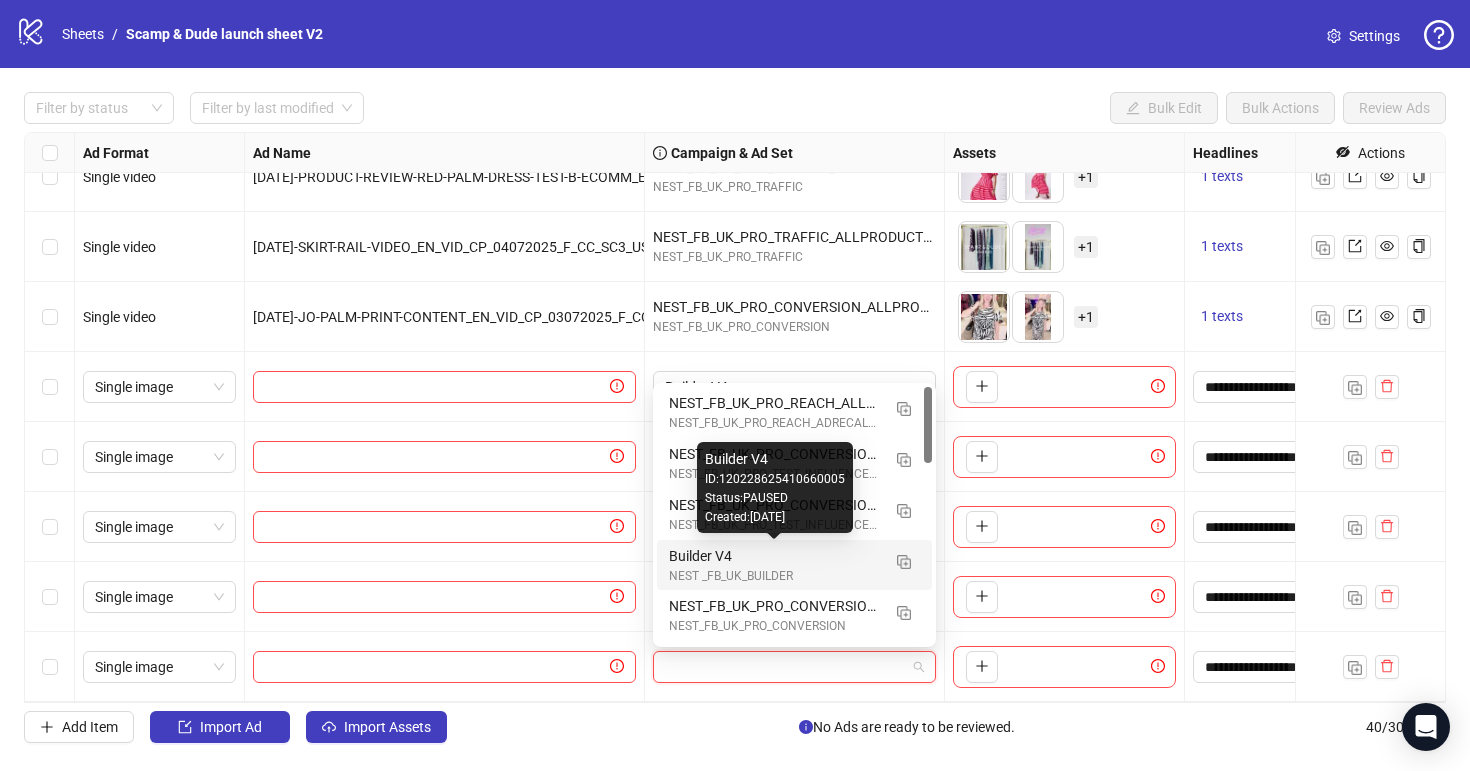 click on "Builder V4" at bounding box center (774, 556) 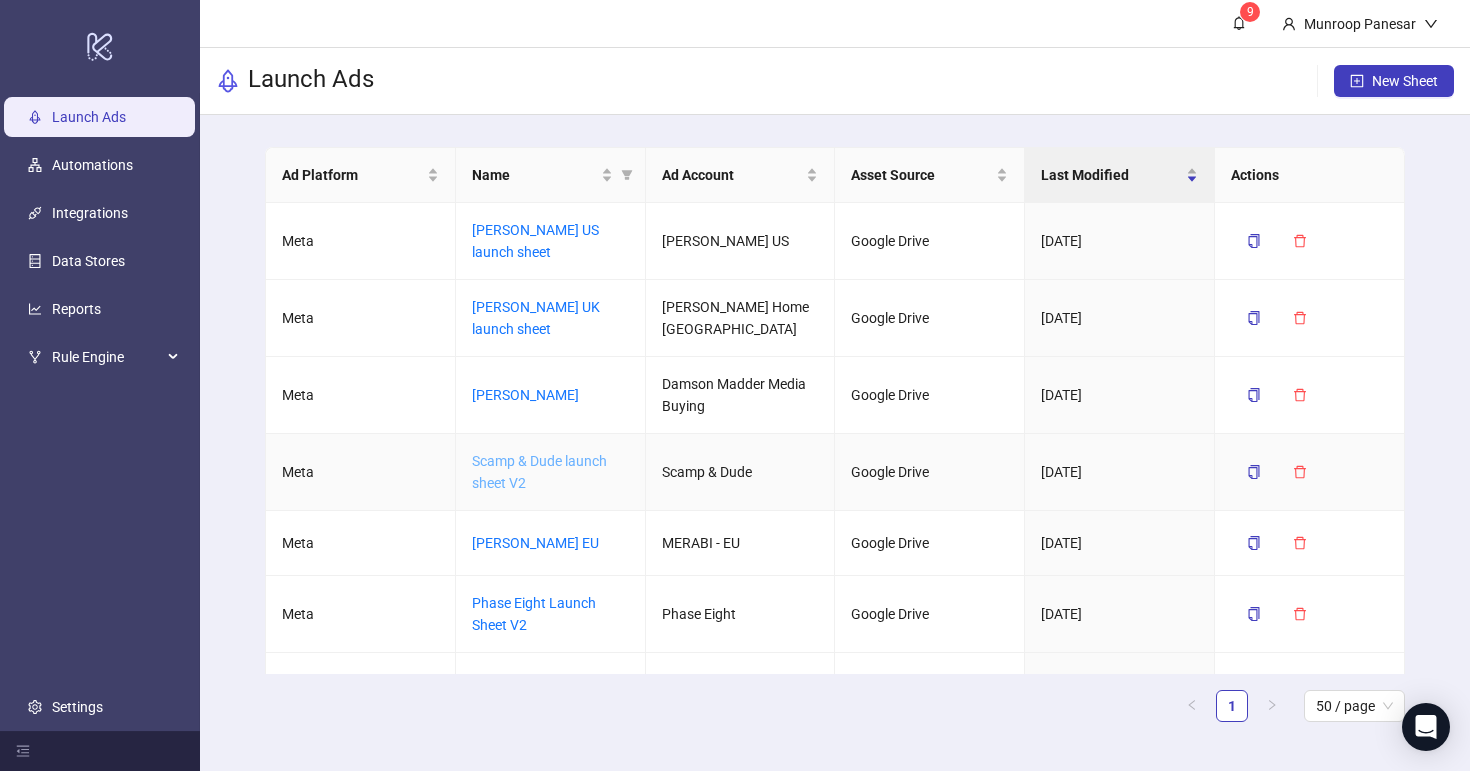 click on "Scamp & Dude launch sheet V2" at bounding box center (539, 472) 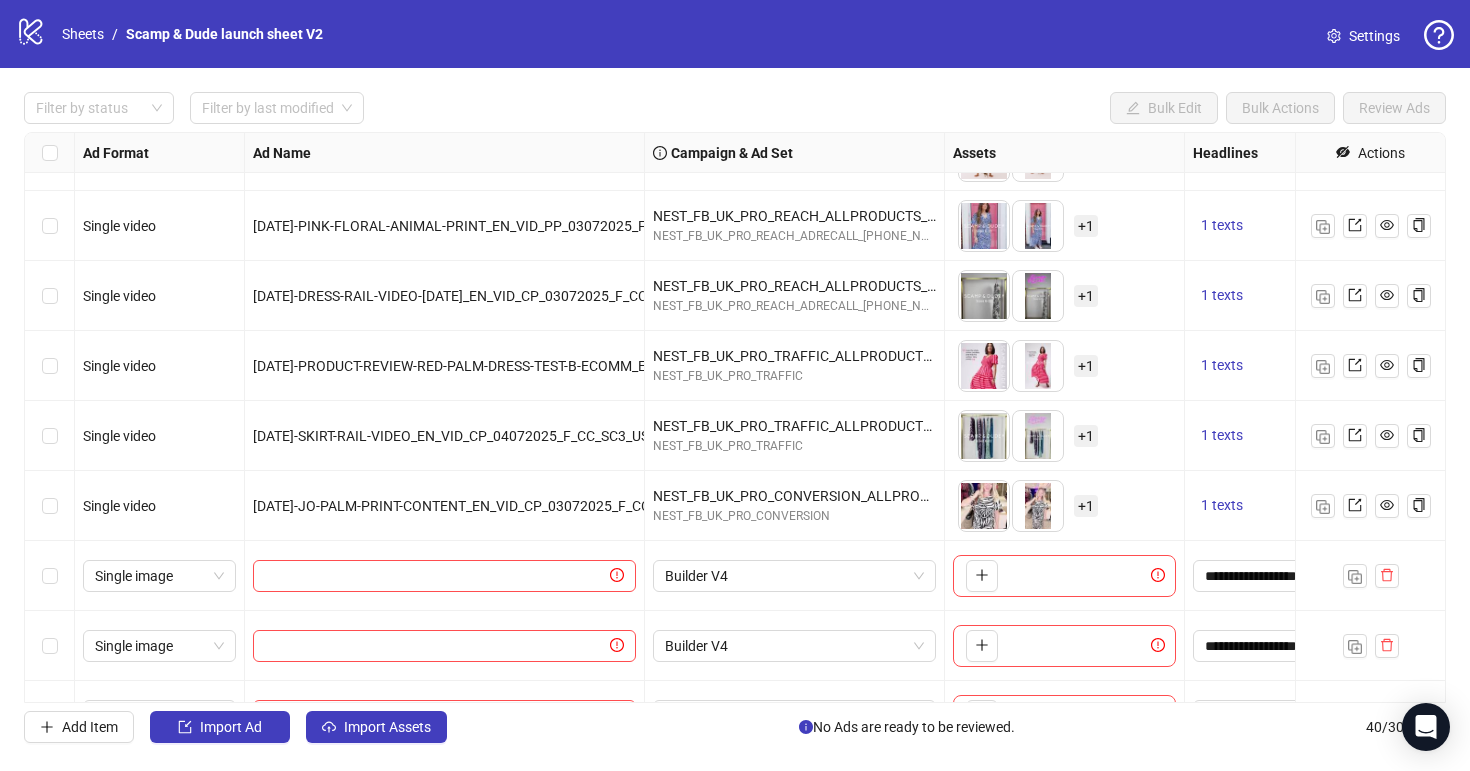 scroll, scrollTop: 2271, scrollLeft: 0, axis: vertical 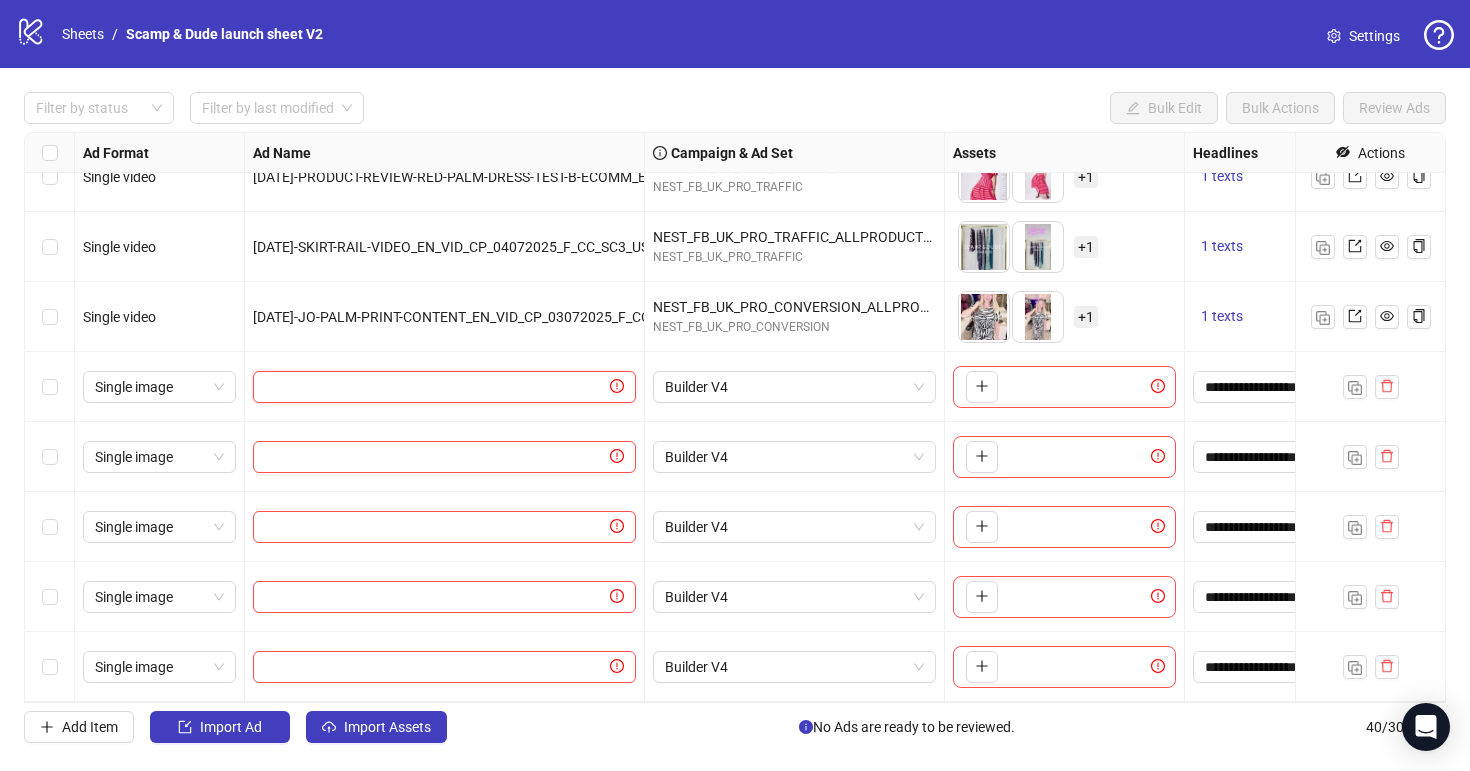 click at bounding box center [435, 387] 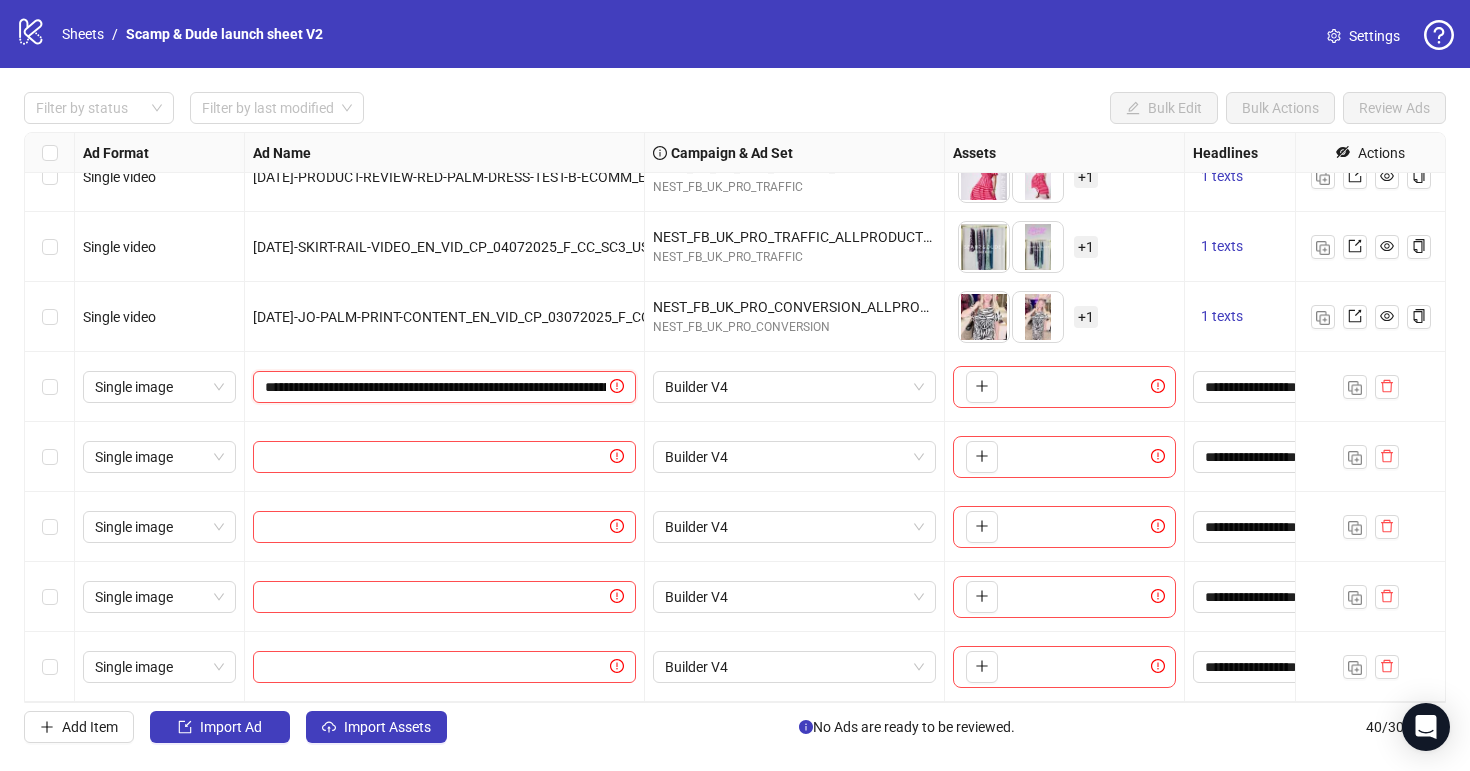 scroll, scrollTop: 0, scrollLeft: 214, axis: horizontal 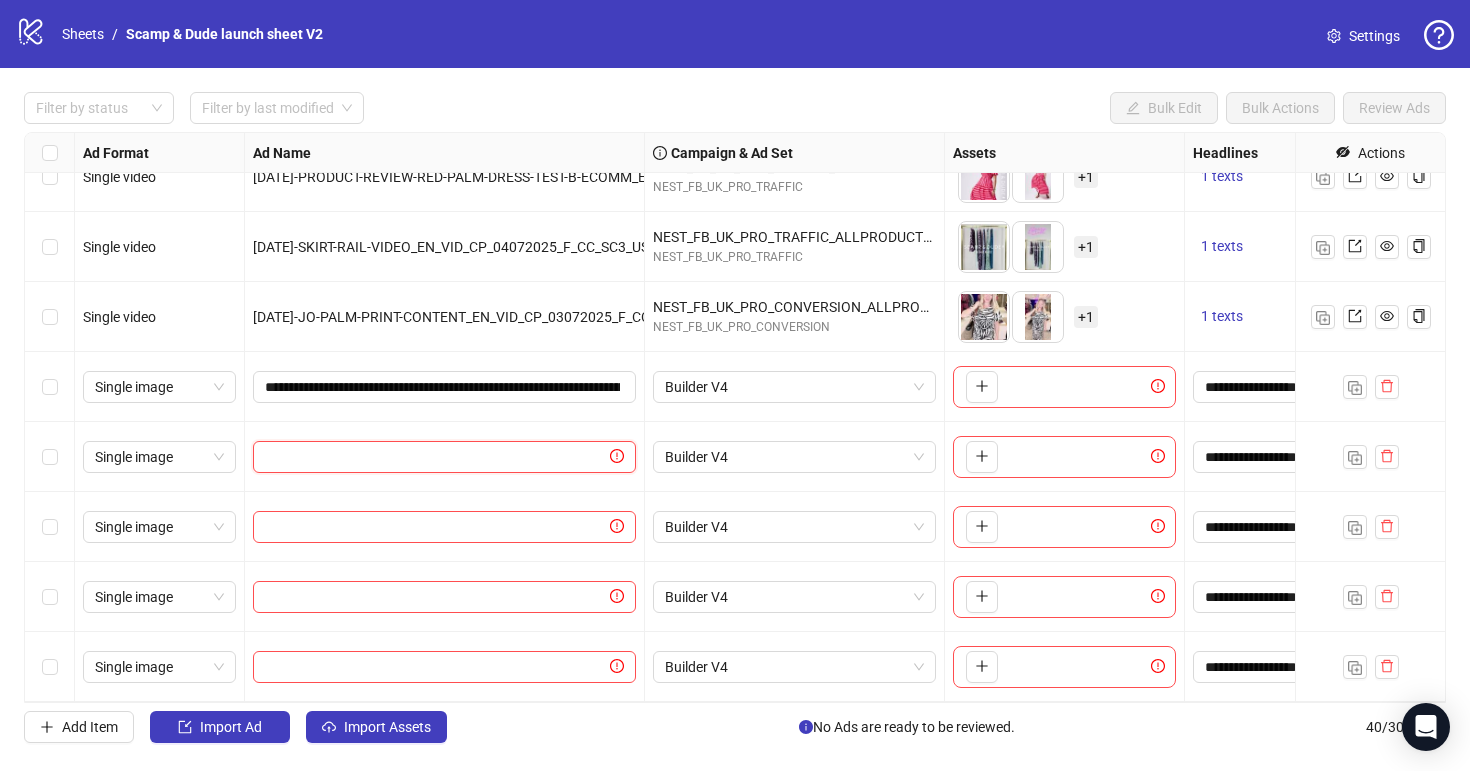 click at bounding box center (435, 457) 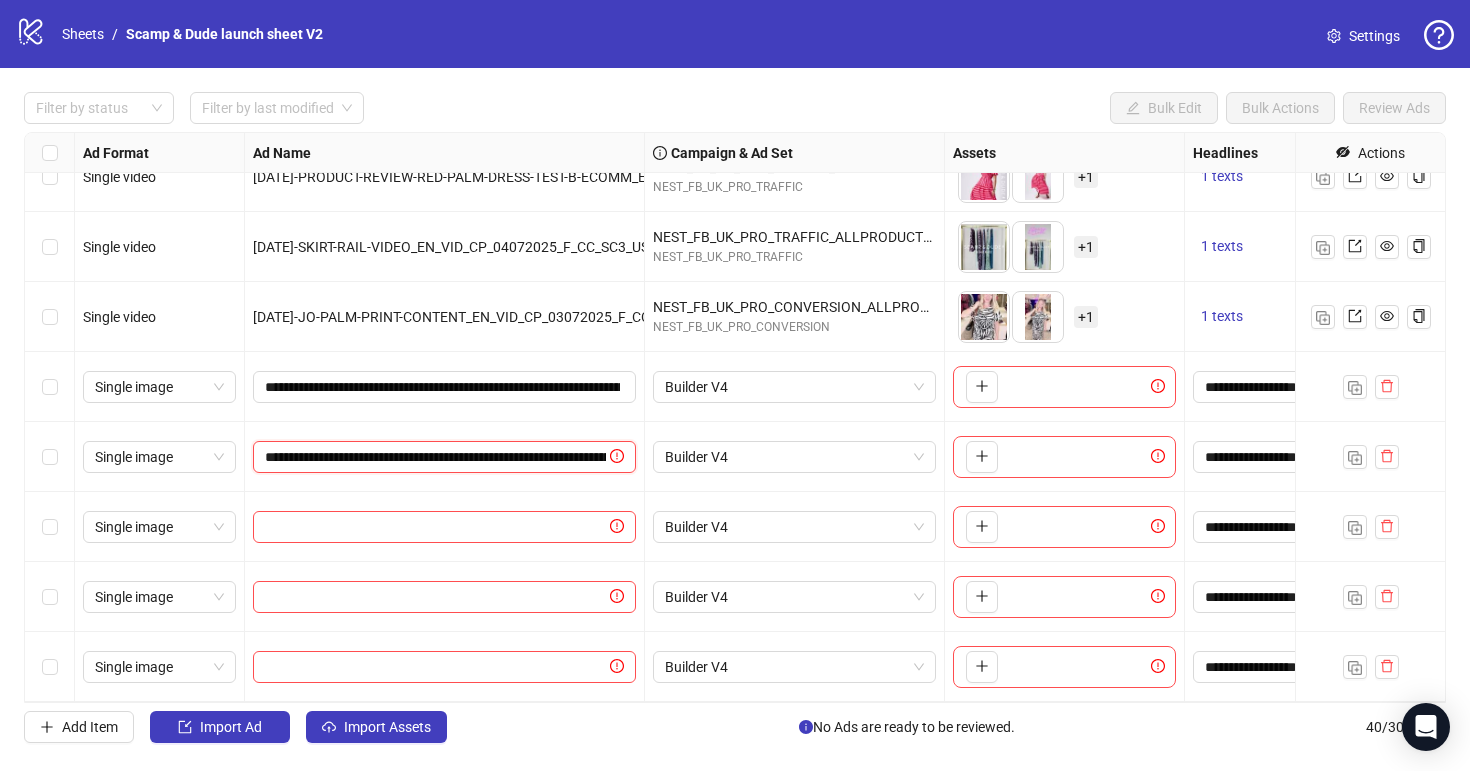 scroll, scrollTop: 0, scrollLeft: 235, axis: horizontal 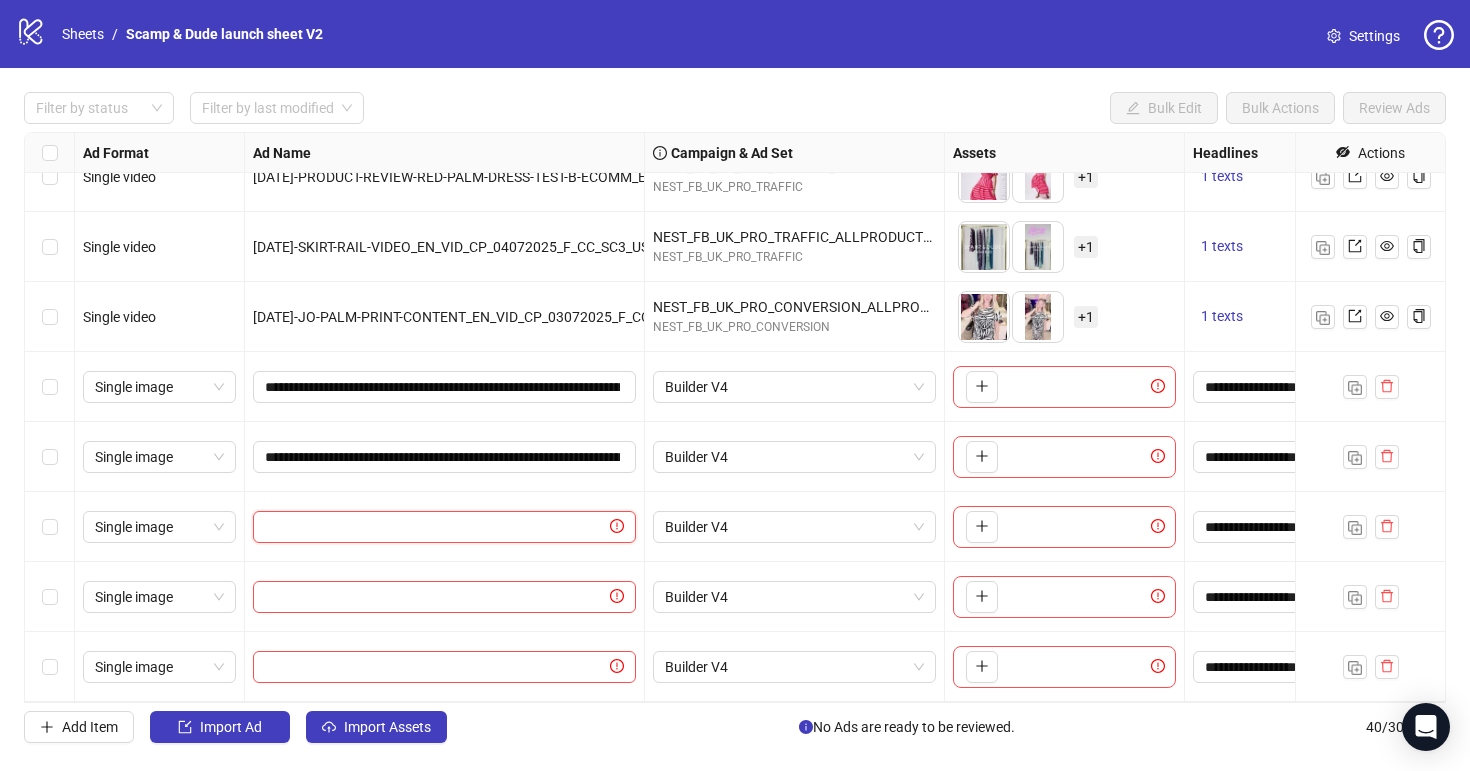 click at bounding box center [435, 527] 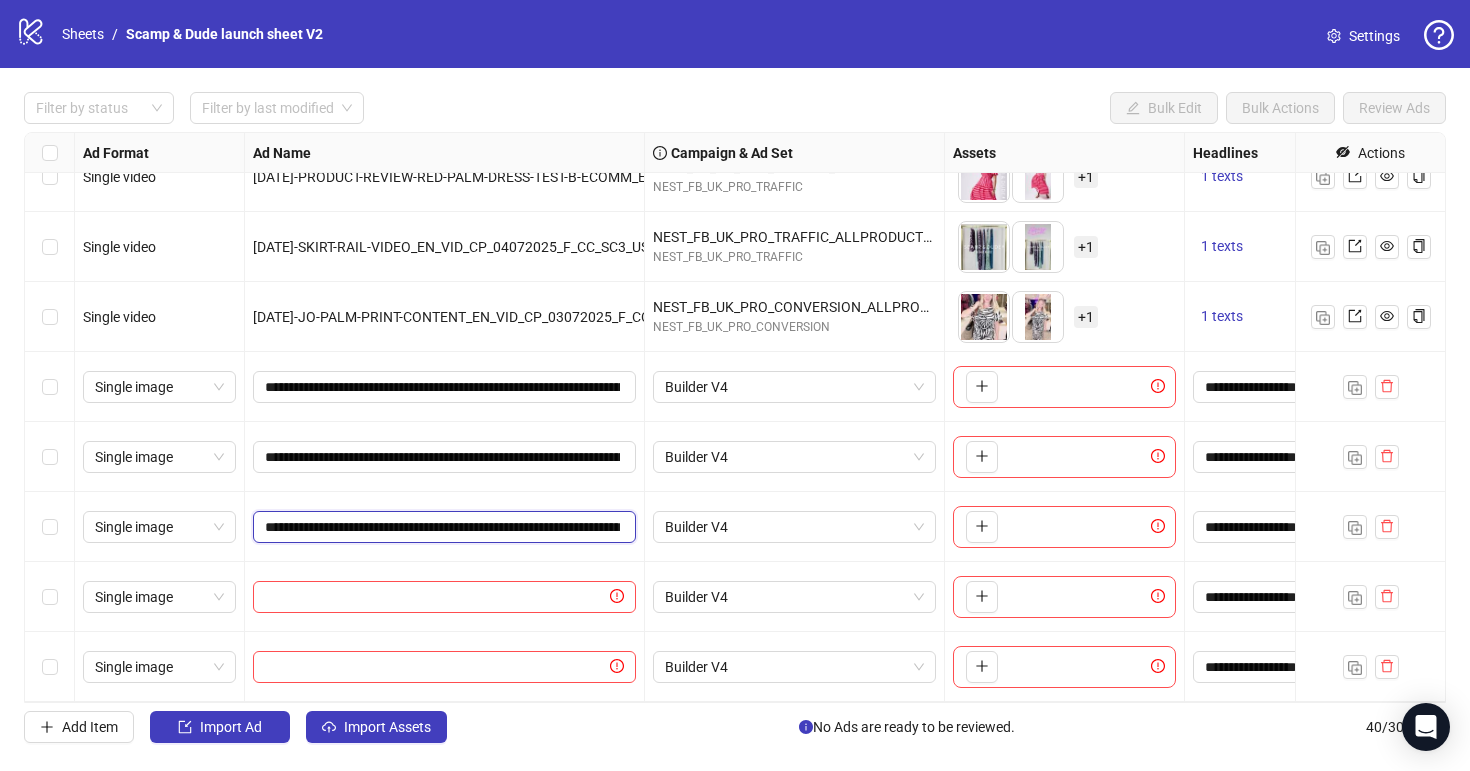 scroll, scrollTop: 0, scrollLeft: 195, axis: horizontal 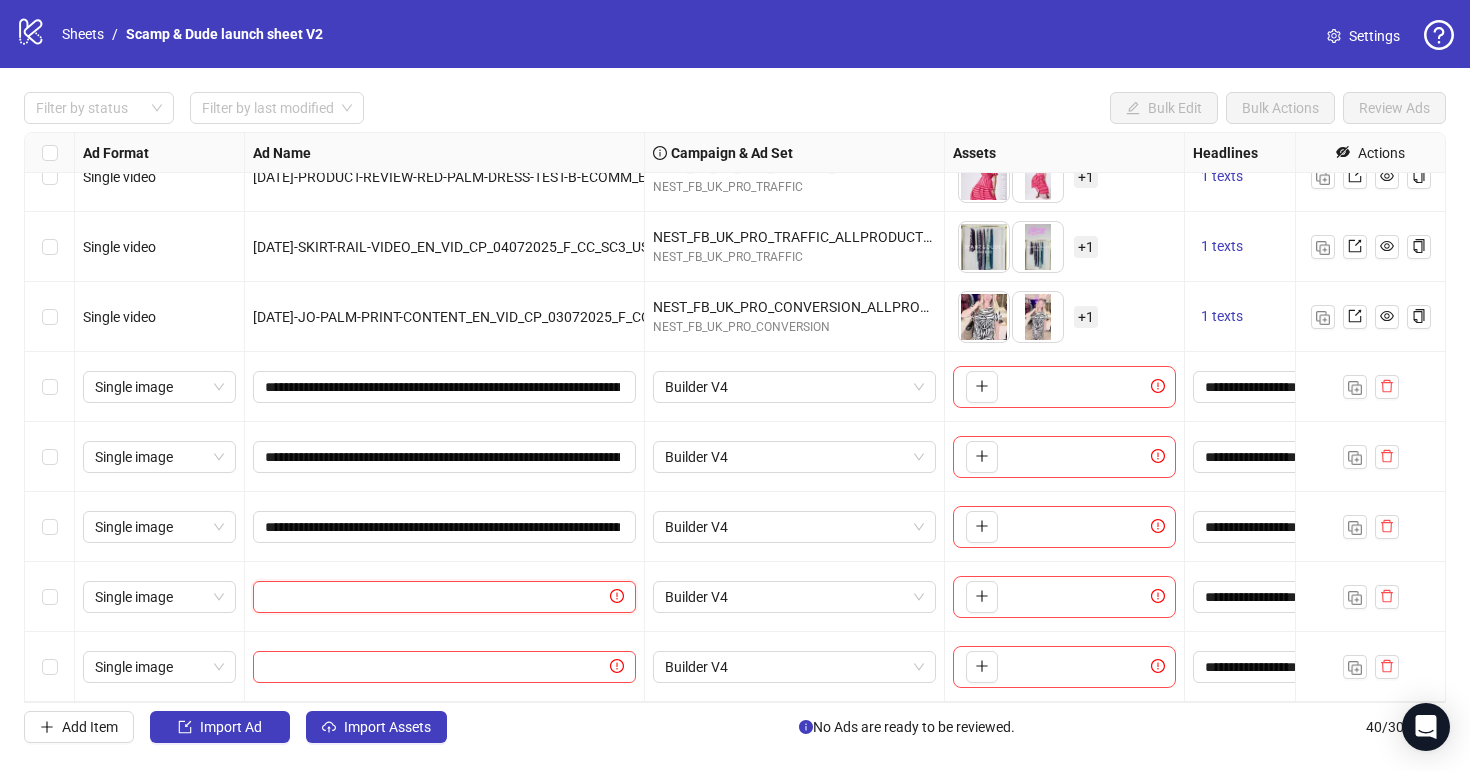 click at bounding box center [435, 597] 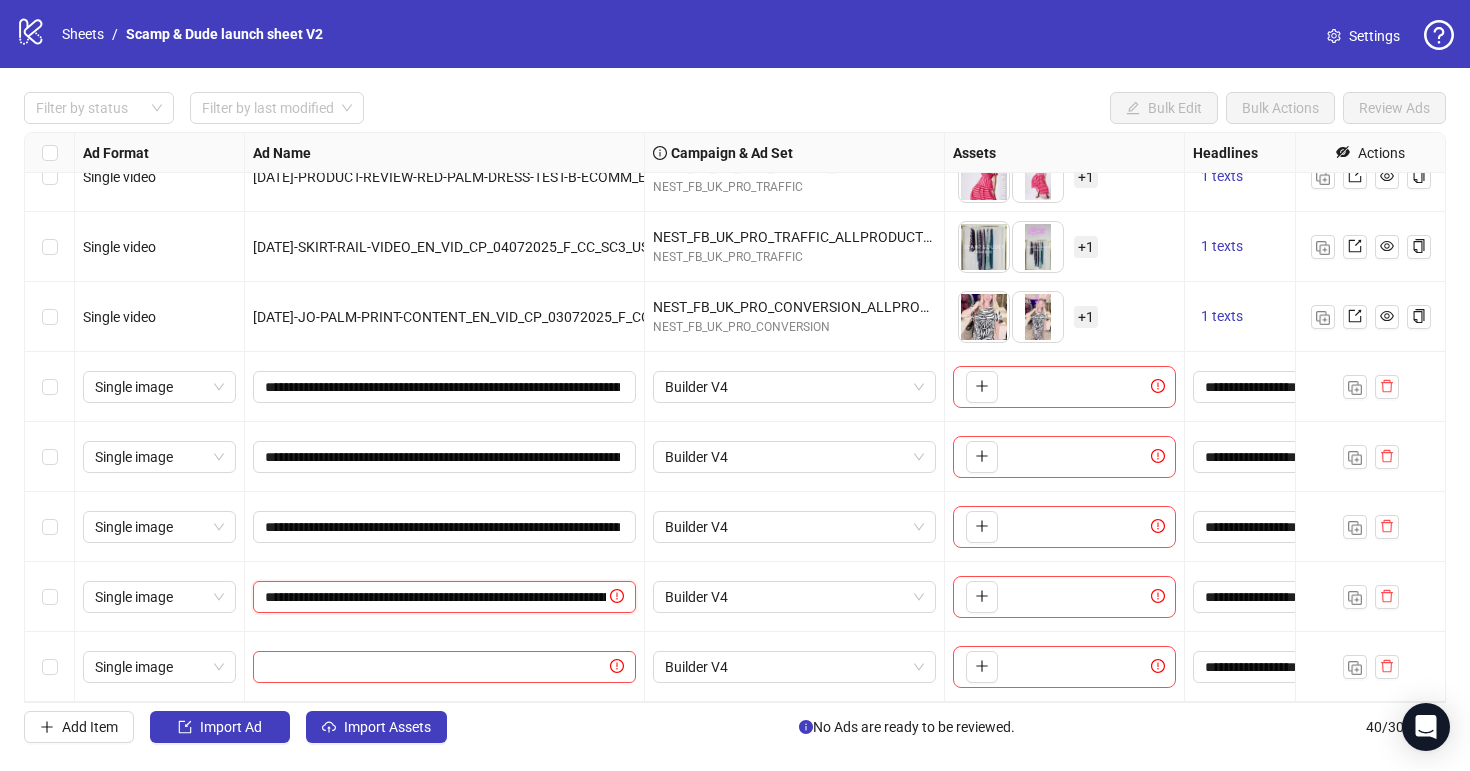 scroll, scrollTop: 0, scrollLeft: 218, axis: horizontal 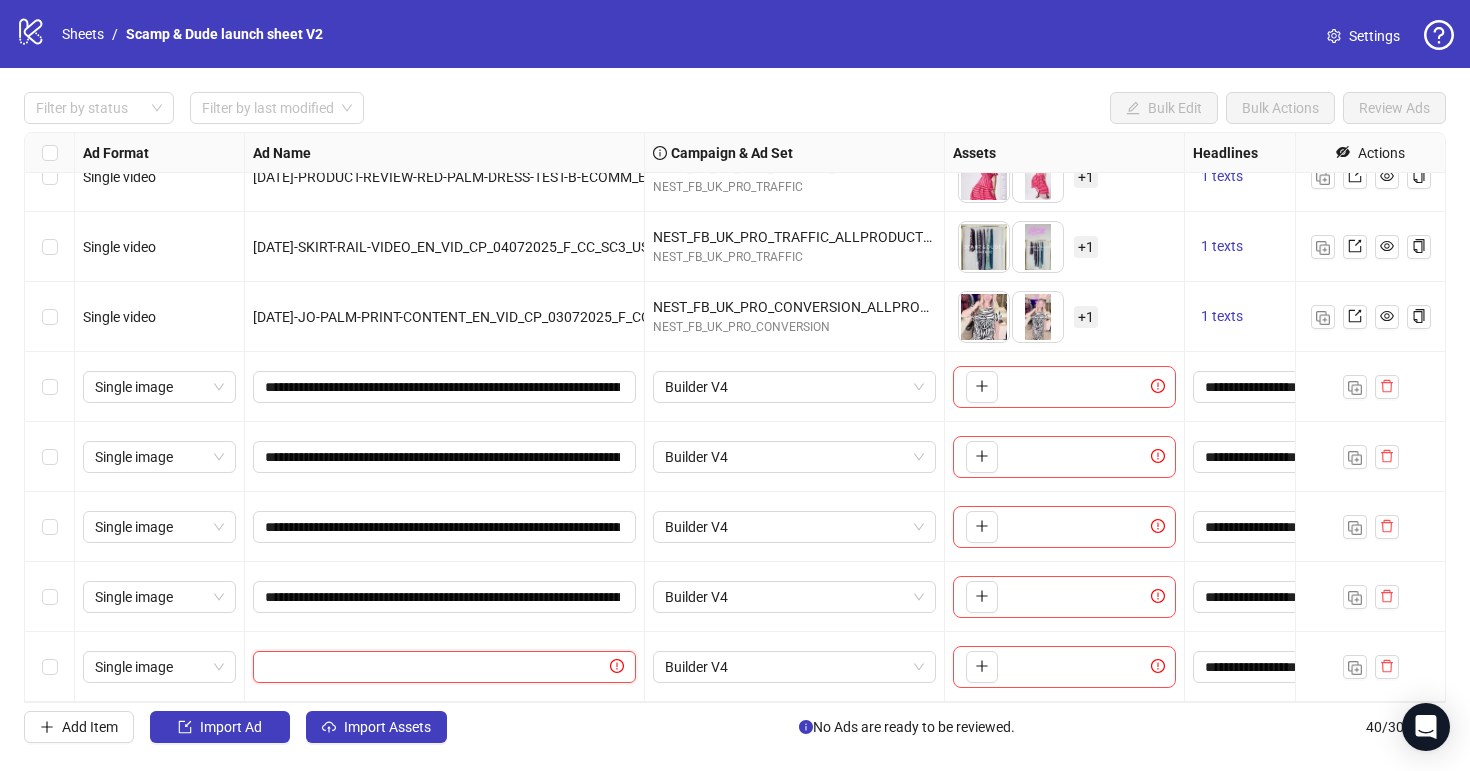 click at bounding box center (435, 667) 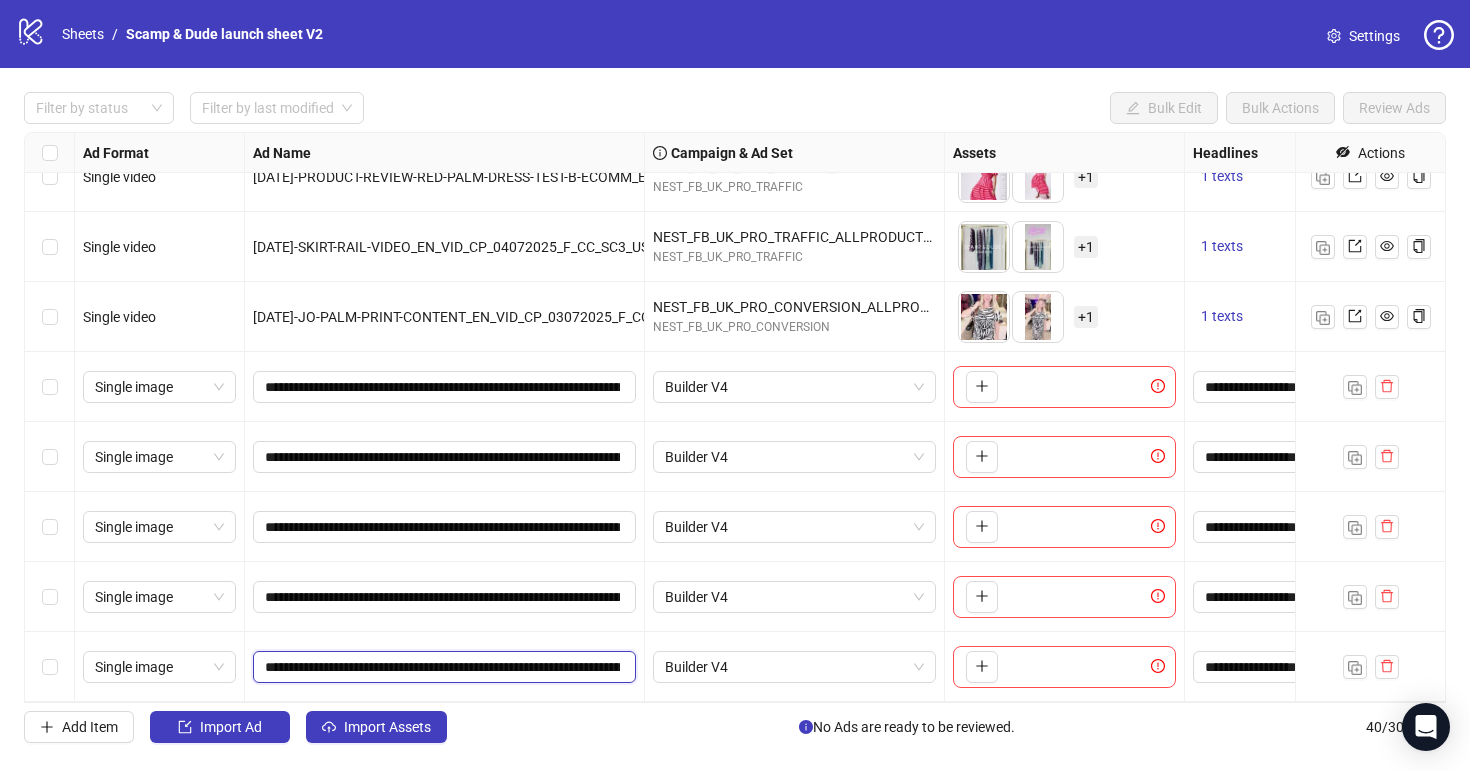 scroll, scrollTop: 0, scrollLeft: 220, axis: horizontal 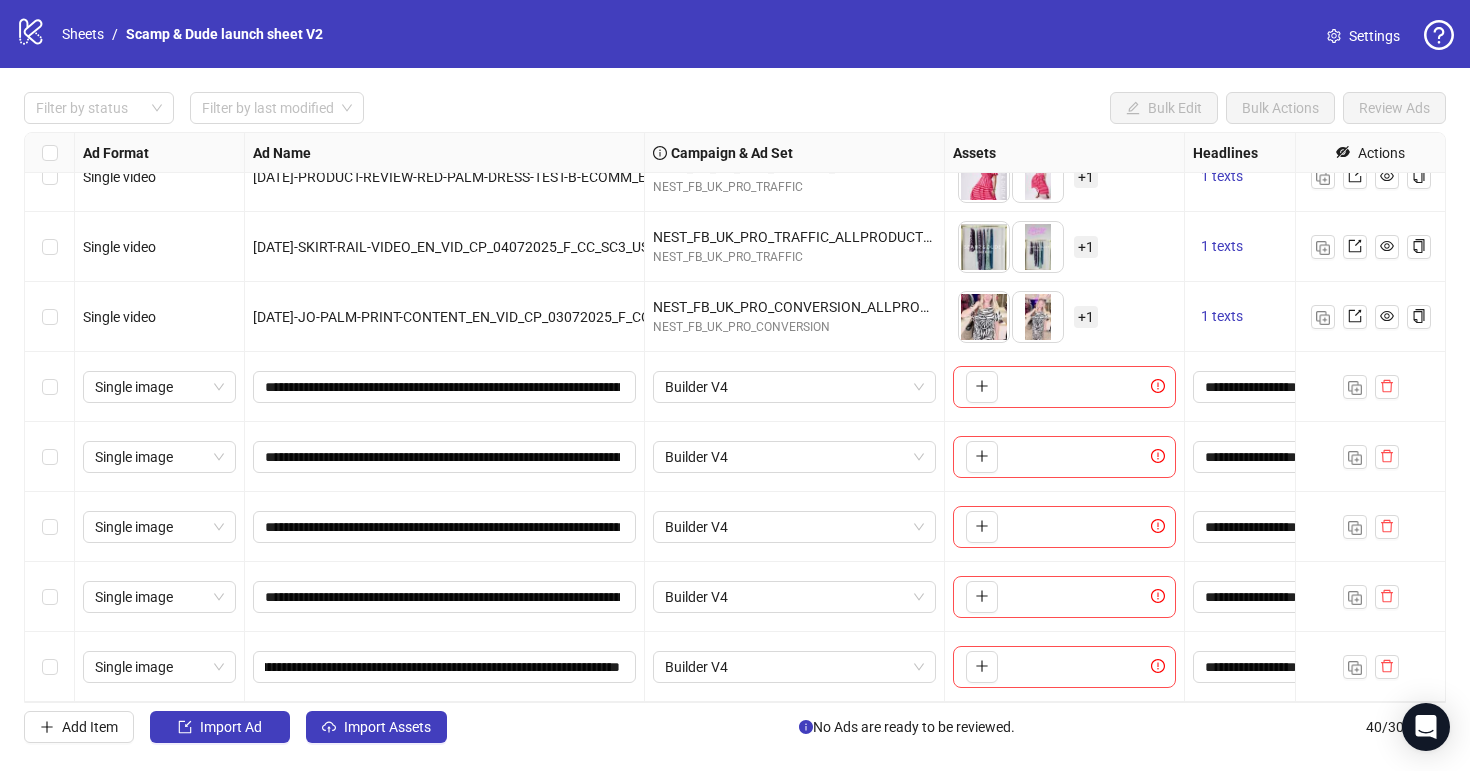 click on "**********" at bounding box center [445, 667] 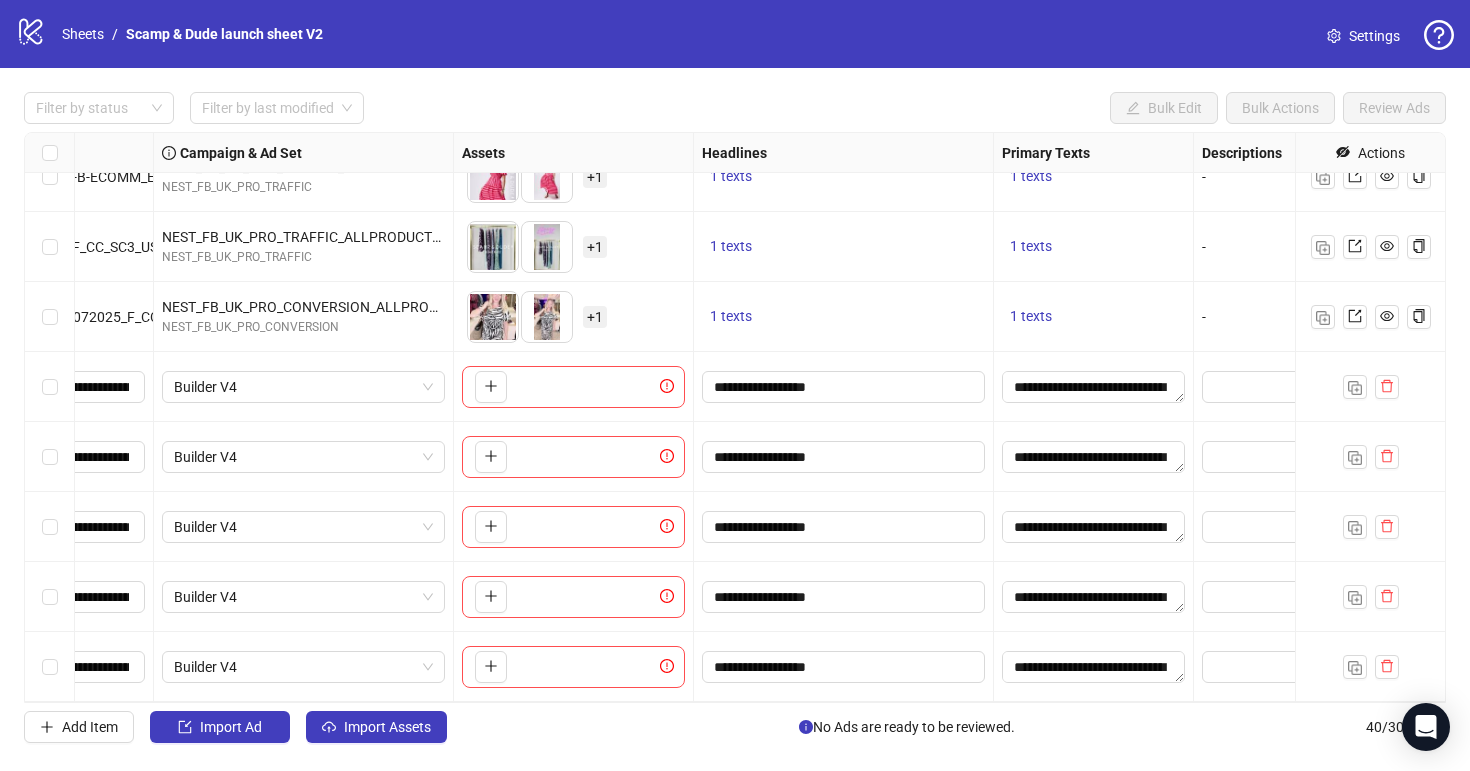 scroll, scrollTop: 2271, scrollLeft: 0, axis: vertical 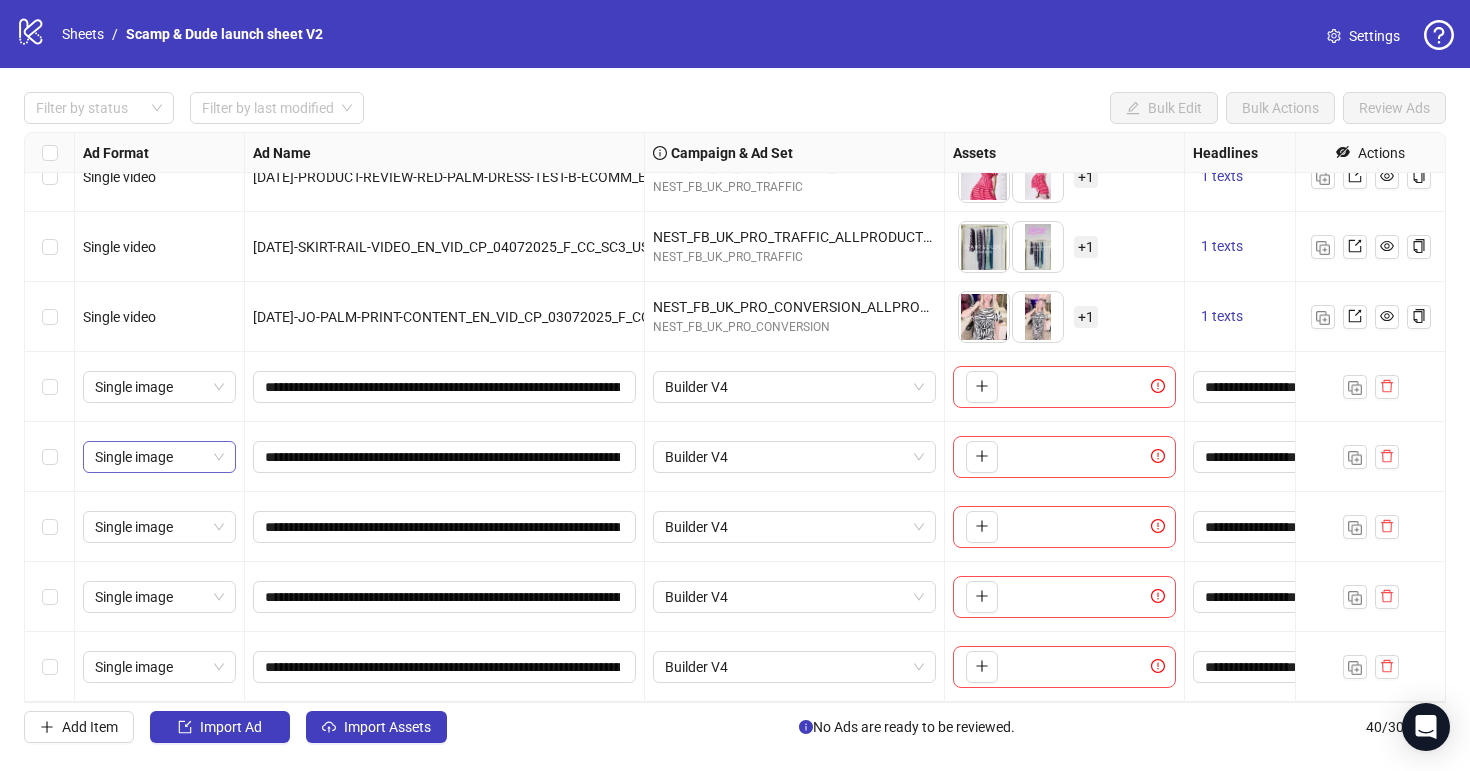 click on "Single image" at bounding box center (159, 457) 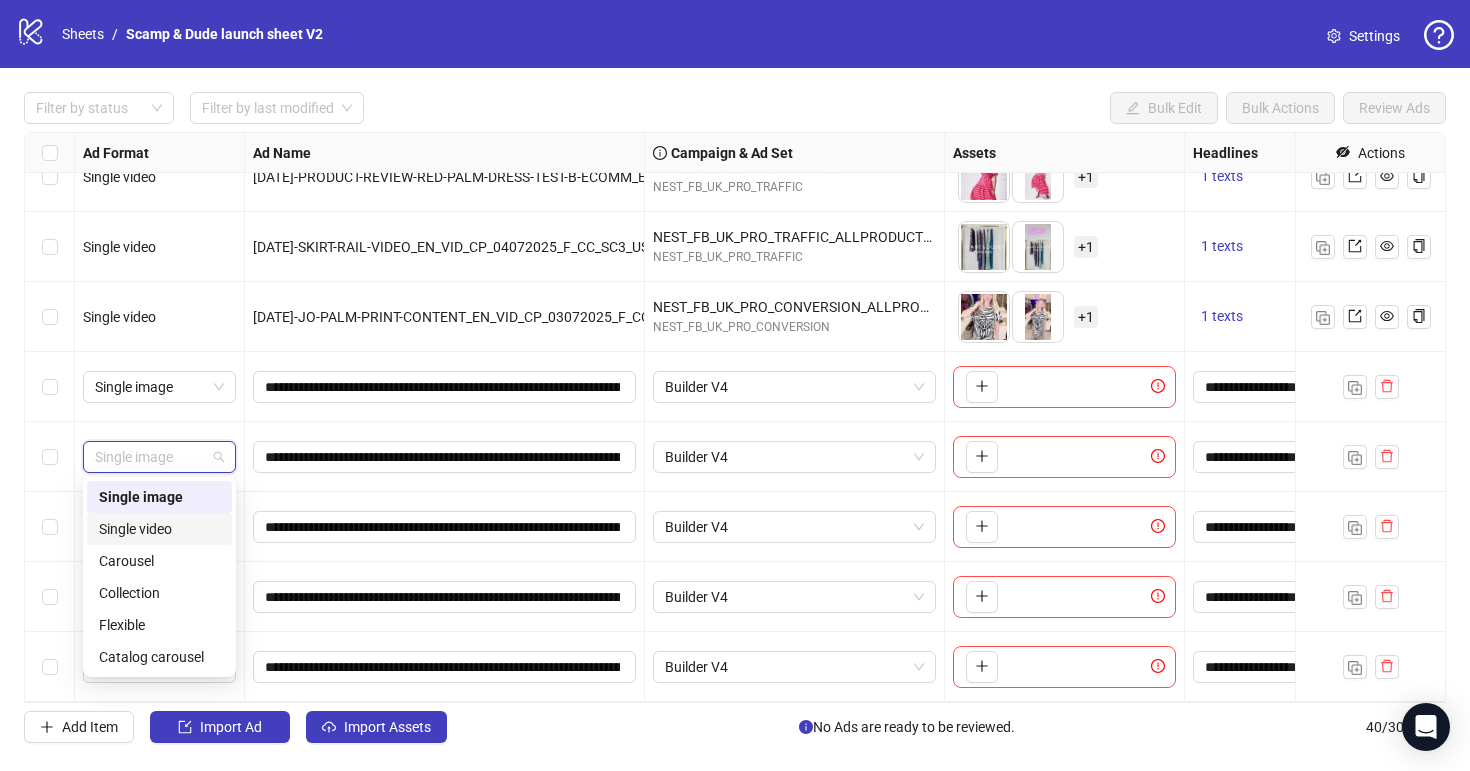 click on "Single video" at bounding box center [159, 529] 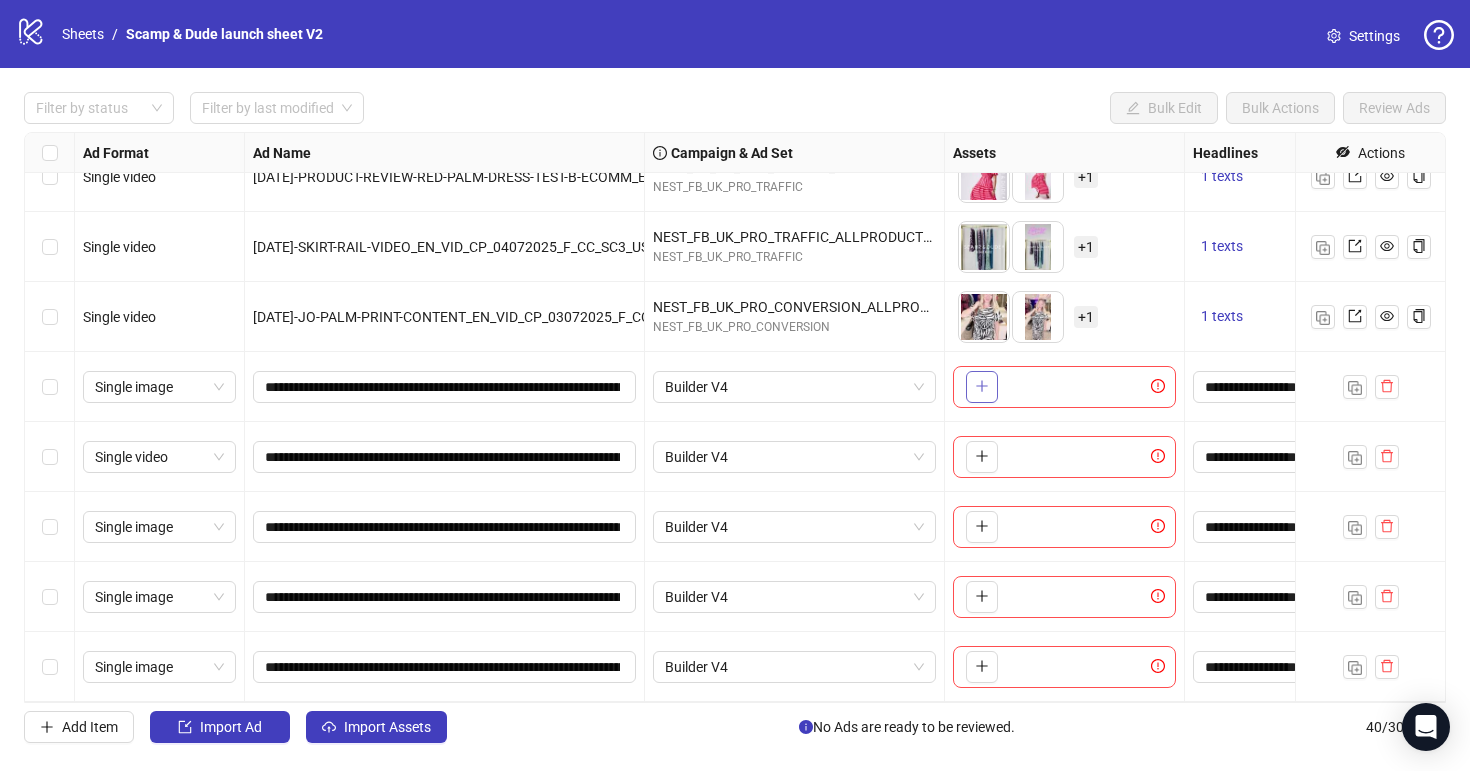 click at bounding box center (982, 387) 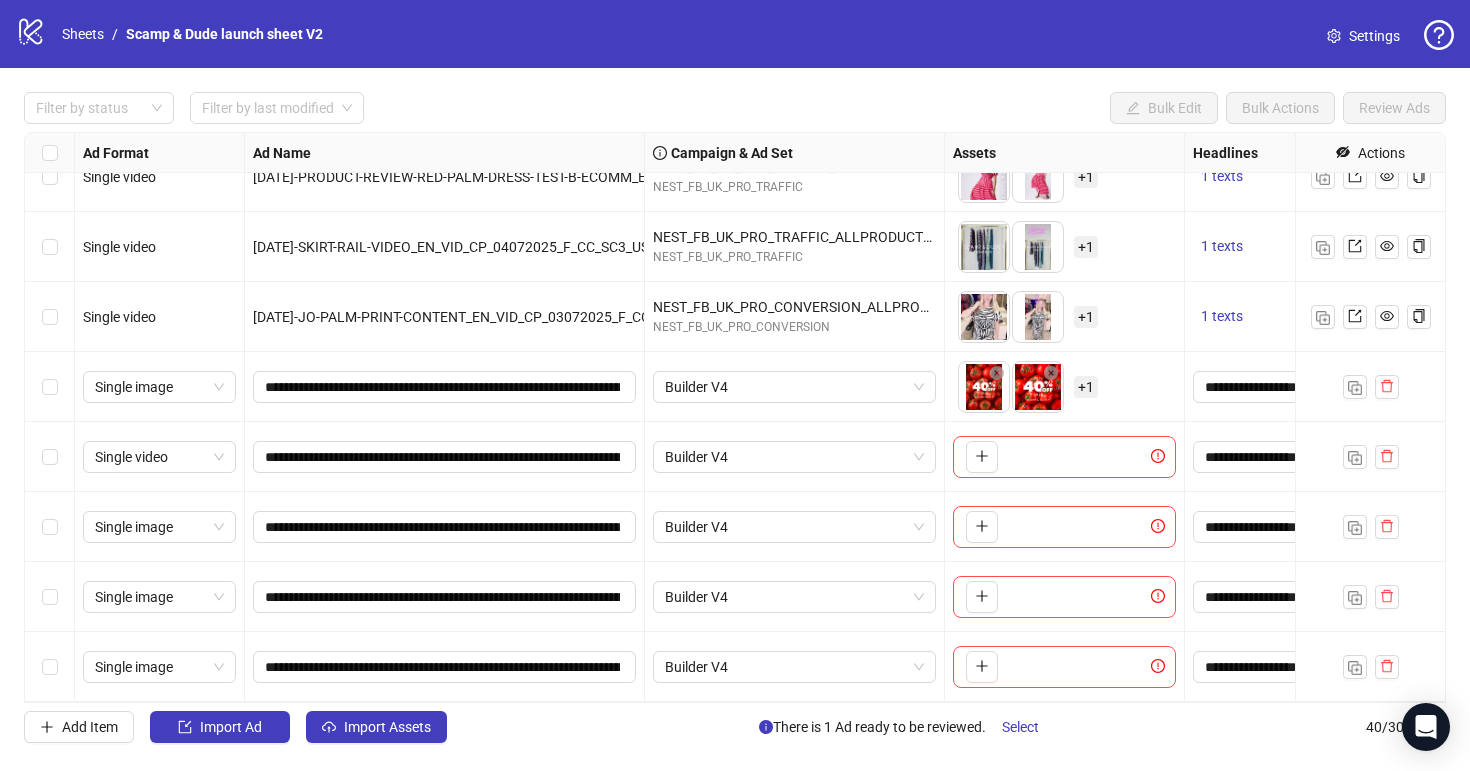 click on "Settings" at bounding box center (1363, 36) 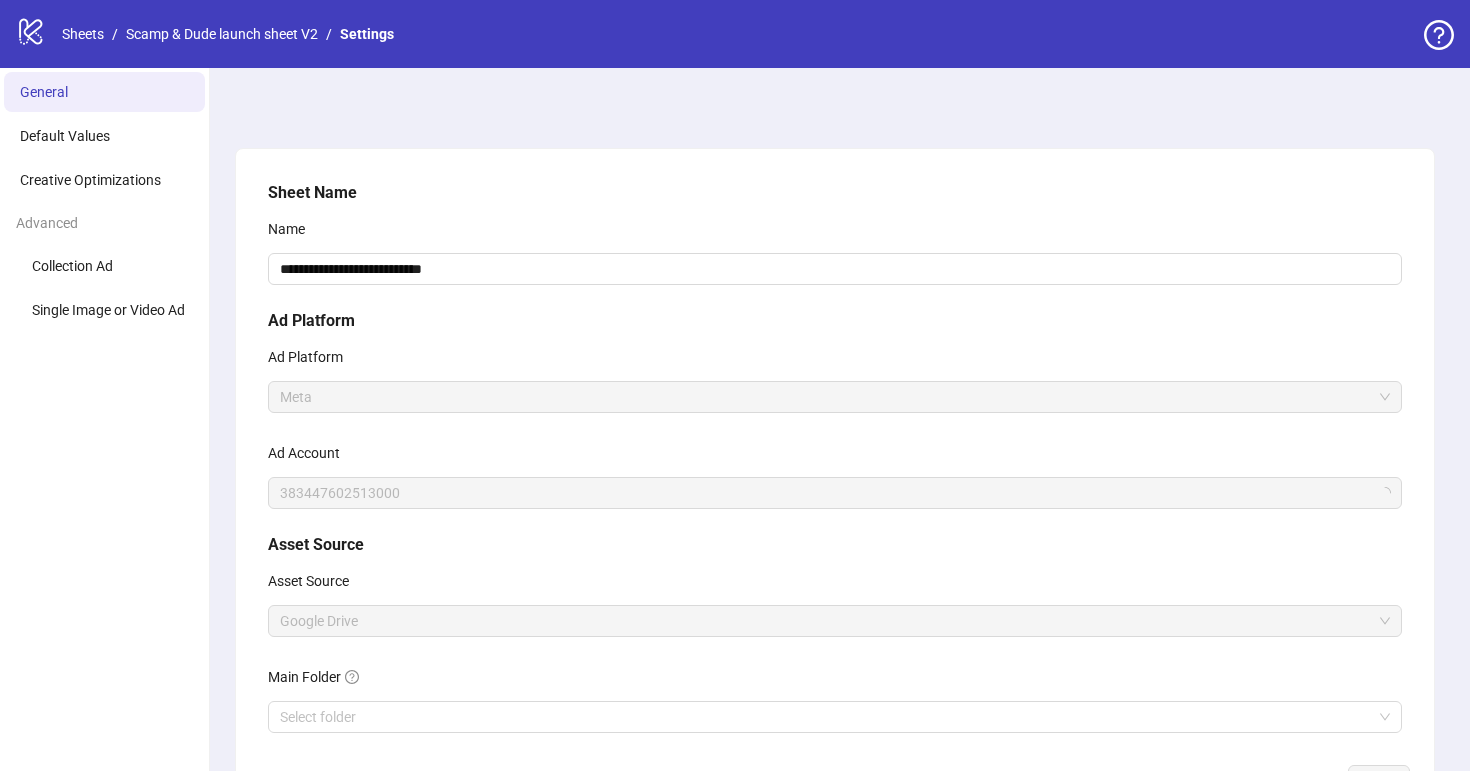 scroll, scrollTop: 0, scrollLeft: 0, axis: both 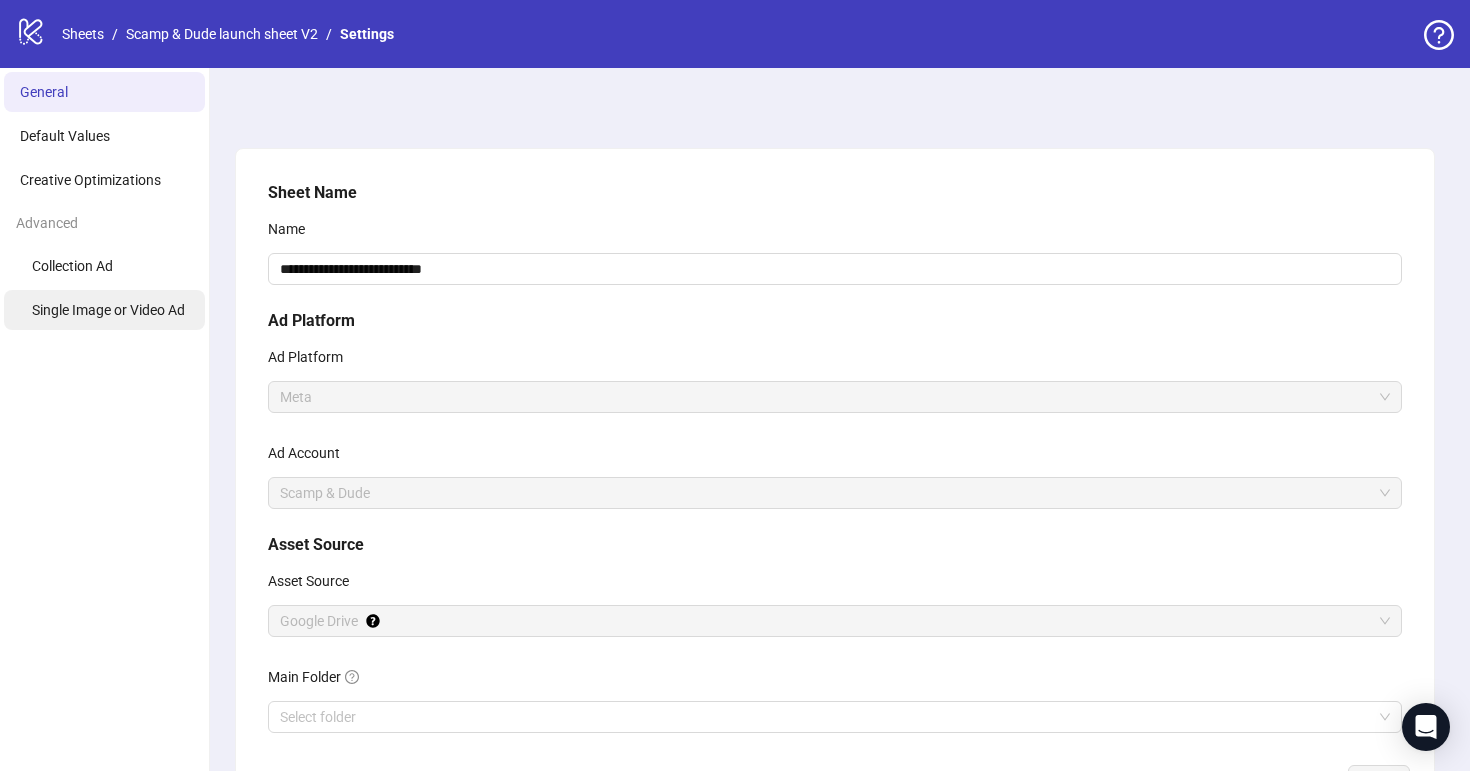 click on "Single Image or Video Ad" at bounding box center (108, 310) 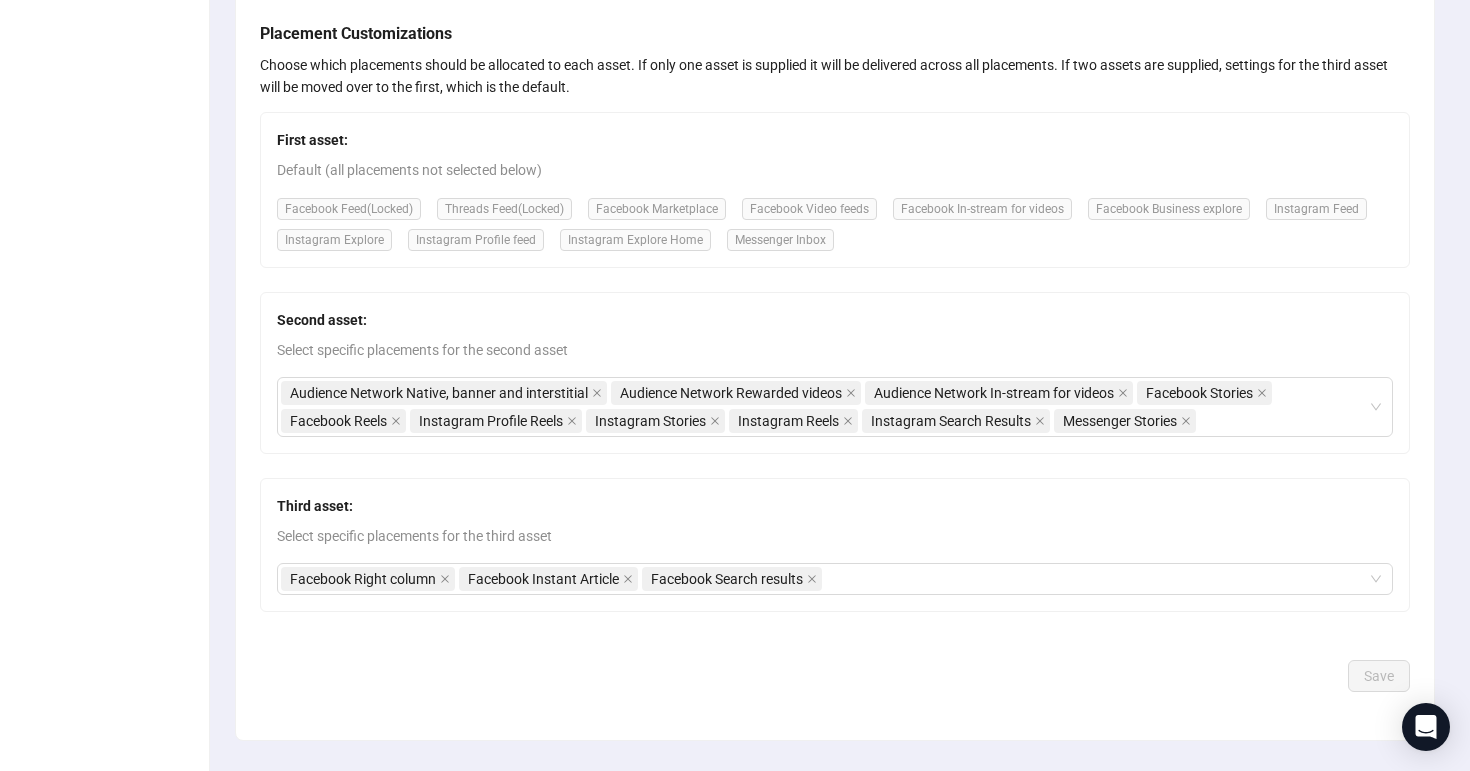 scroll, scrollTop: 336, scrollLeft: 0, axis: vertical 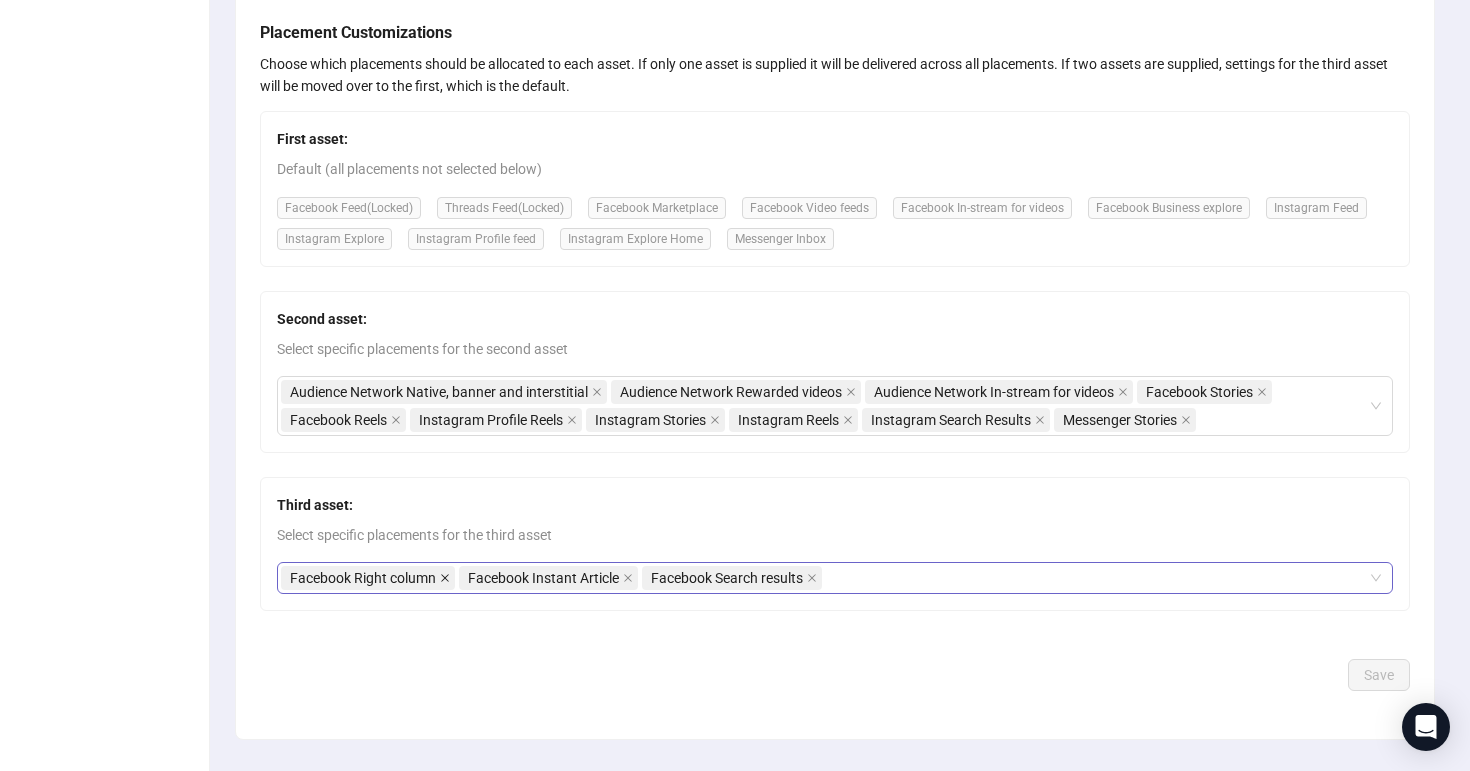 click 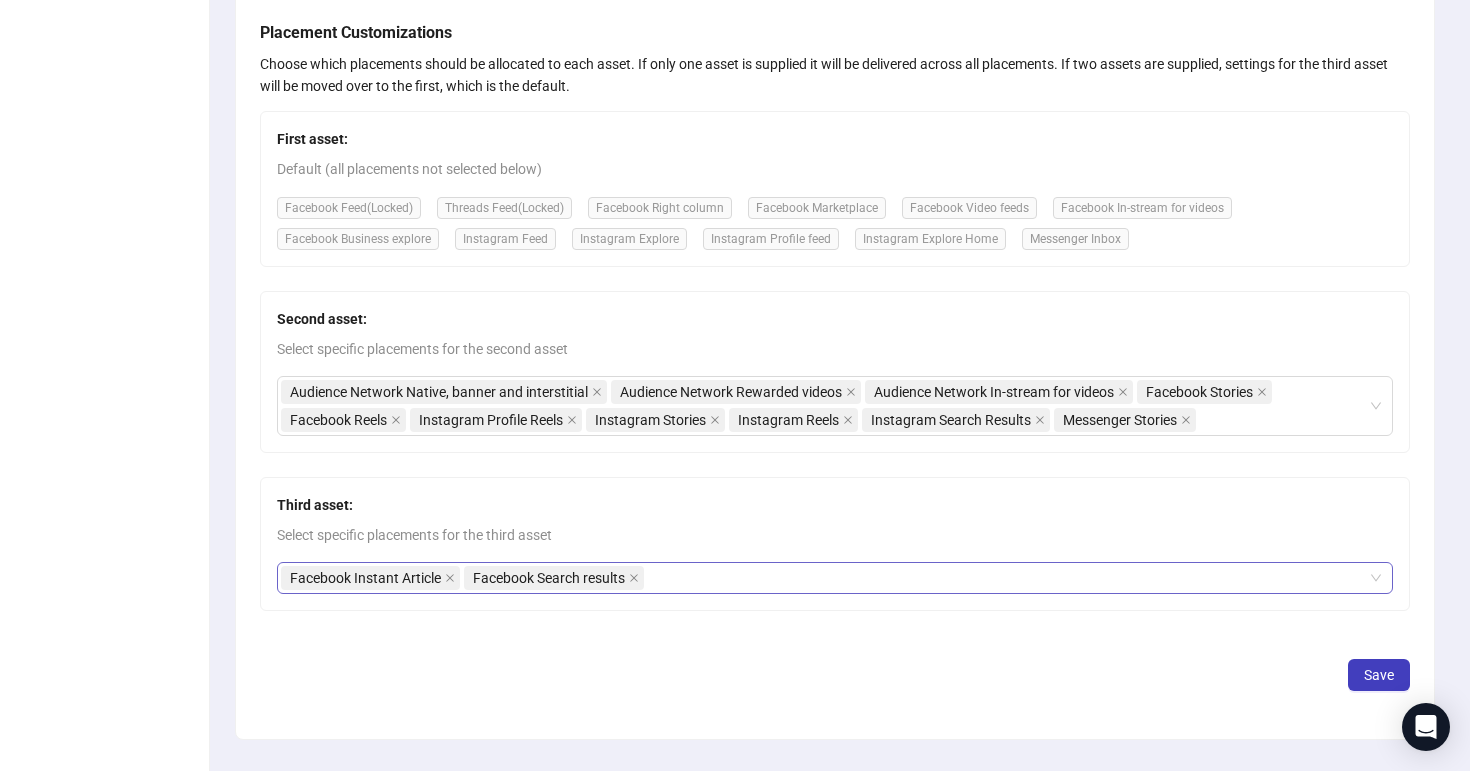 click on "Facebook Instant Article" at bounding box center [370, 578] 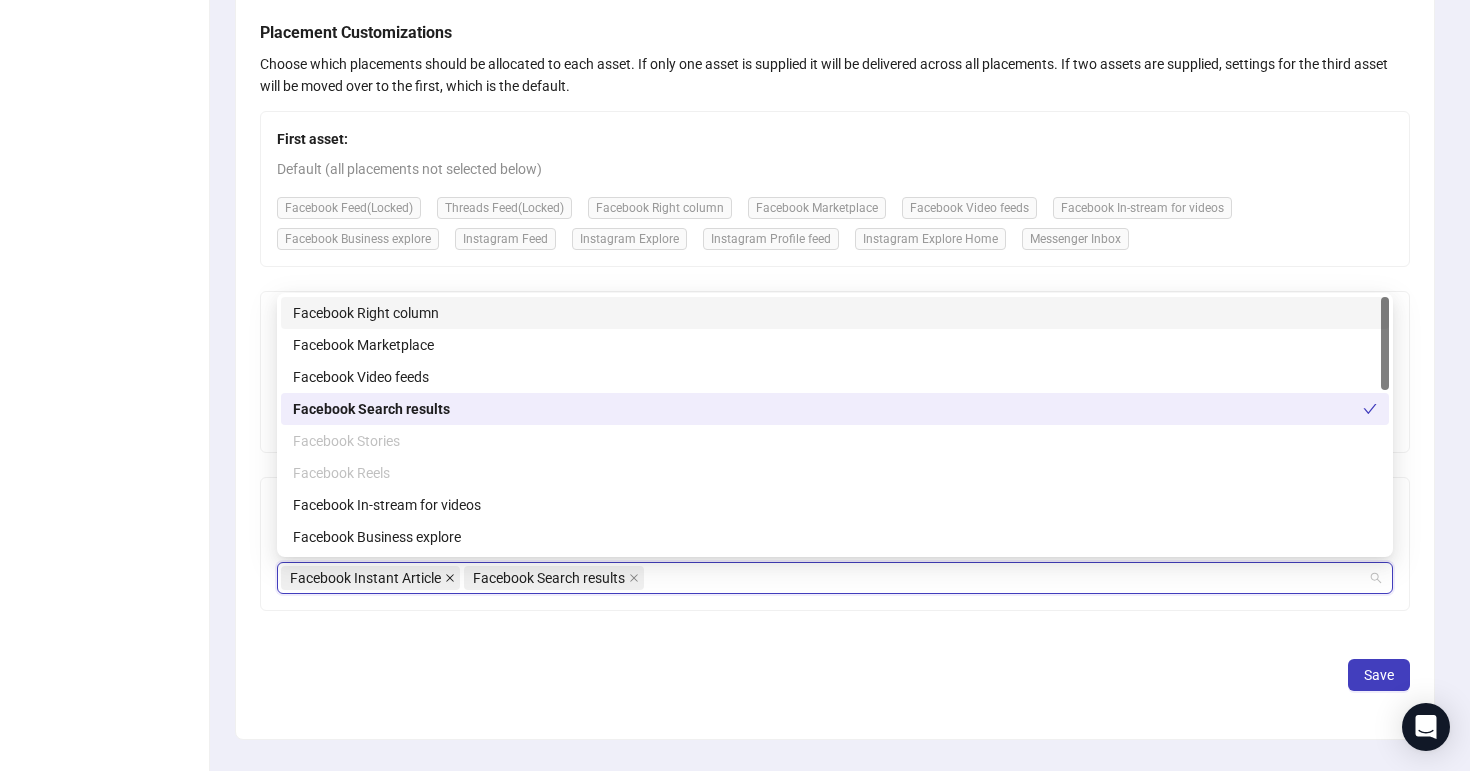 click 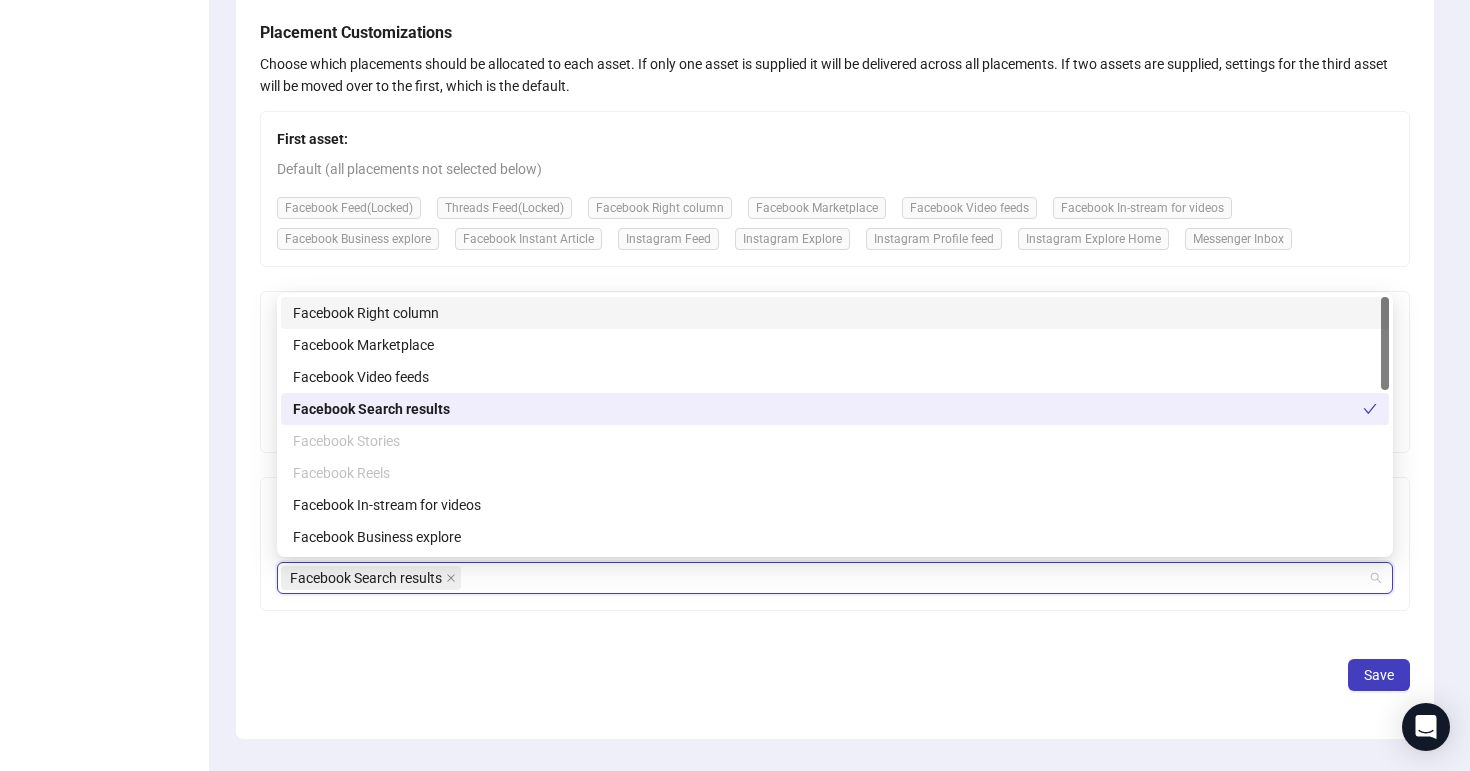 click 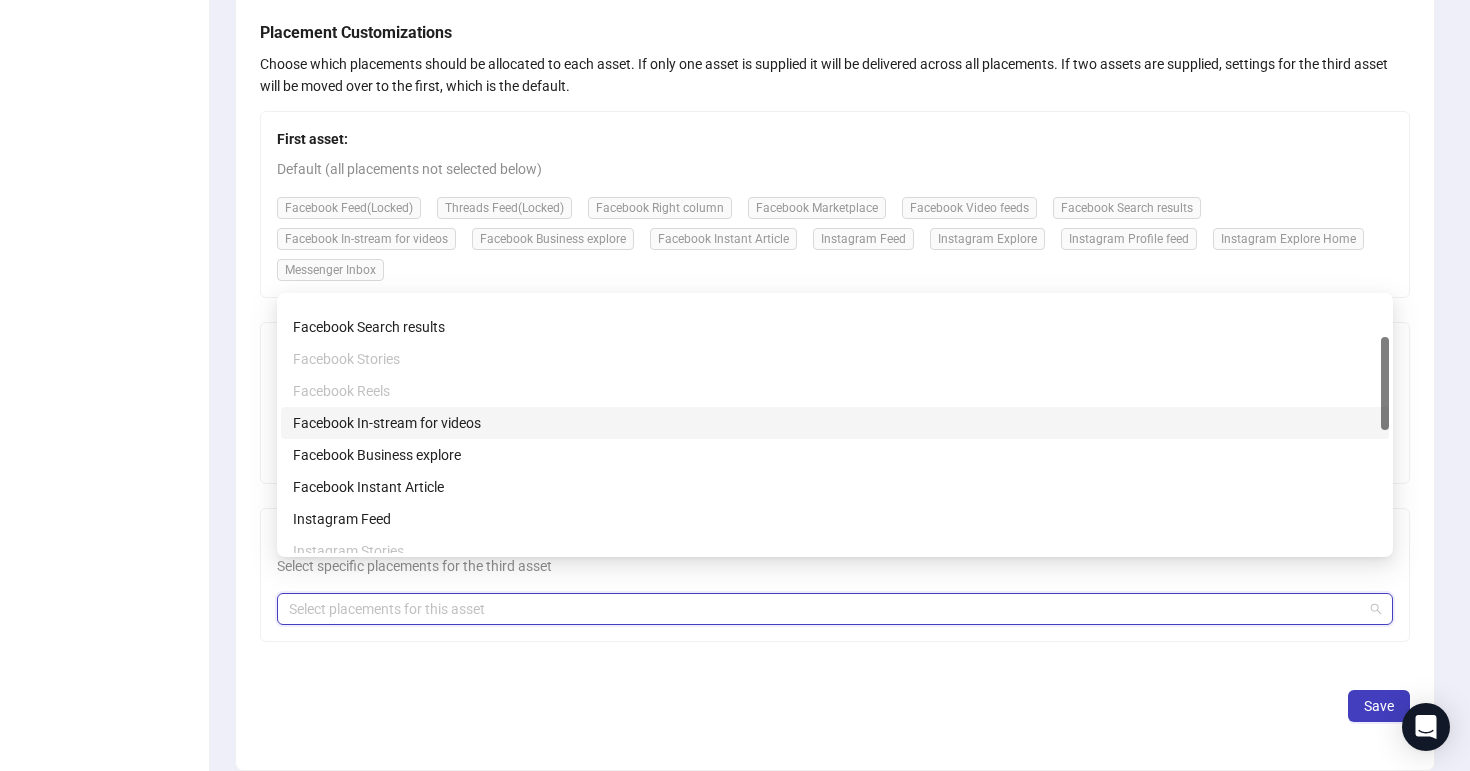 scroll, scrollTop: 125, scrollLeft: 0, axis: vertical 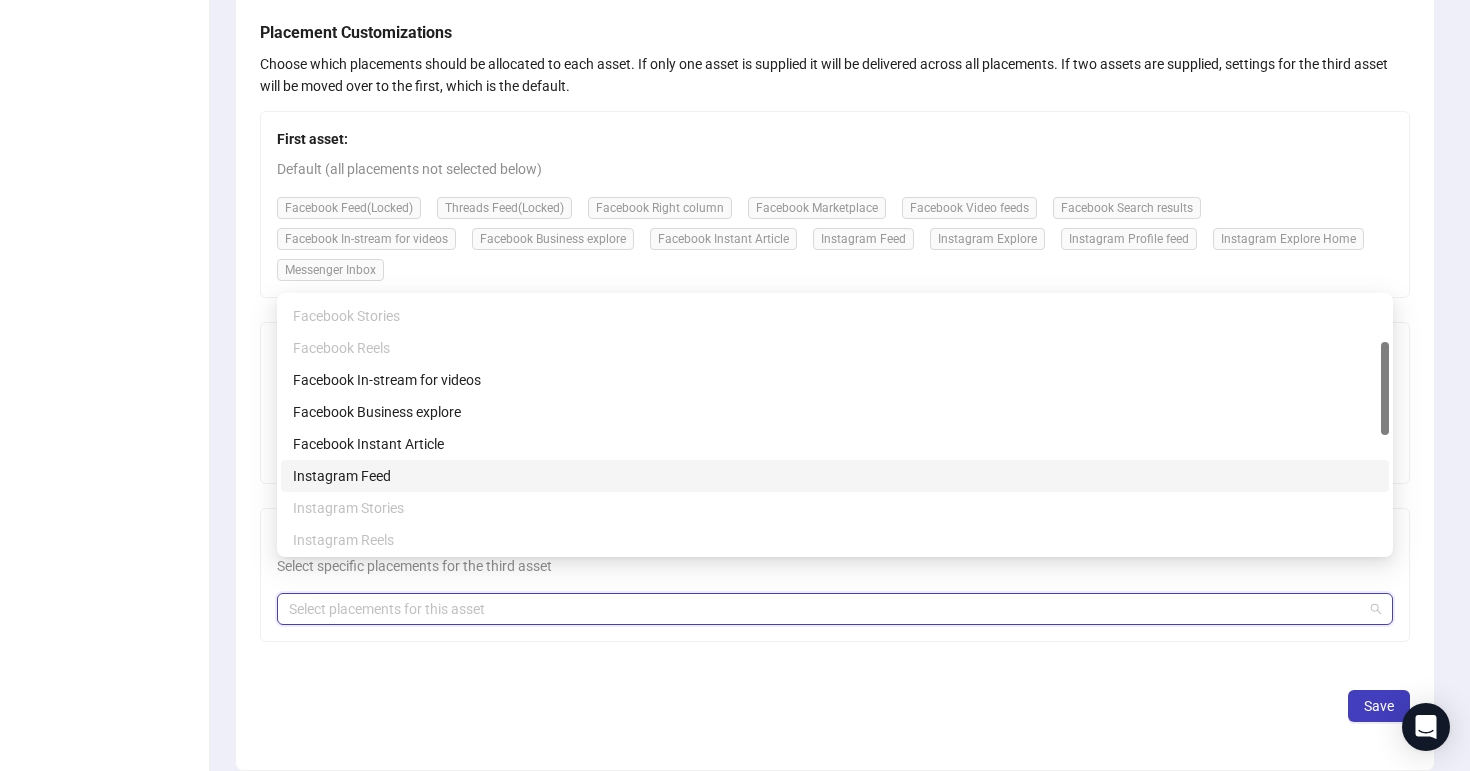 click on "Instagram Feed" at bounding box center (835, 476) 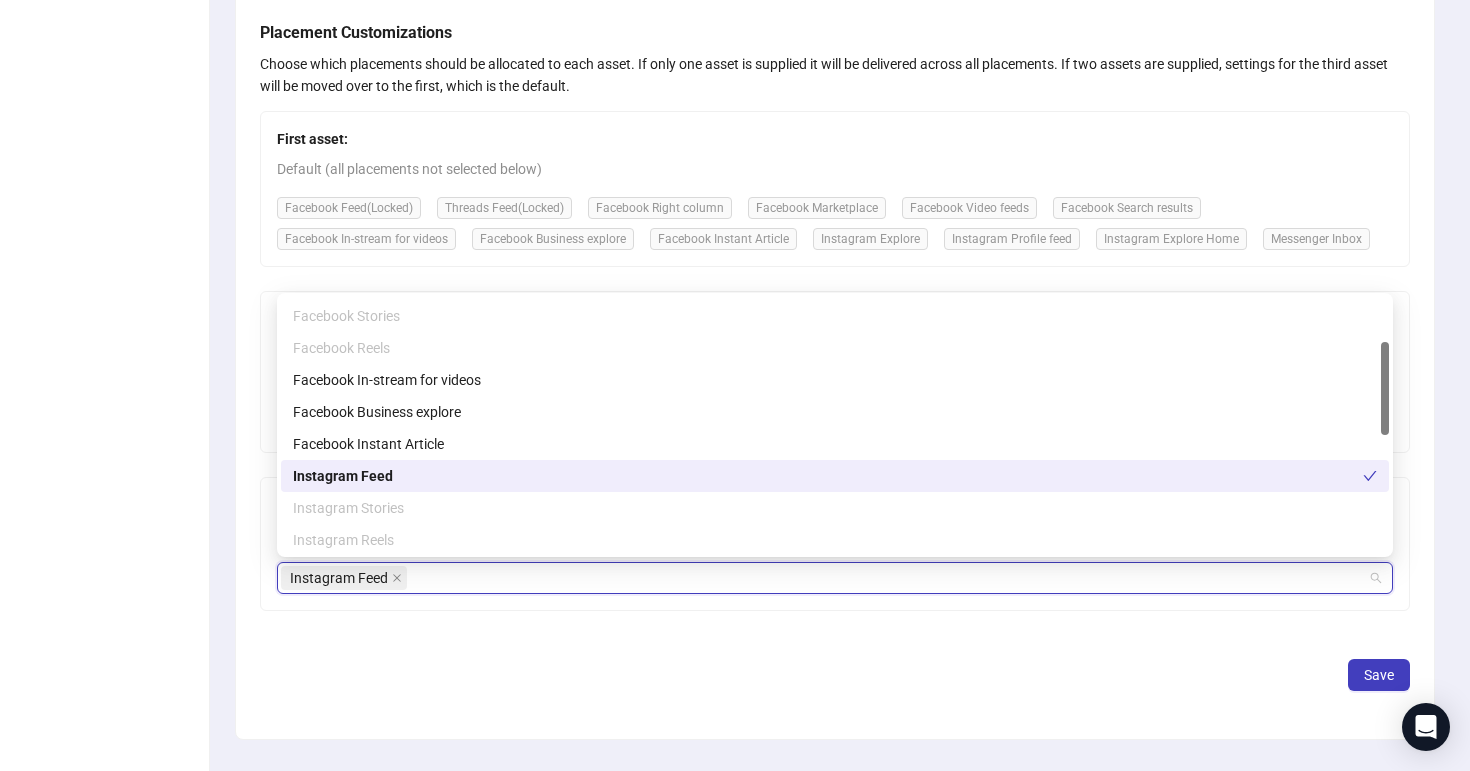 click on "First asset: Default (all placements not selected below) Facebook Feed  (Locked) Threads Feed  (Locked) Facebook Right column Facebook Marketplace Facebook Video feeds Facebook Search results Facebook In-stream for videos Facebook Business explore Facebook Instant Article Instagram Explore Instagram Profile feed Instagram Explore Home Messenger Inbox Second asset: Select specific placements for the second asset Audience Network Native, banner and interstitial Audience Network Rewarded videos Audience Network In-stream for videos Facebook Stories Facebook Reels Instagram Profile Reels Instagram Stories Instagram Reels Instagram Search Results Messenger Stories   Third asset: Select specific placements for the third asset Instagram Feed" at bounding box center [835, 373] 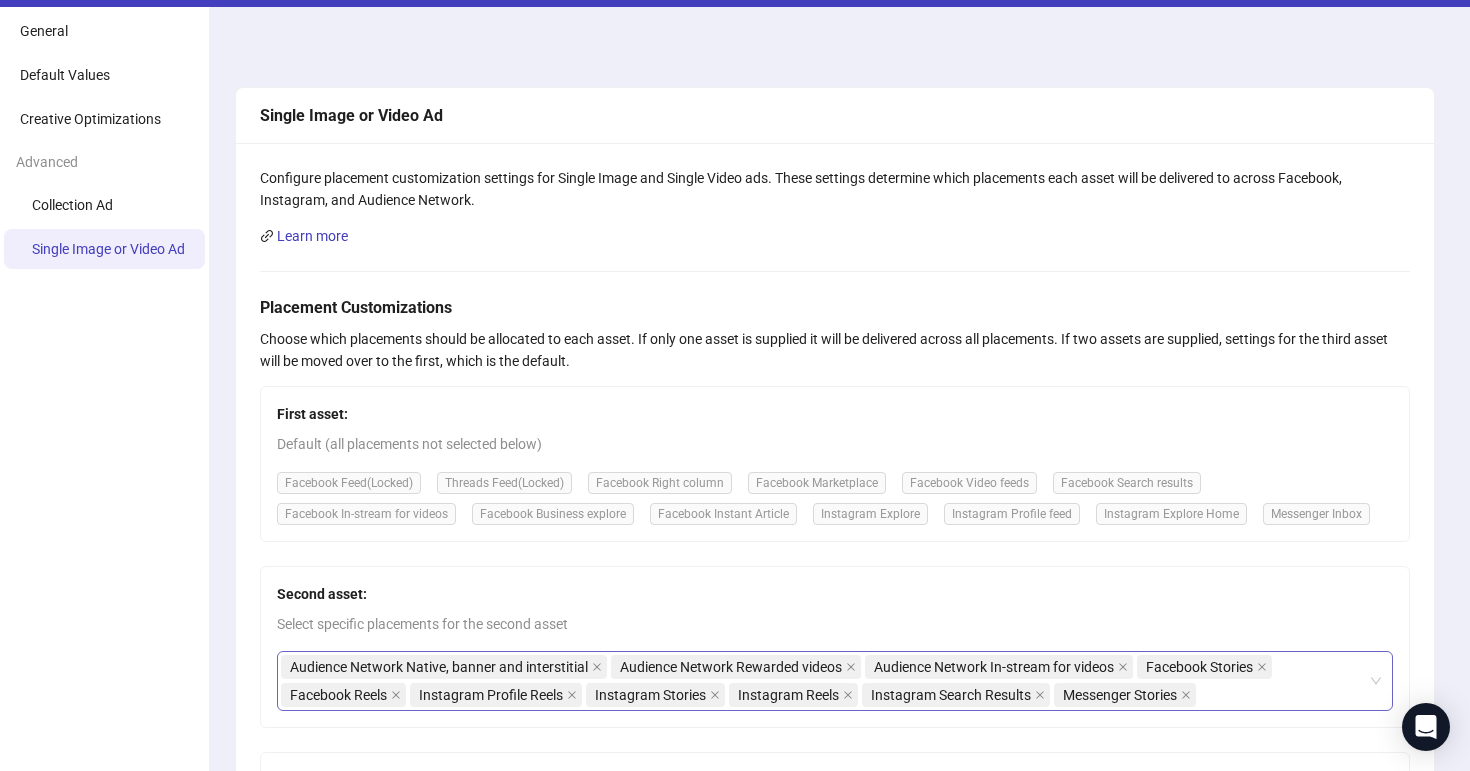 scroll, scrollTop: 0, scrollLeft: 0, axis: both 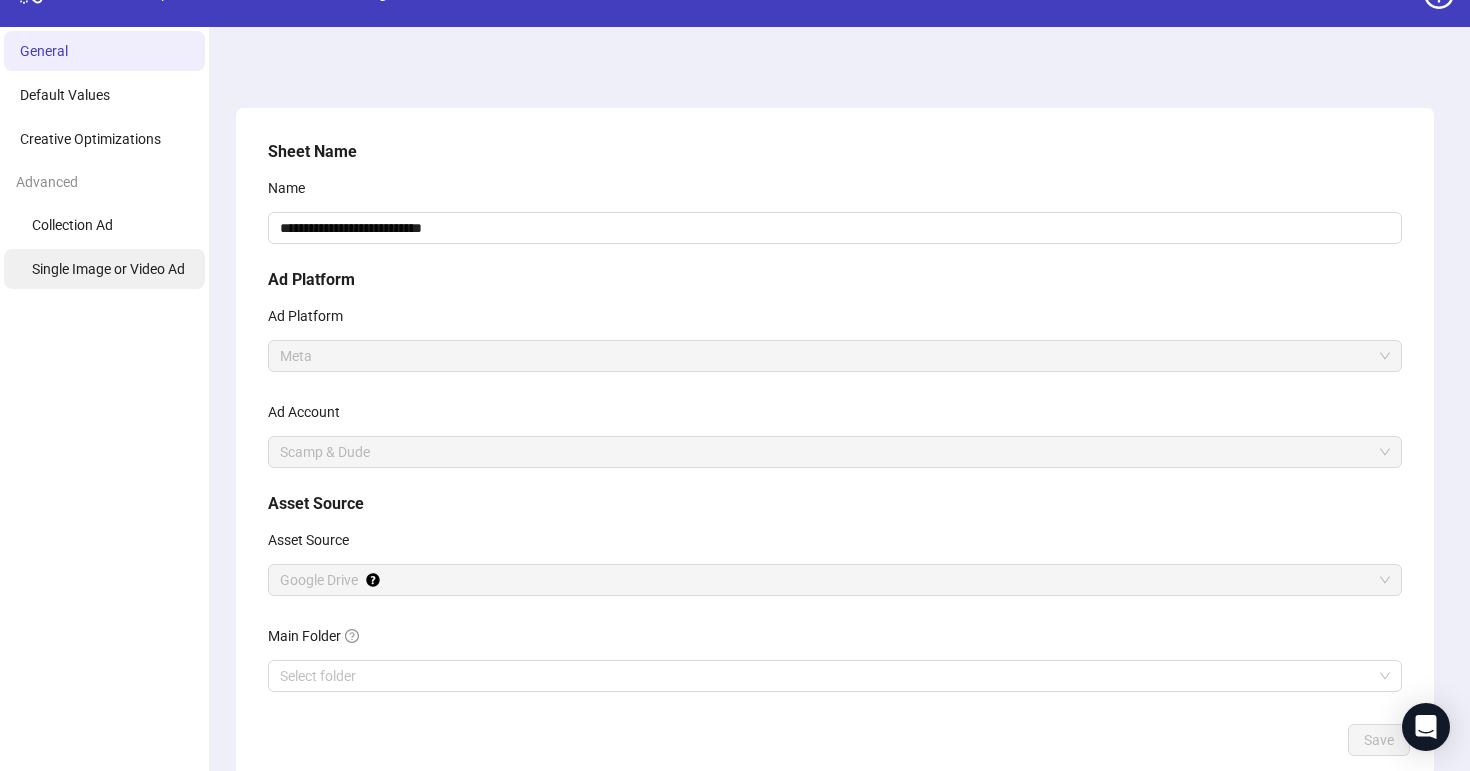 click on "Single Image or Video Ad" at bounding box center [104, 269] 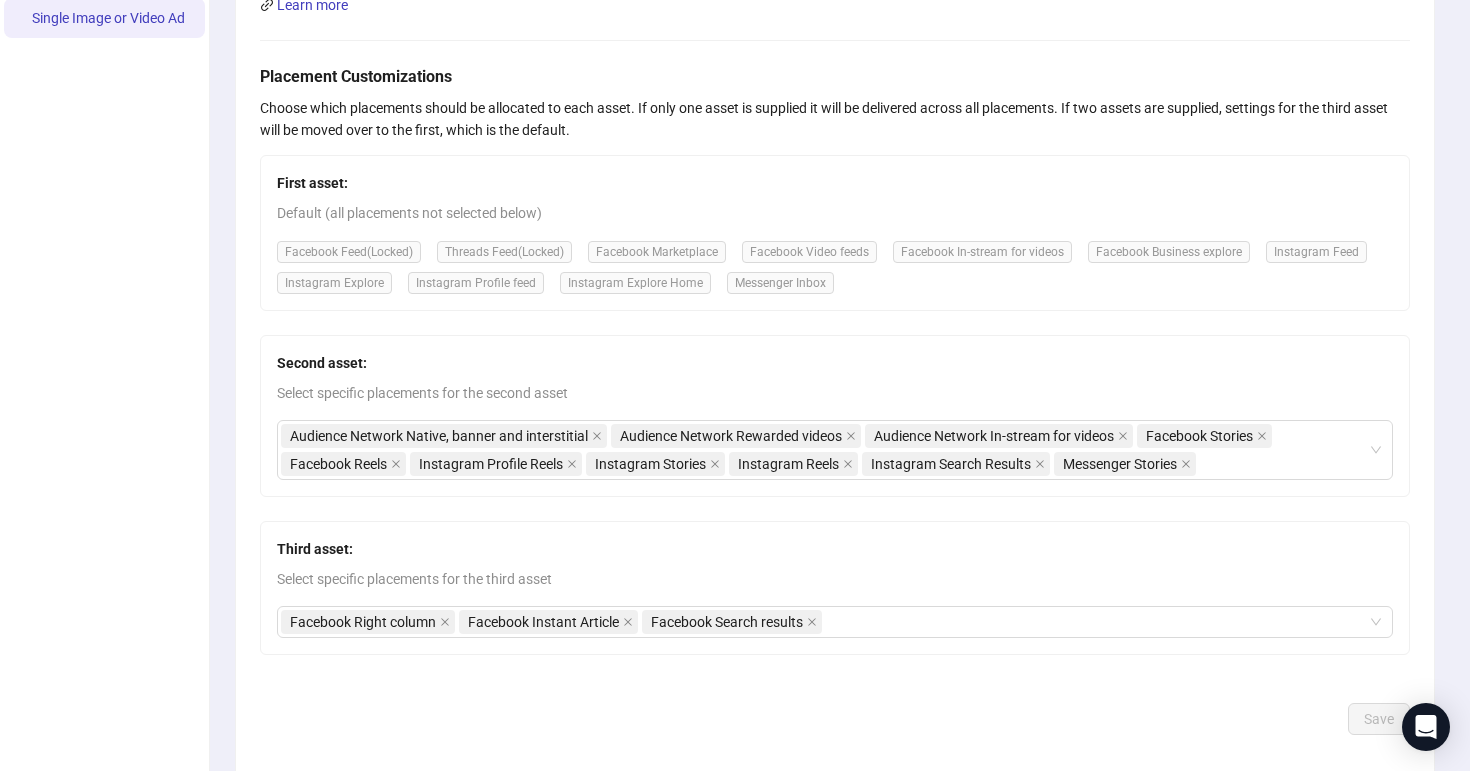 scroll, scrollTop: 293, scrollLeft: 0, axis: vertical 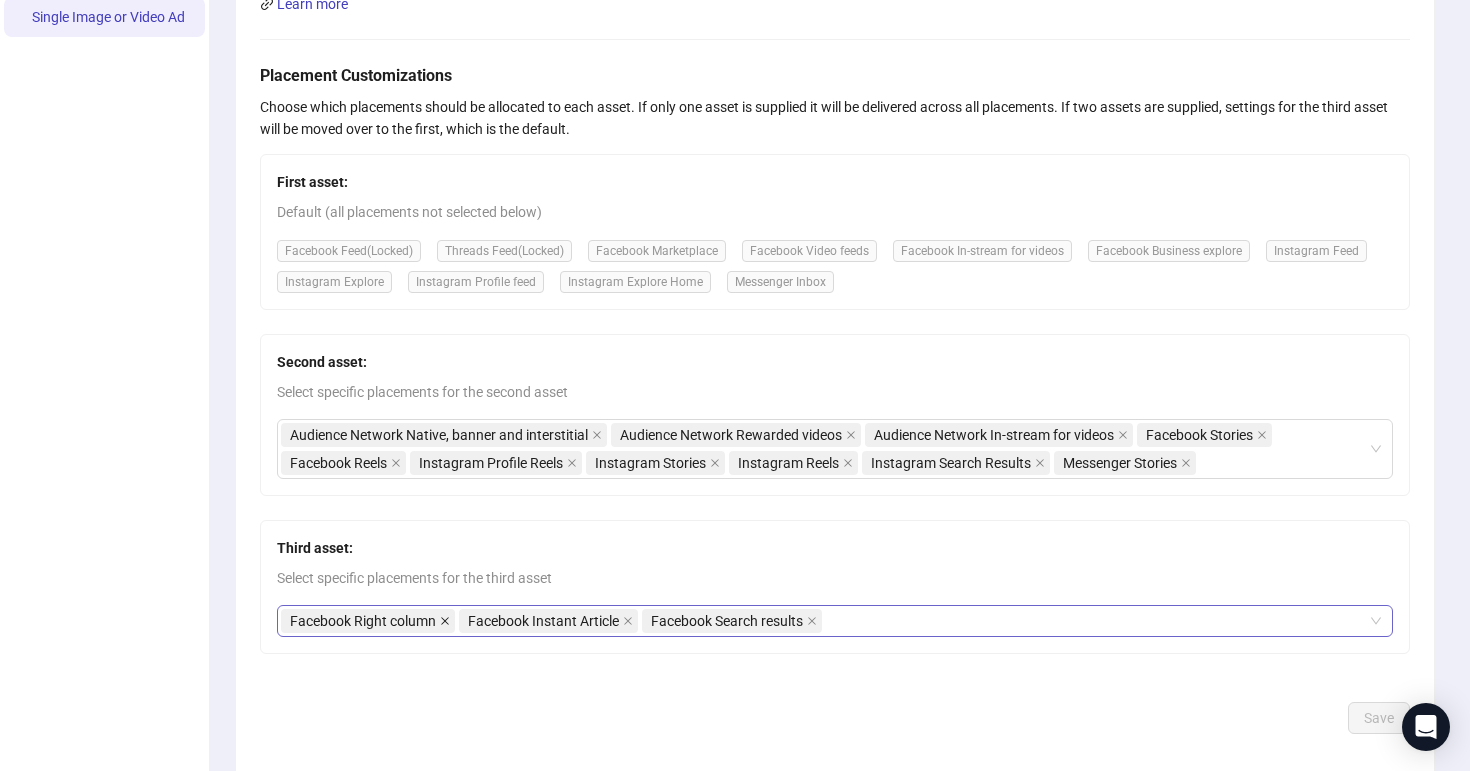 click 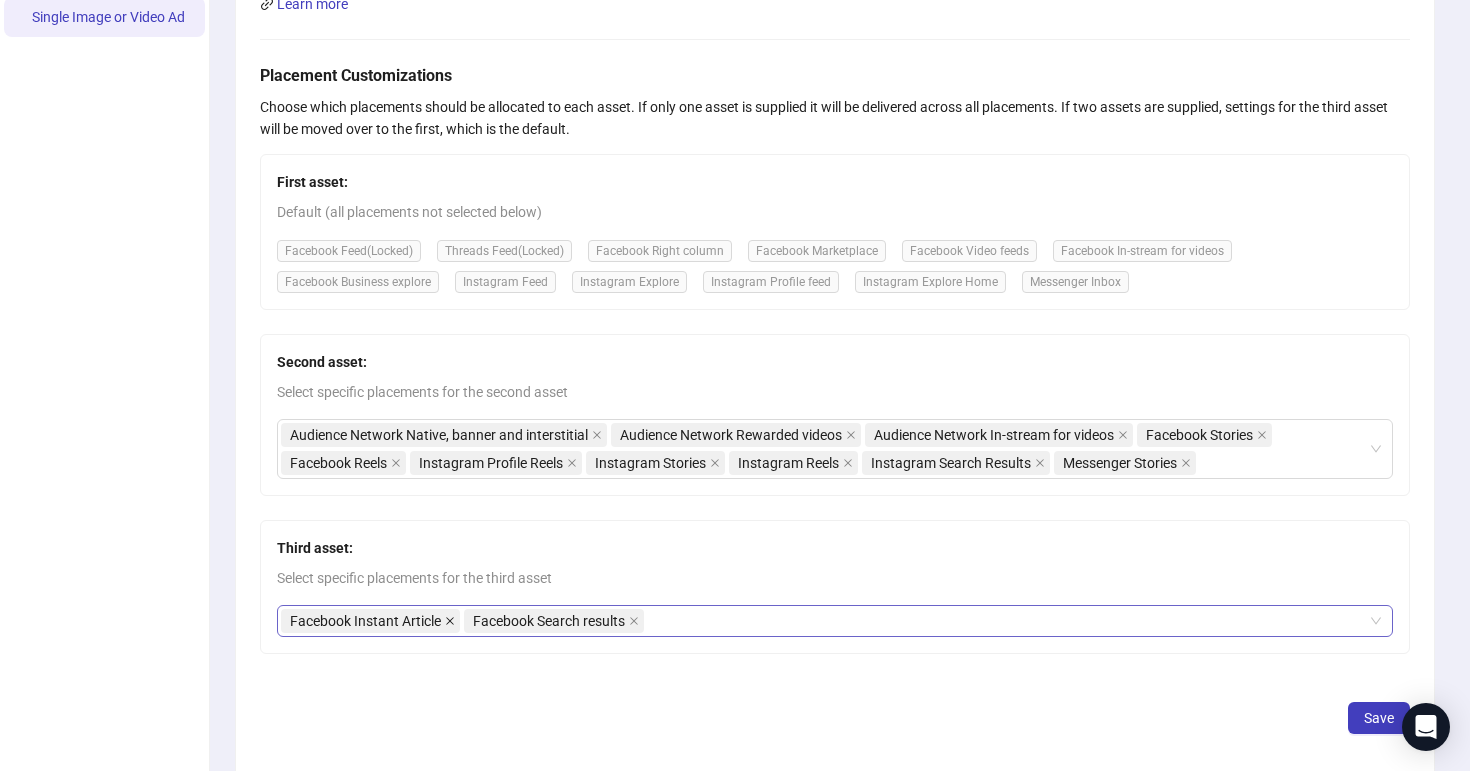 click 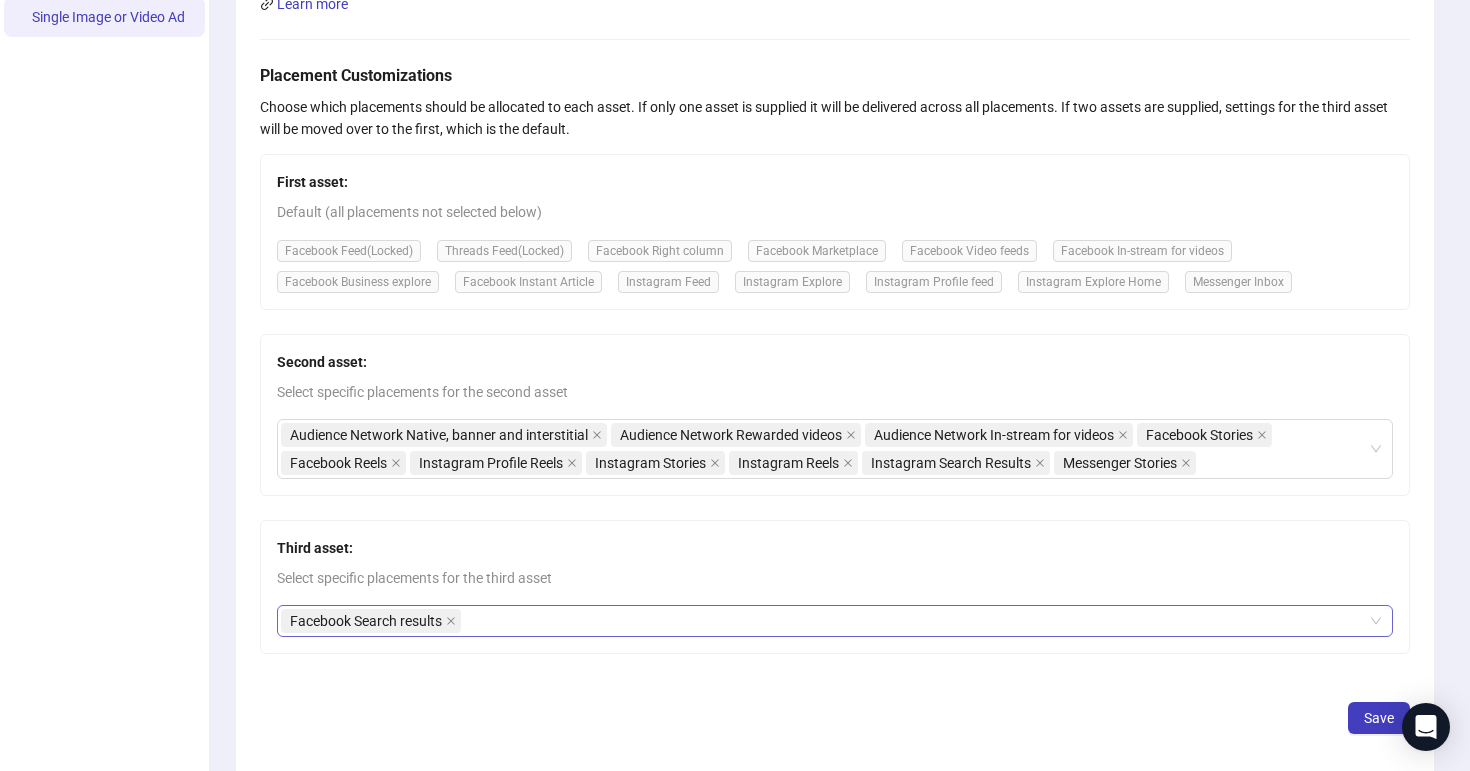 click 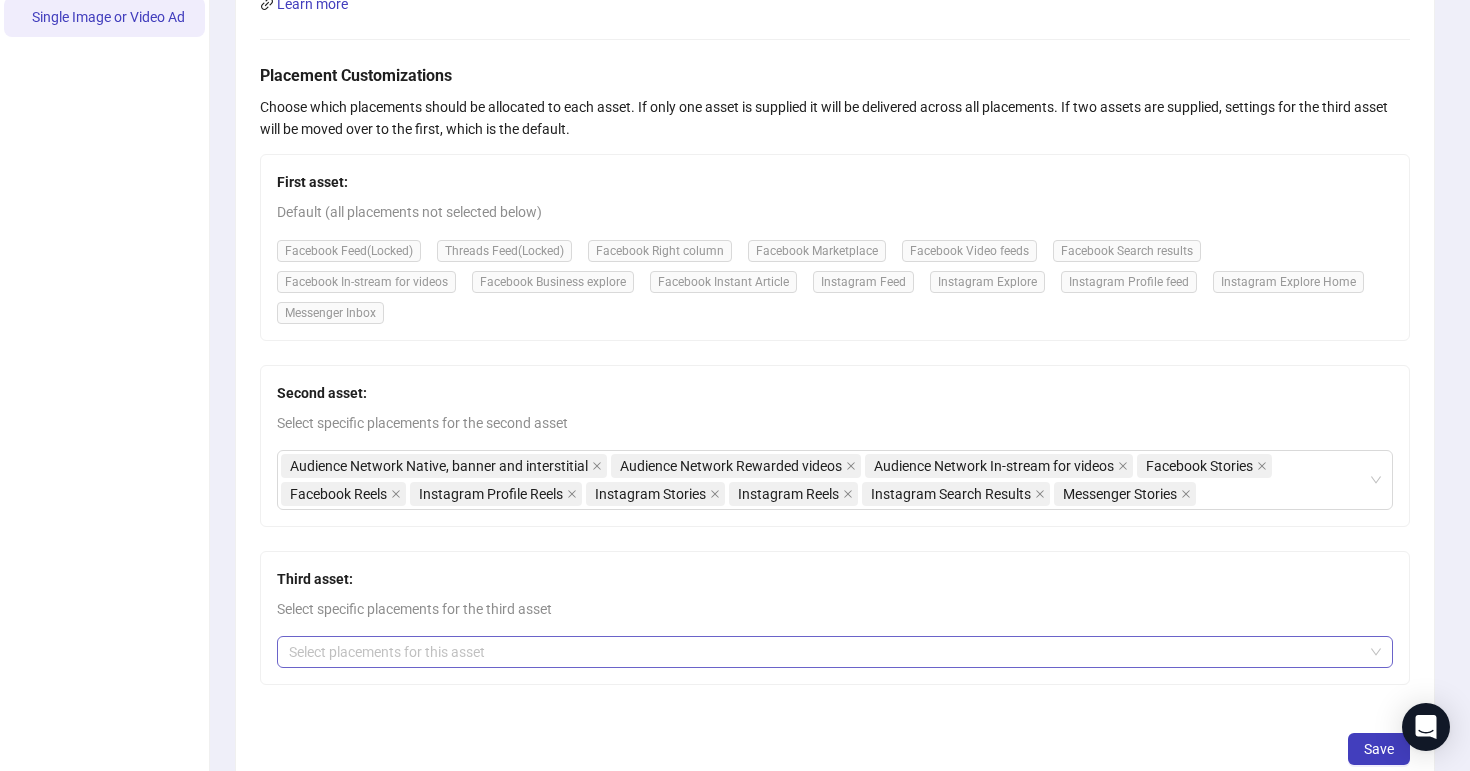click at bounding box center (824, 652) 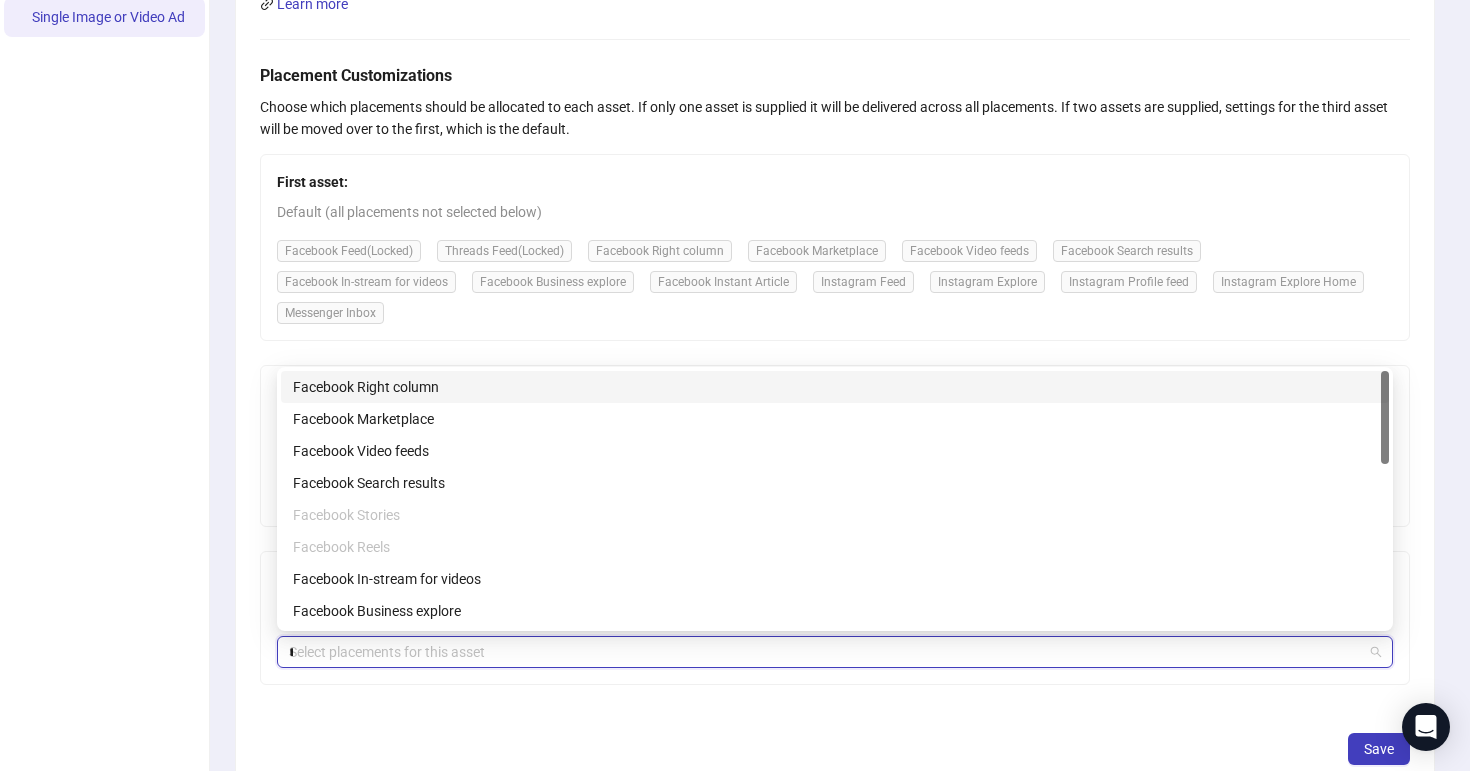 type on "**" 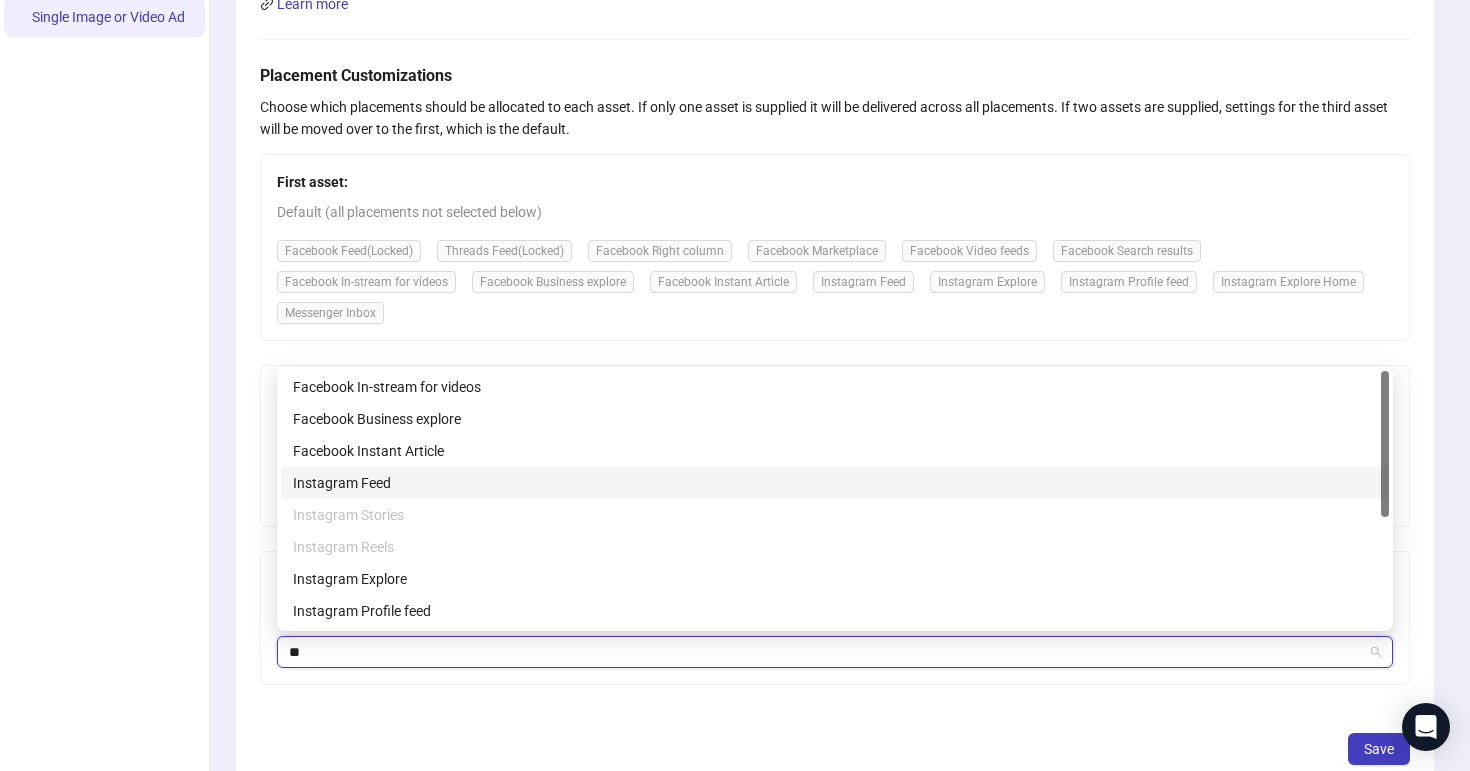 click on "Instagram Feed" at bounding box center (835, 483) 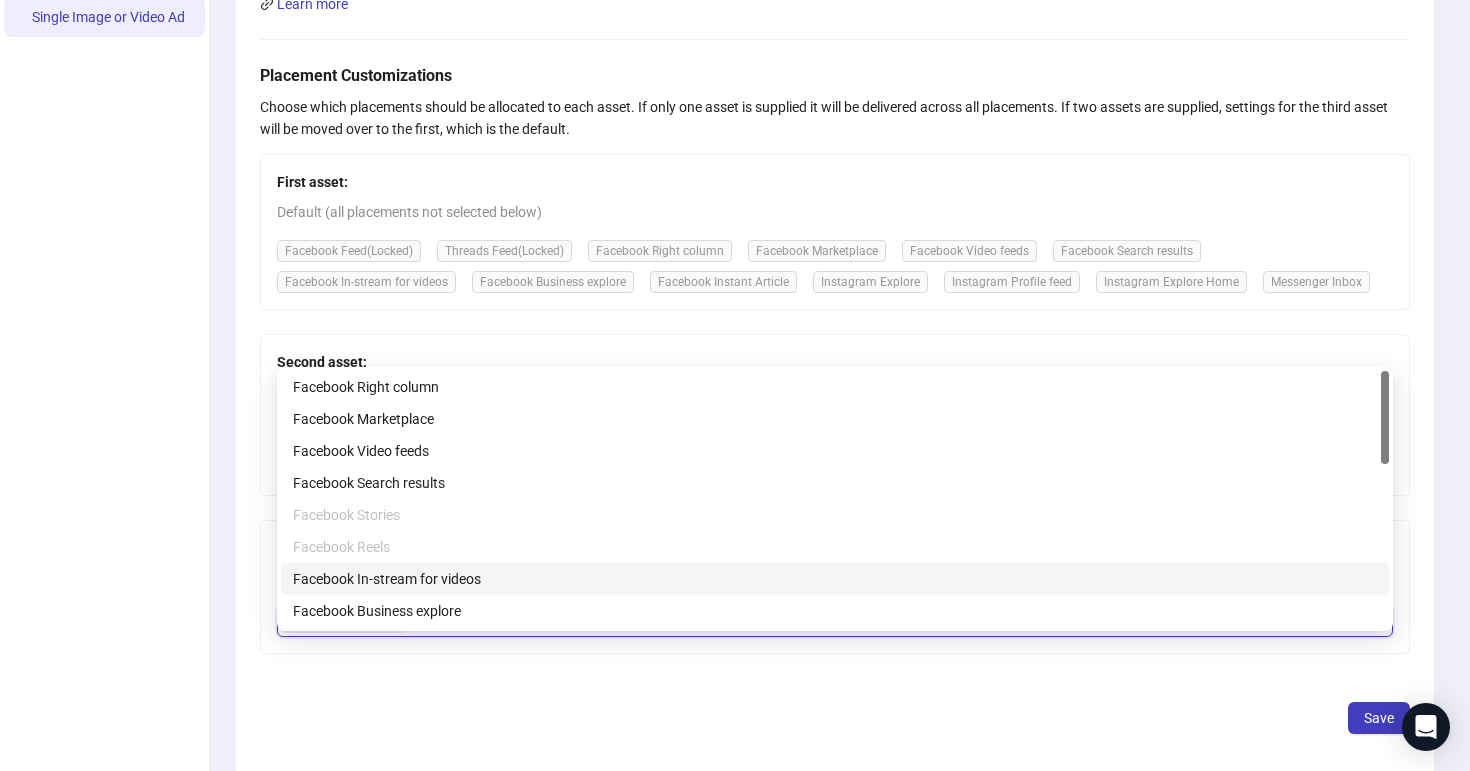 click on "Save" at bounding box center [835, 718] 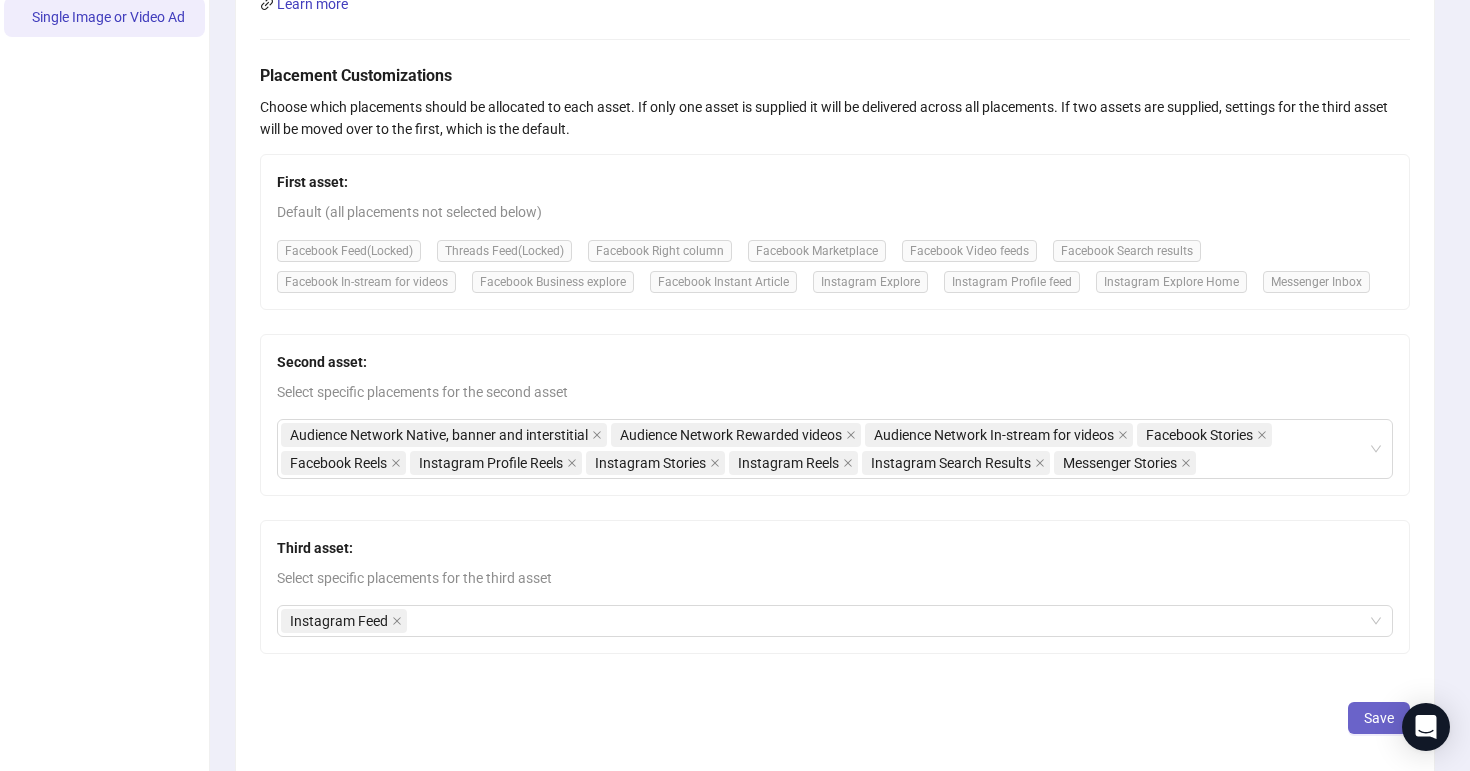 click on "Save" at bounding box center (1379, 718) 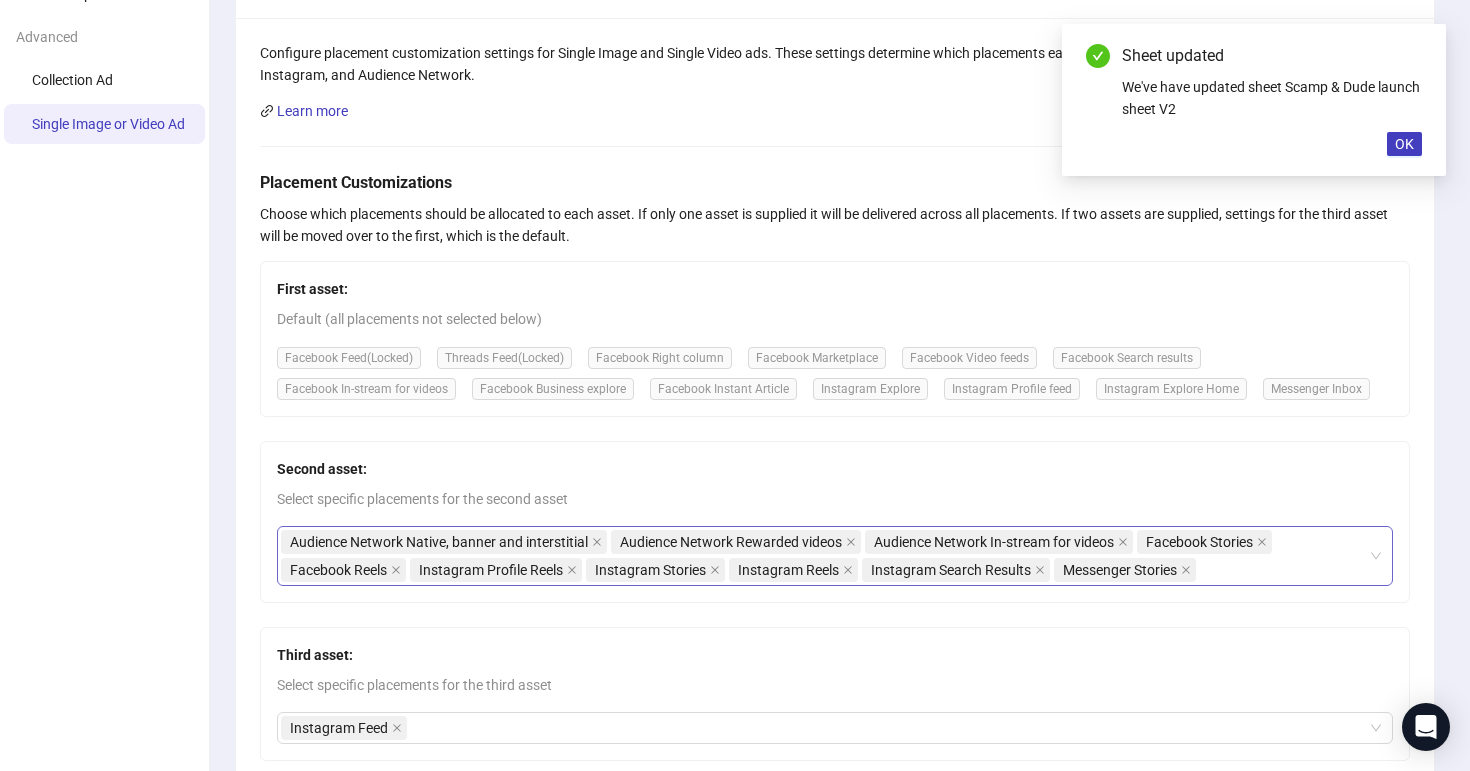 scroll, scrollTop: 134, scrollLeft: 0, axis: vertical 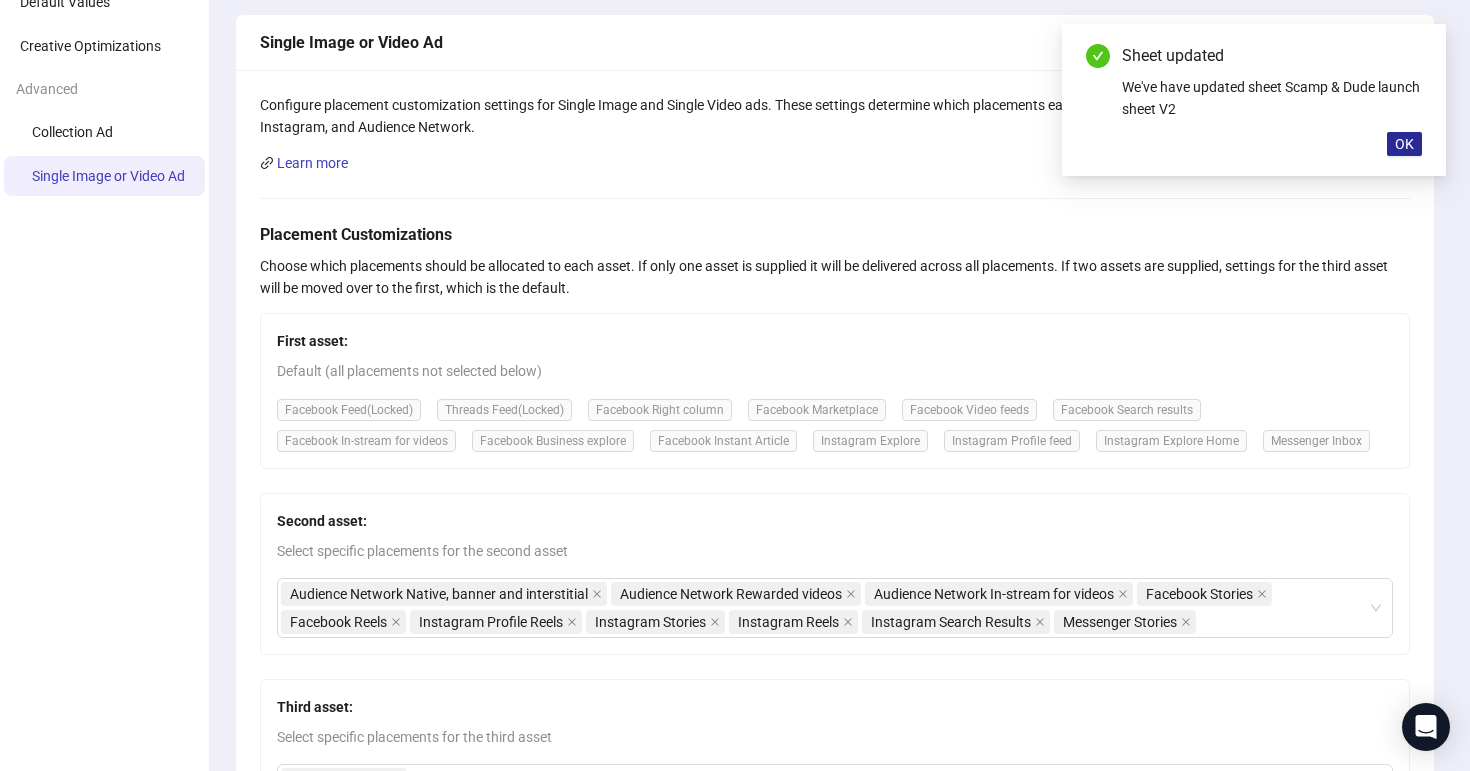 click on "OK" at bounding box center [1404, 144] 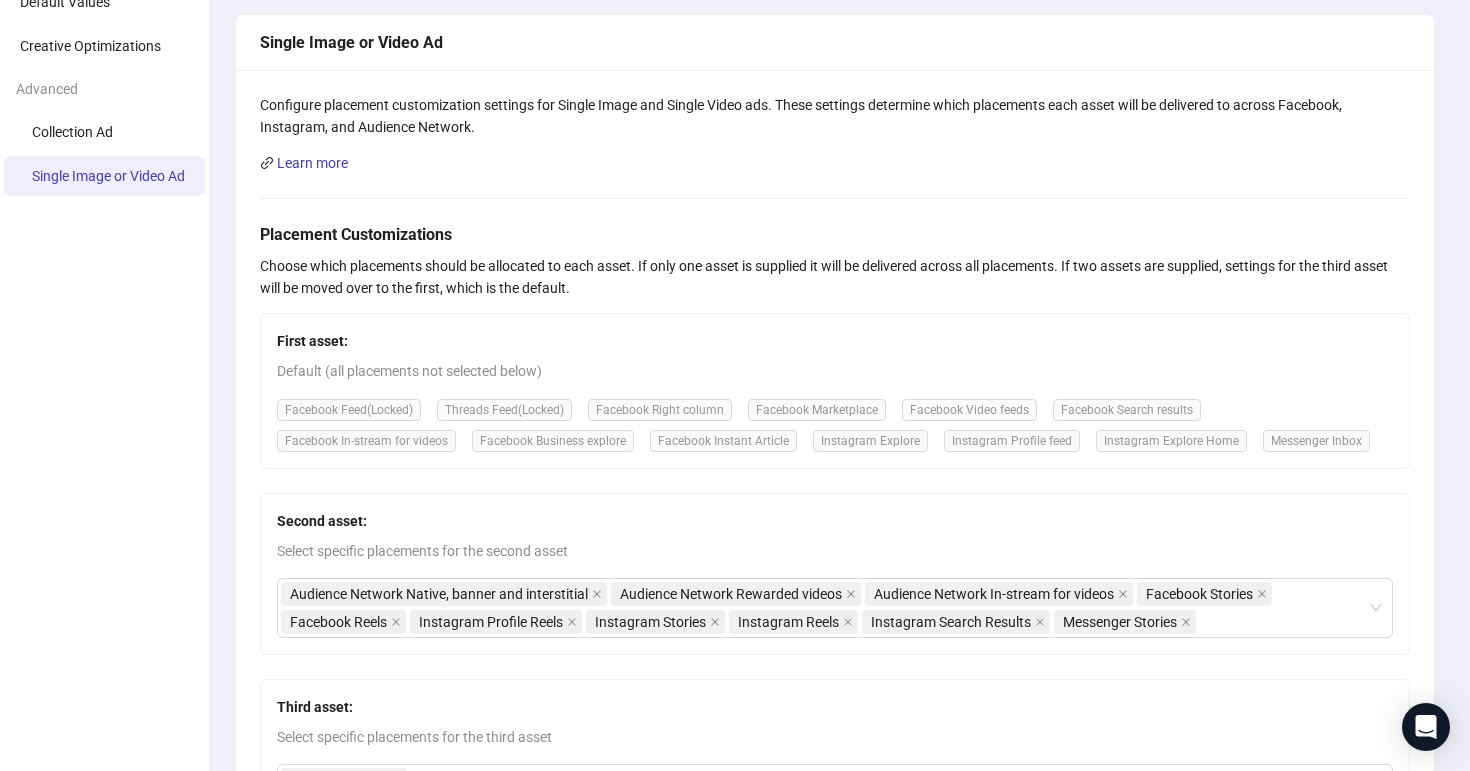 scroll, scrollTop: 0, scrollLeft: 0, axis: both 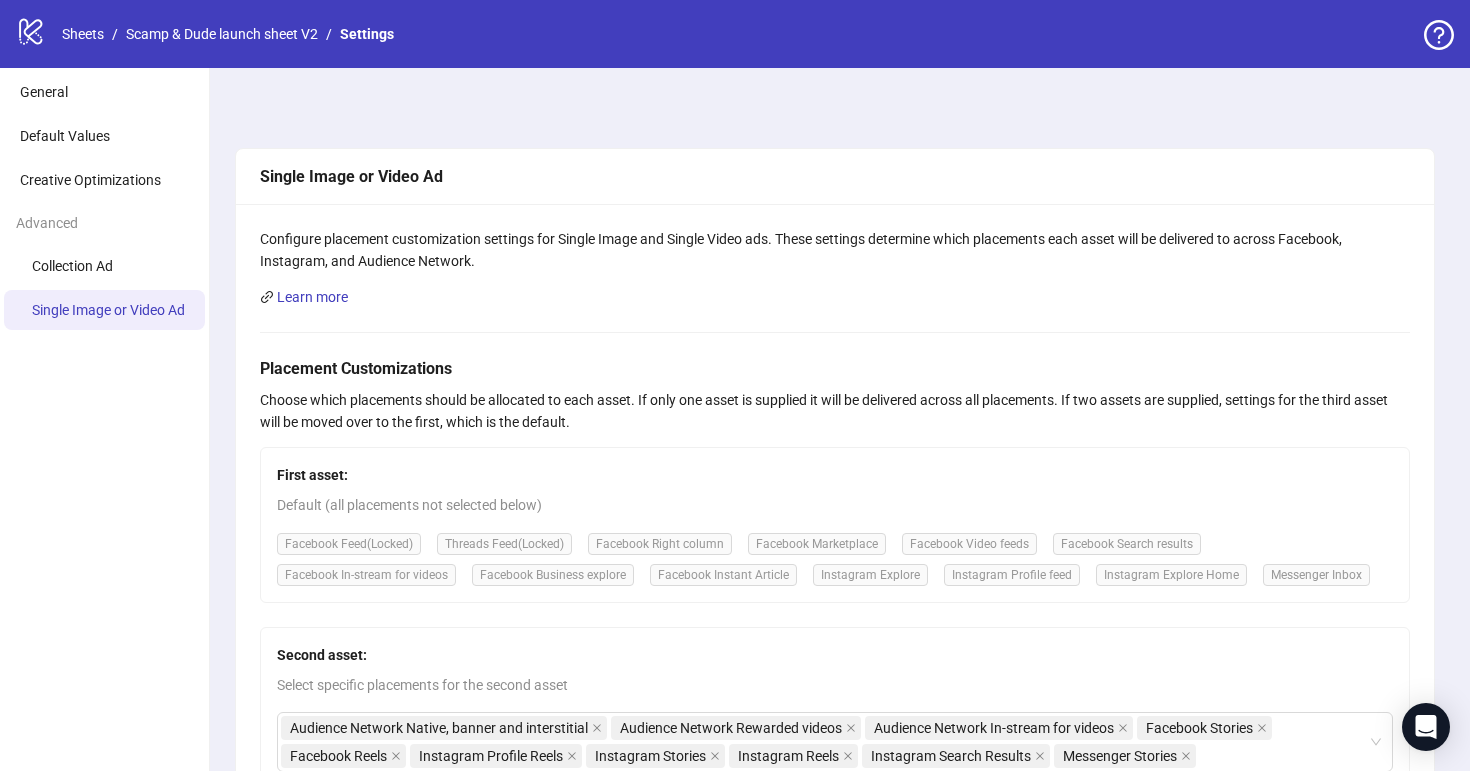 click on "logo/logo-mobile Sheets / Scamp & Dude launch sheet V2 / Settings" at bounding box center [209, 34] 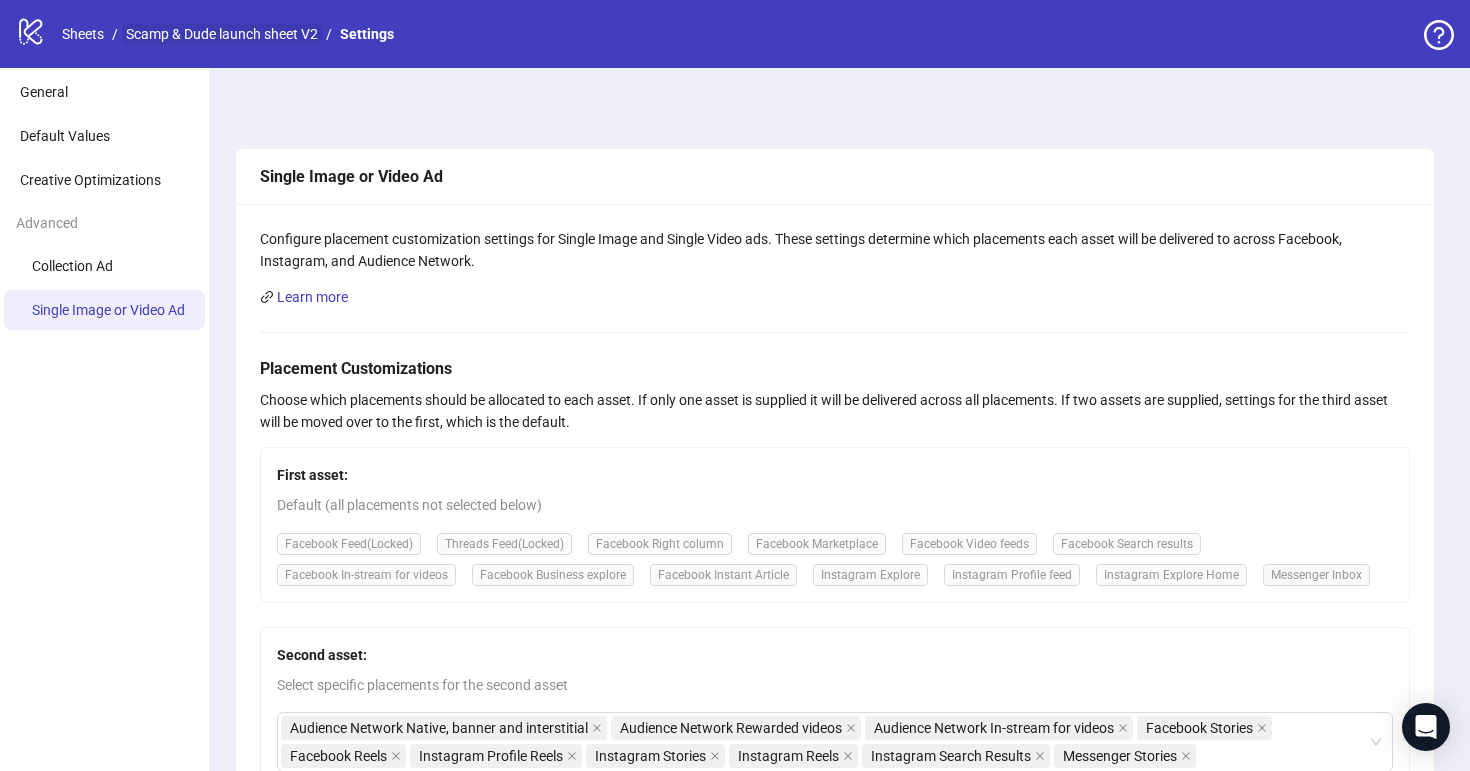 click on "Scamp & Dude launch sheet V2" at bounding box center [222, 34] 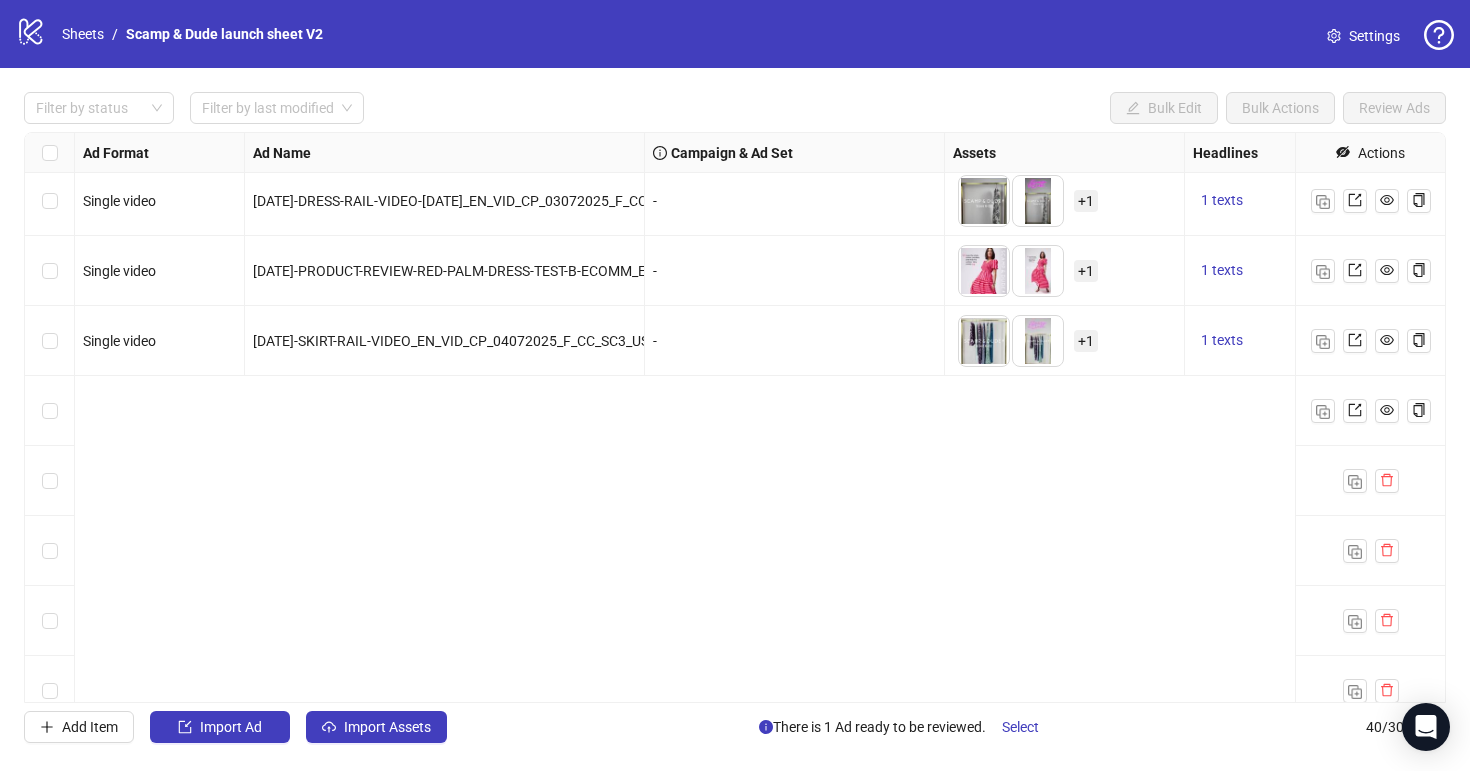 scroll, scrollTop: 2271, scrollLeft: 0, axis: vertical 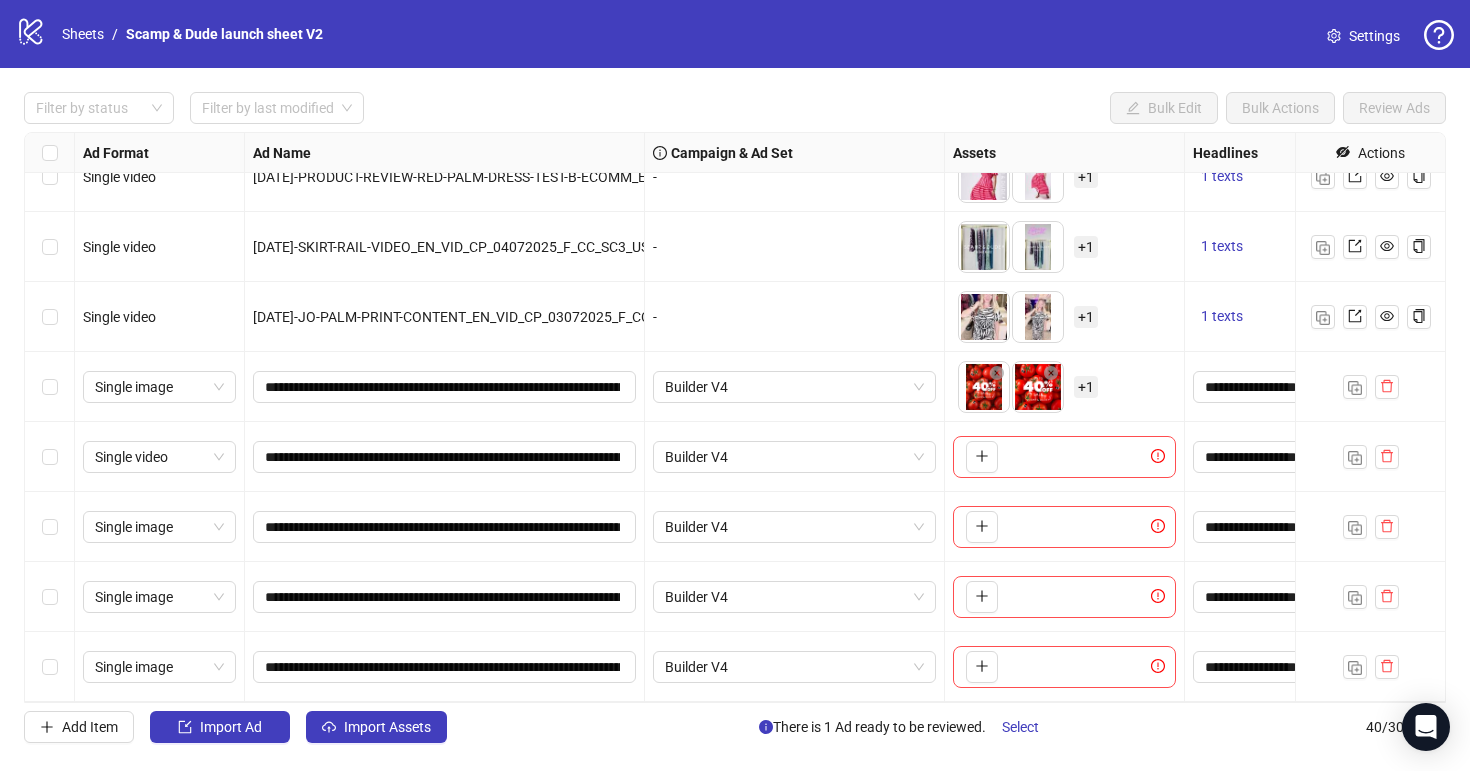 click on "+ 1" at bounding box center [1086, 387] 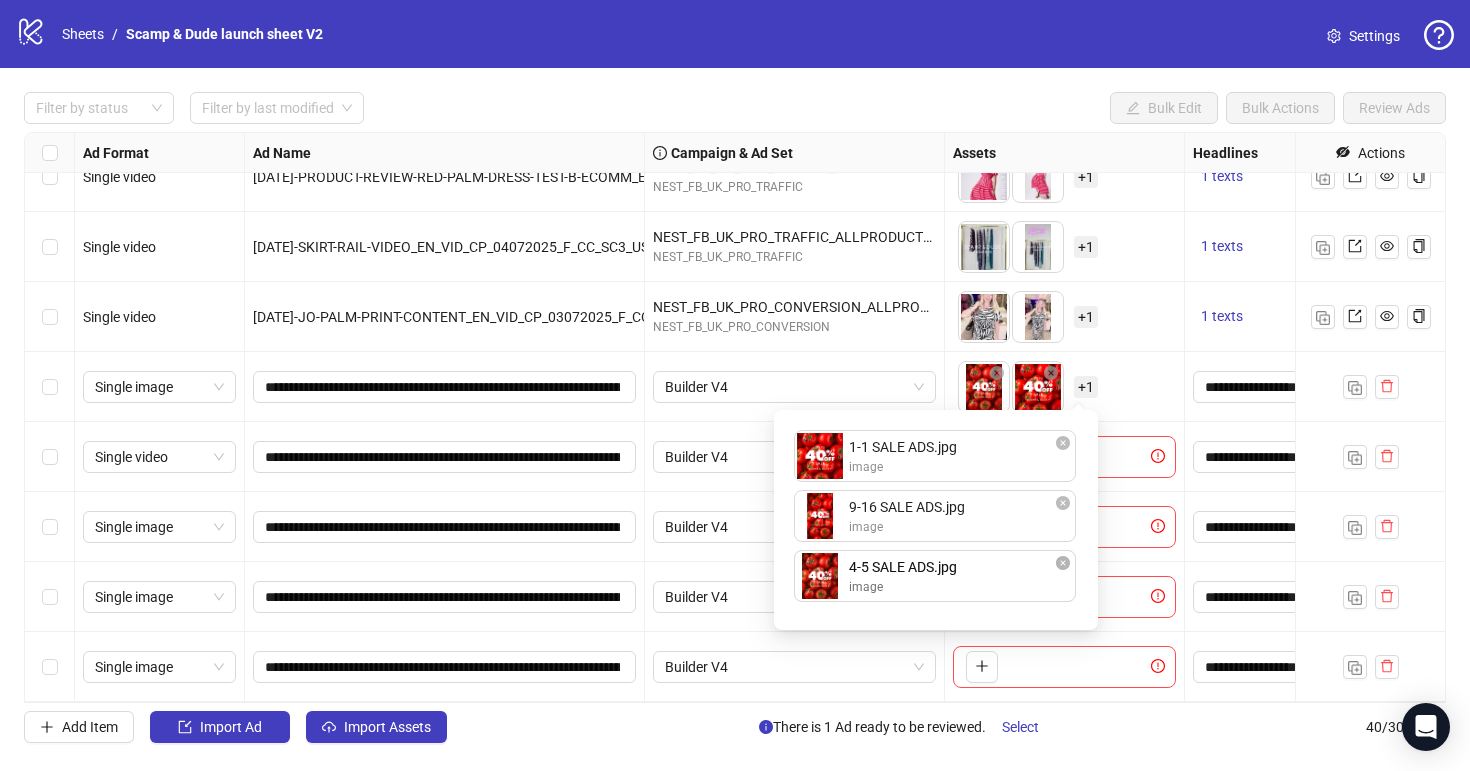 drag, startPoint x: 937, startPoint y: 461, endPoint x: 937, endPoint y: 594, distance: 133 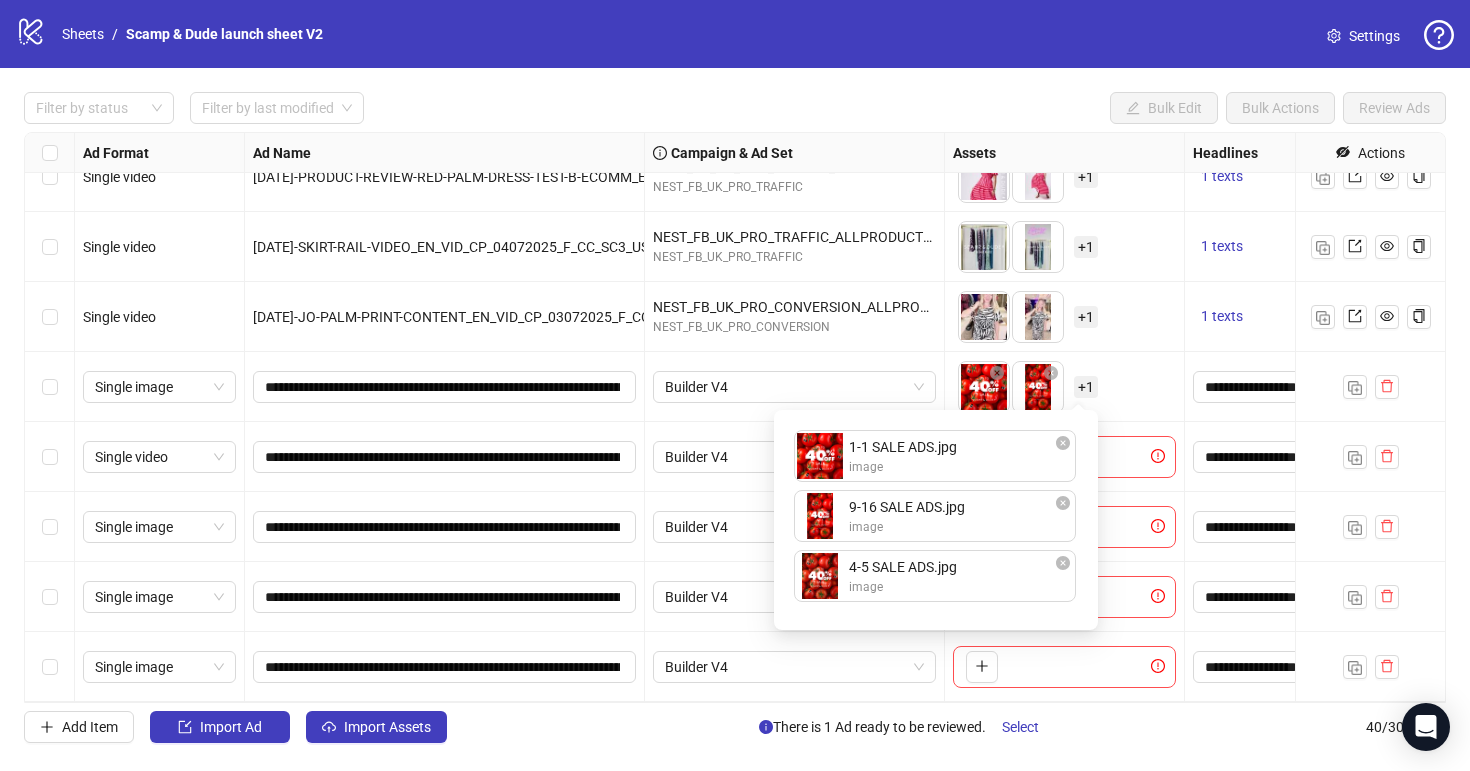 click on "To pick up a draggable item, press the space bar.
While dragging, use the arrow keys to move the item.
Press space again to drop the item in its new position, or press escape to cancel.
+ 1" at bounding box center [1064, 387] 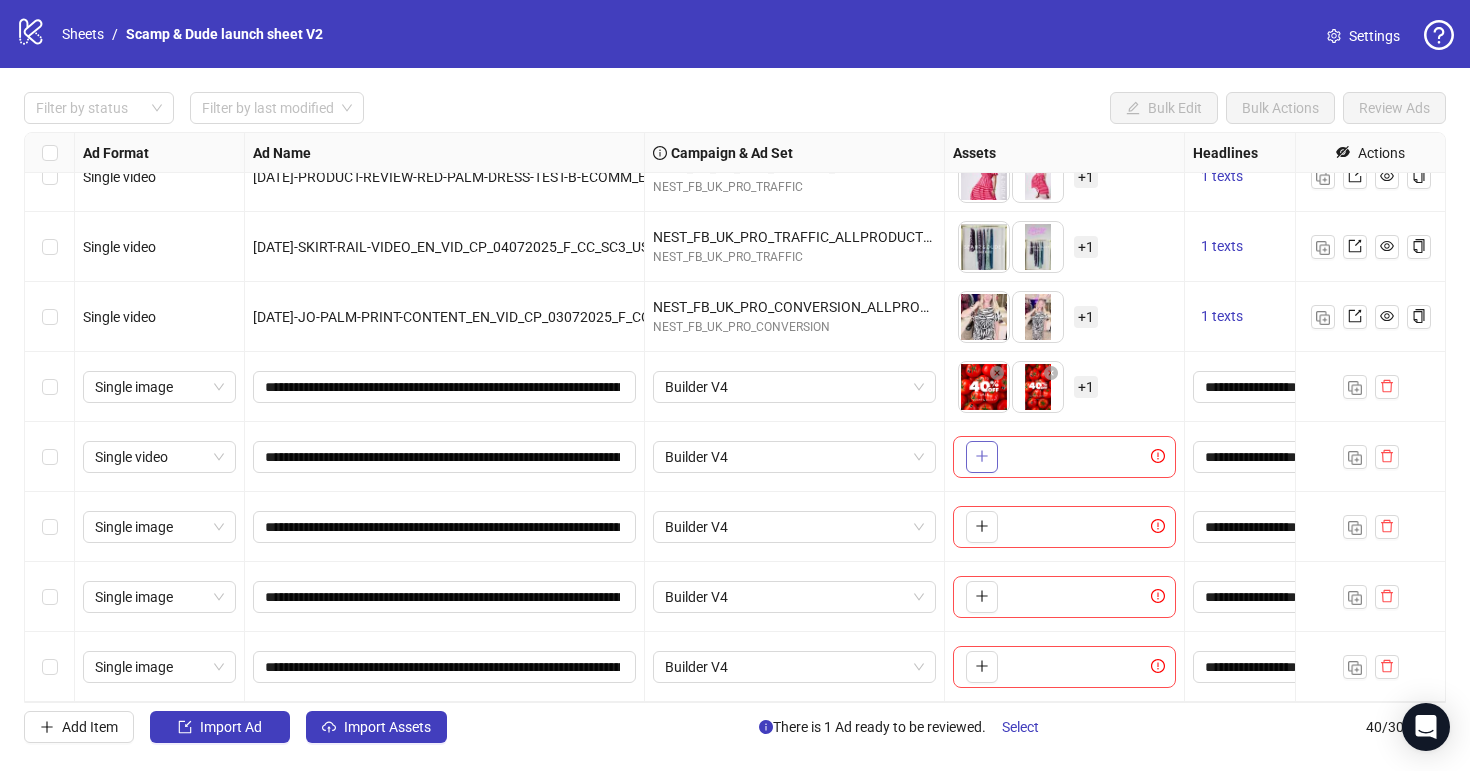 click 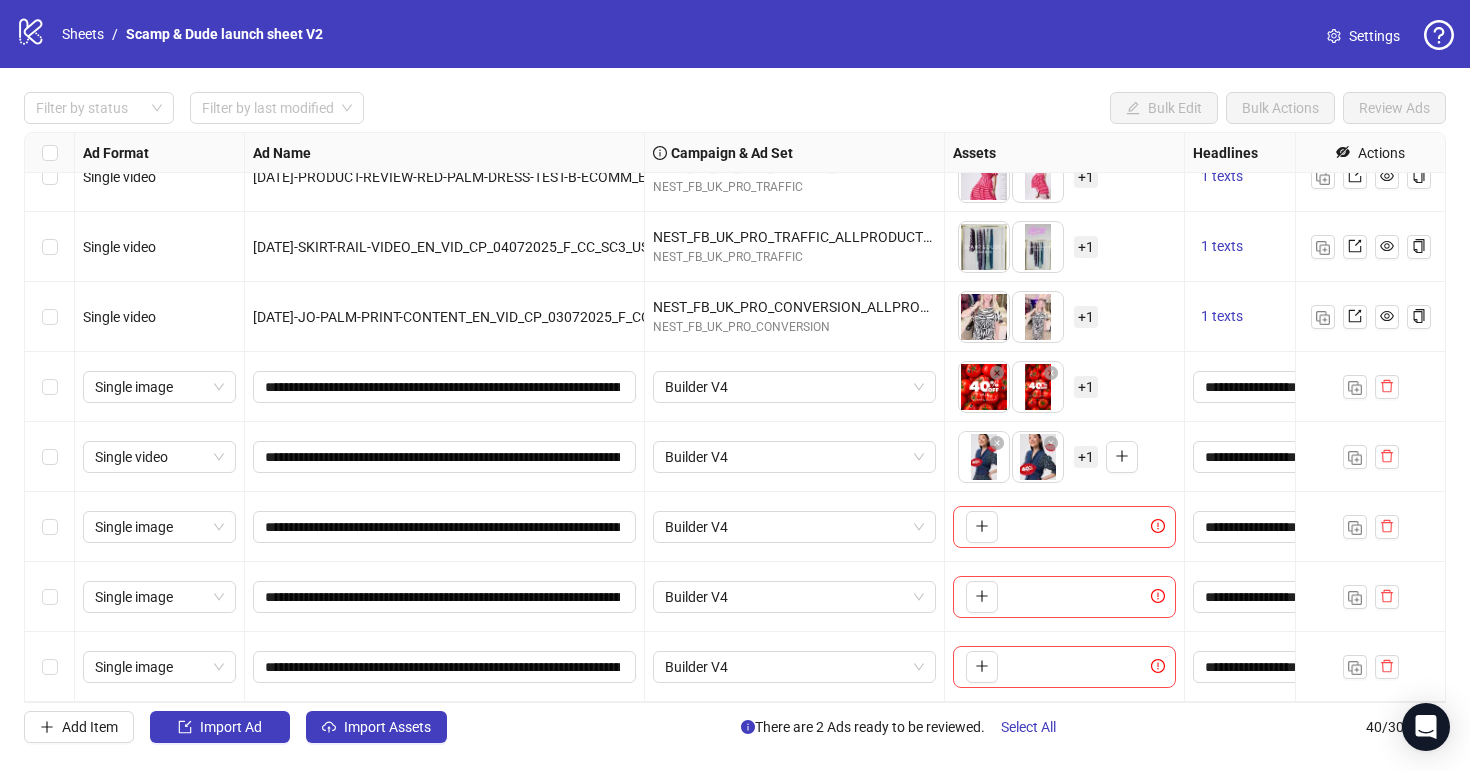 click on "+ 1" at bounding box center [1086, 457] 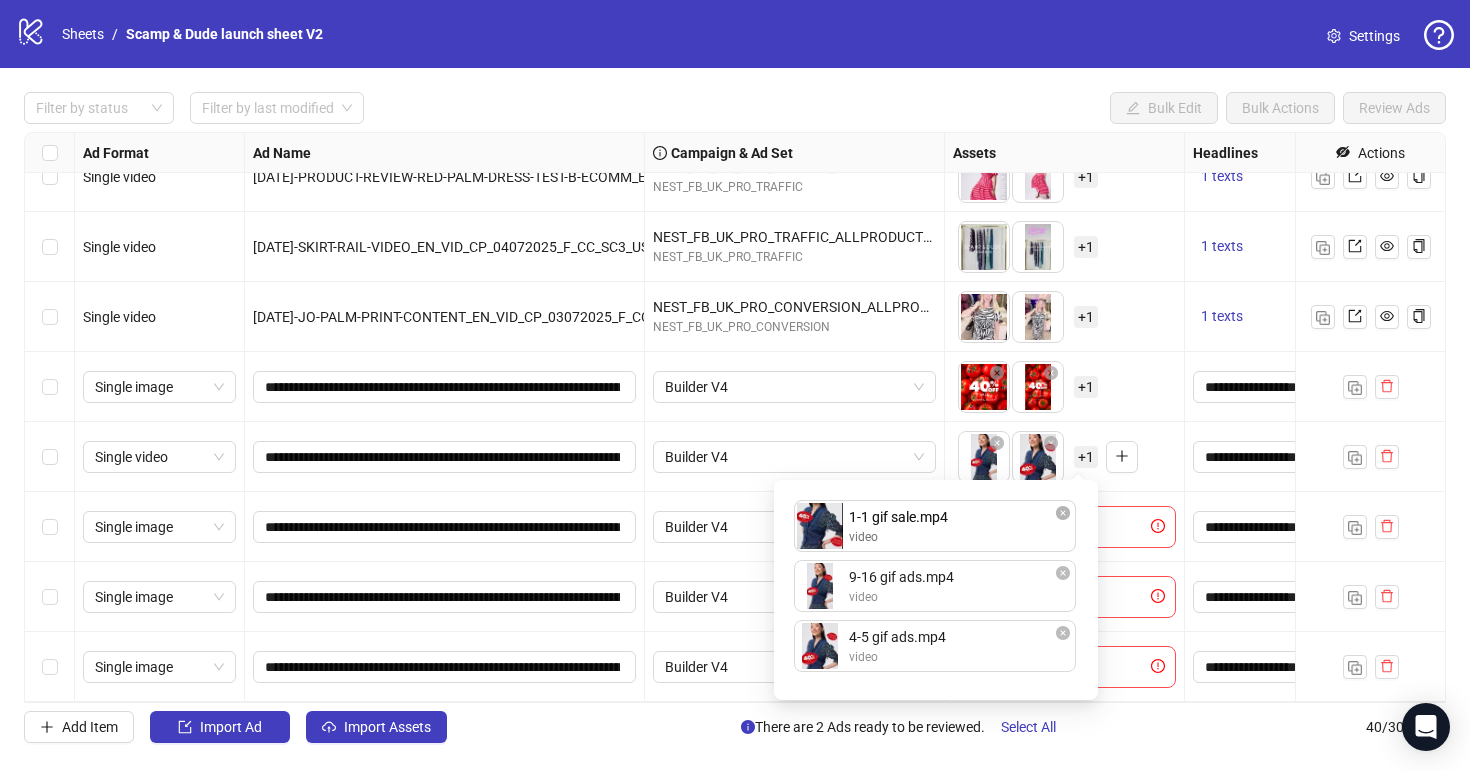 drag, startPoint x: 925, startPoint y: 655, endPoint x: 925, endPoint y: 553, distance: 102 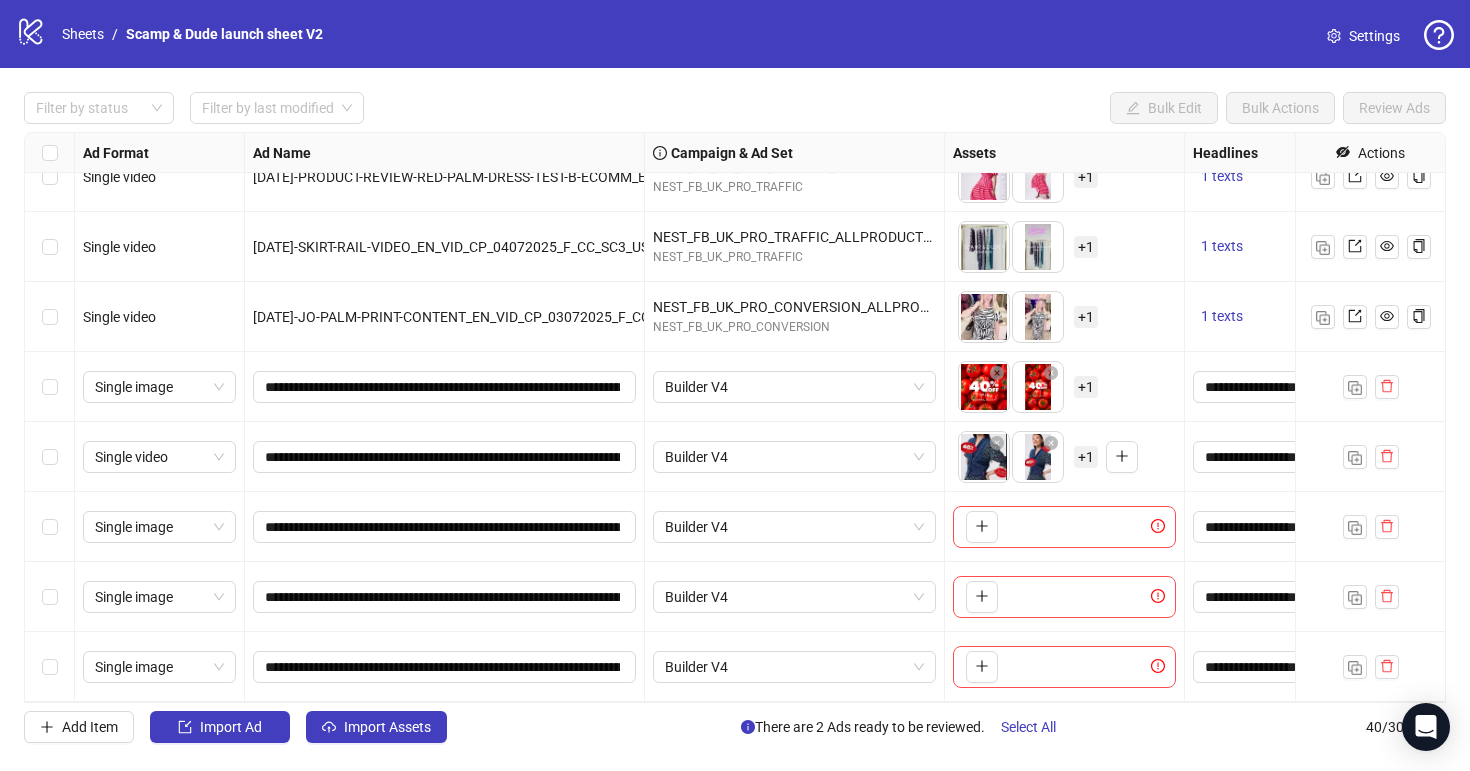 click on "To pick up a draggable item, press the space bar.
While dragging, use the arrow keys to move the item.
Press space again to drop the item in its new position, or press escape to cancel.
+ 1" at bounding box center [1064, 457] 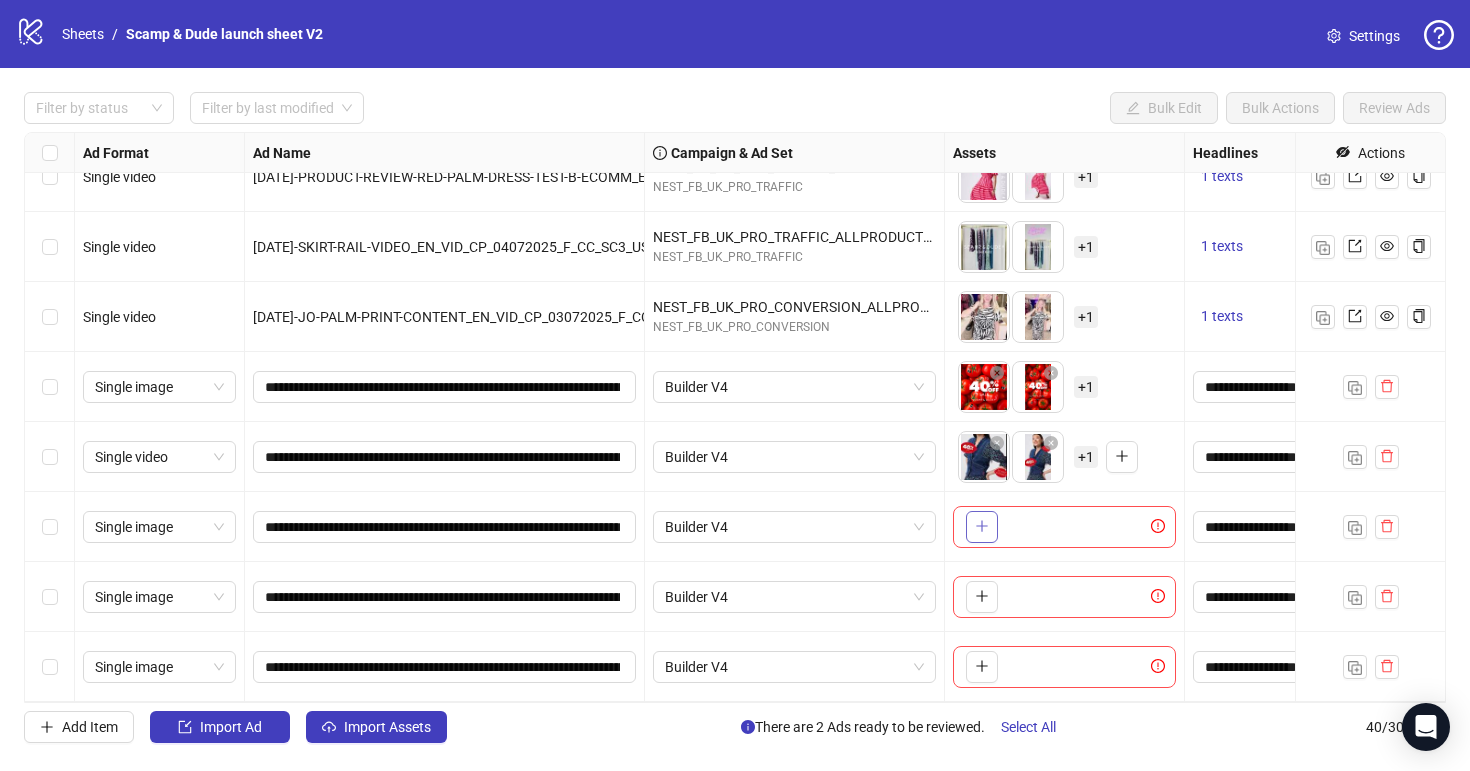 click 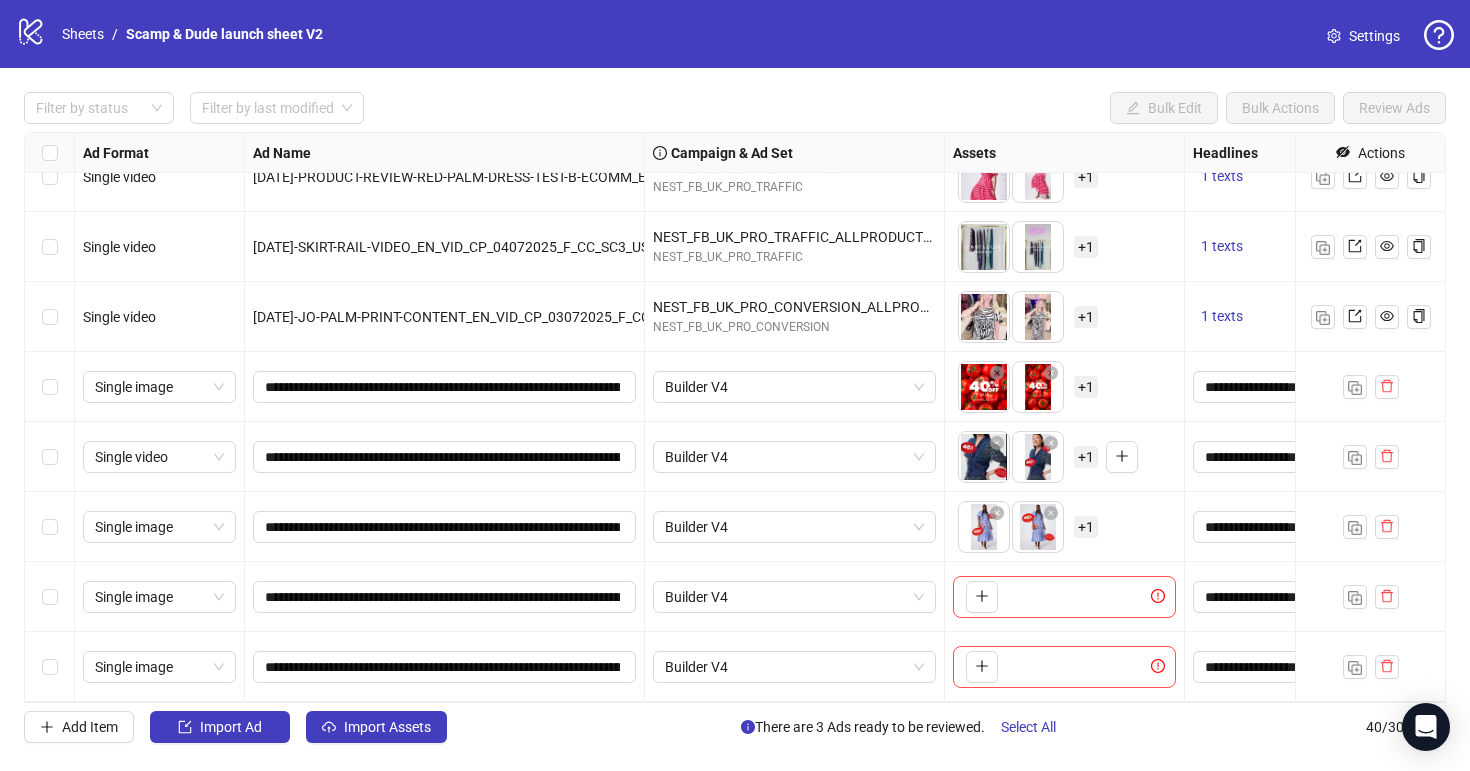 click on "+ 1" at bounding box center [1086, 527] 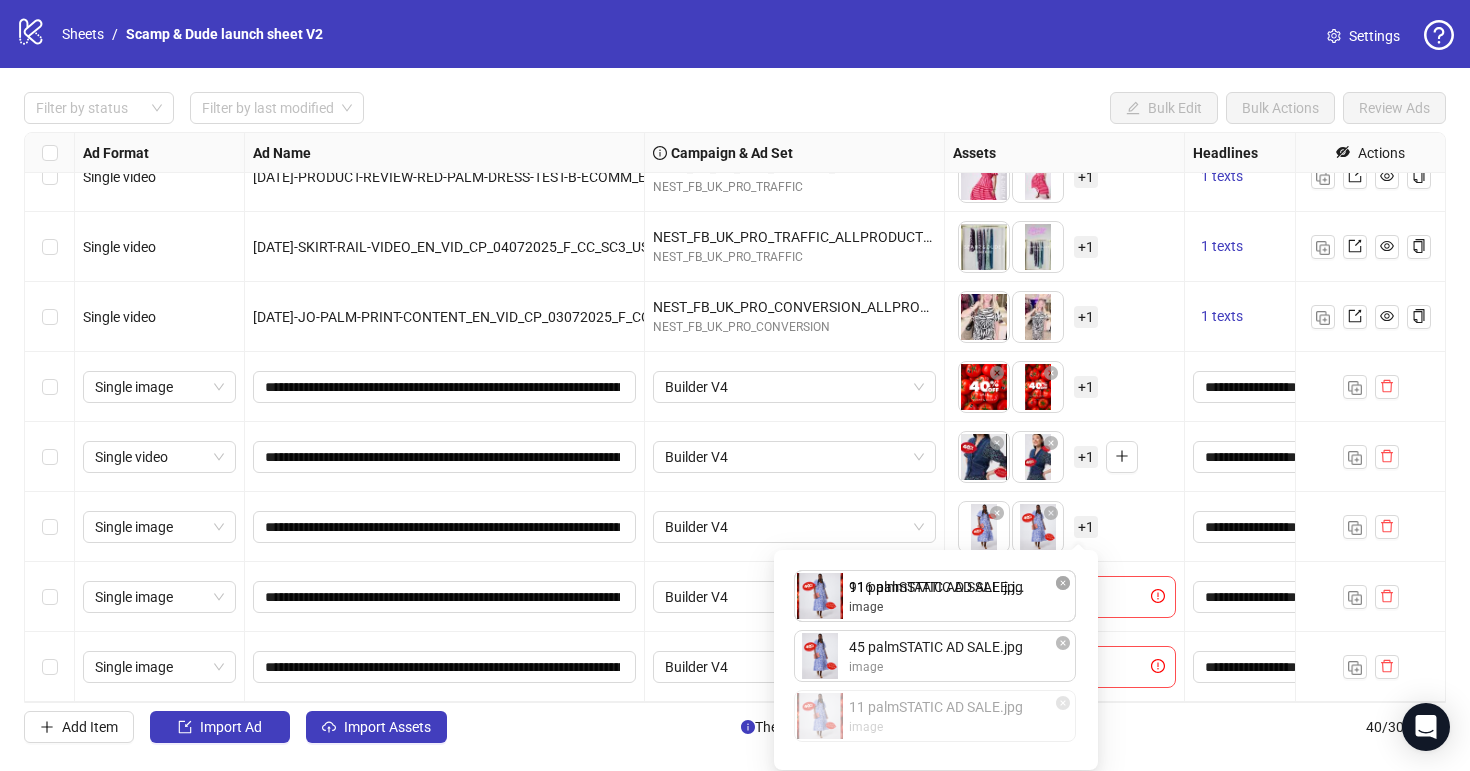 drag, startPoint x: 963, startPoint y: 724, endPoint x: 963, endPoint y: 568, distance: 156 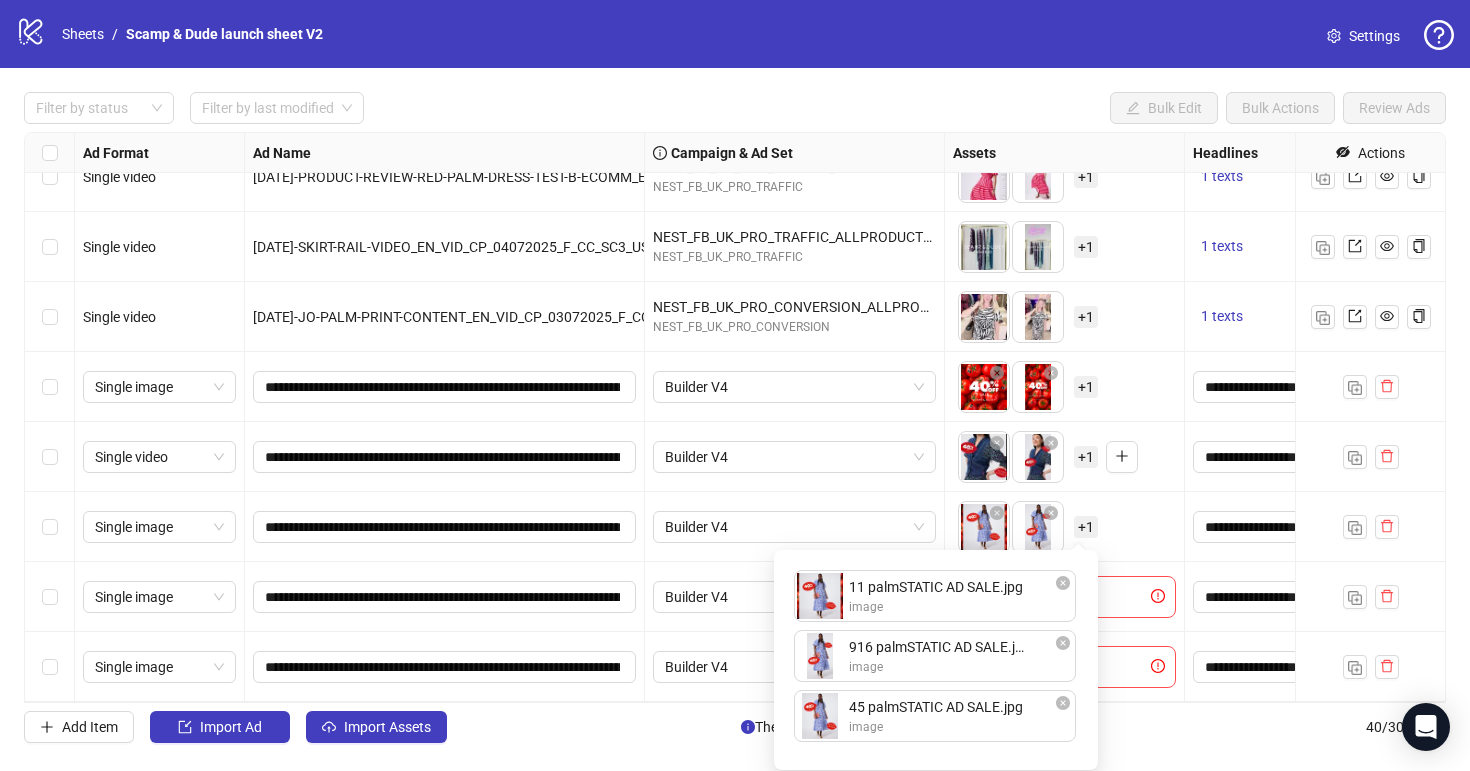 click on "To pick up a draggable item, press the space bar.
While dragging, use the arrow keys to move the item.
Press space again to drop the item in its new position, or press escape to cancel.
+ 1" at bounding box center [1064, 527] 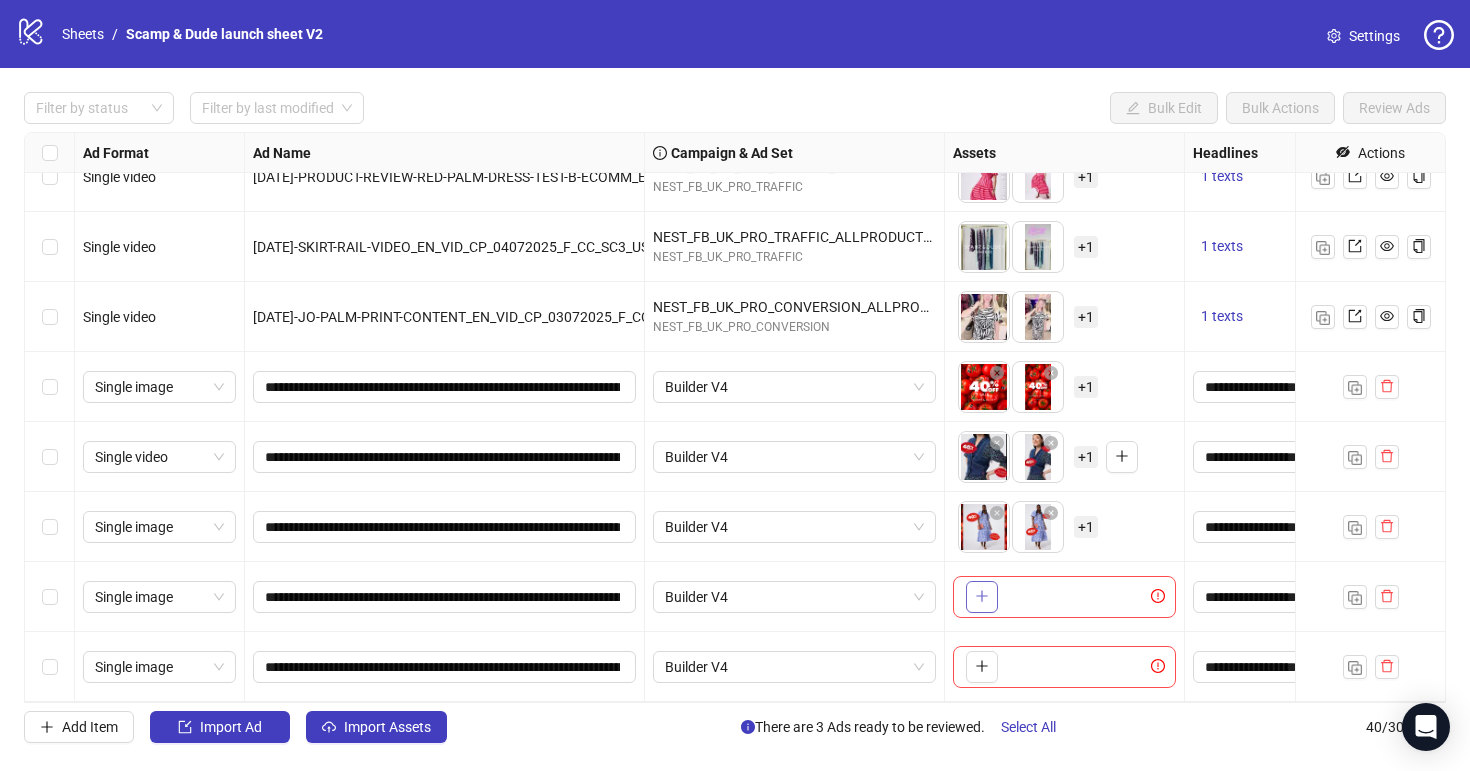 click at bounding box center (982, 597) 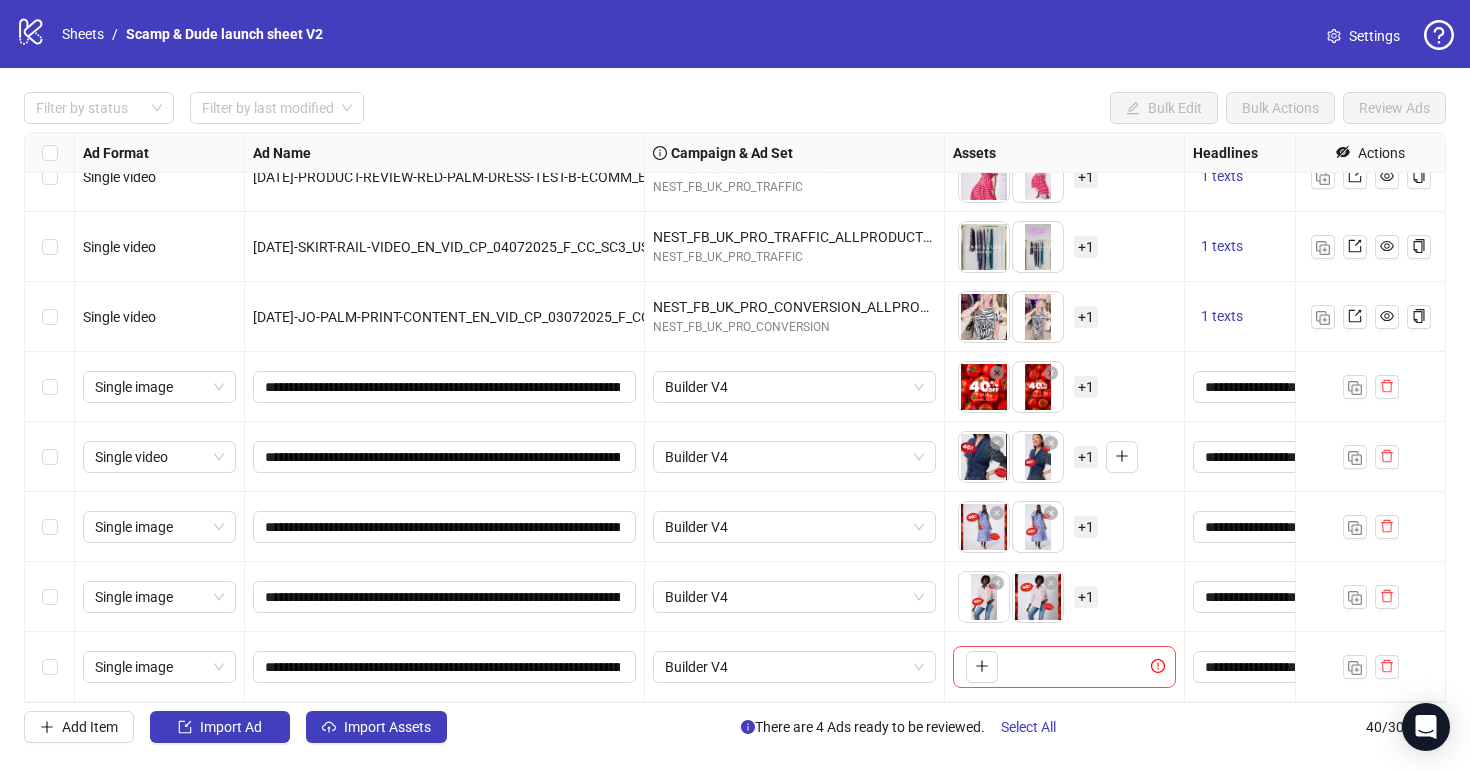 click on "+ 1" at bounding box center (1086, 597) 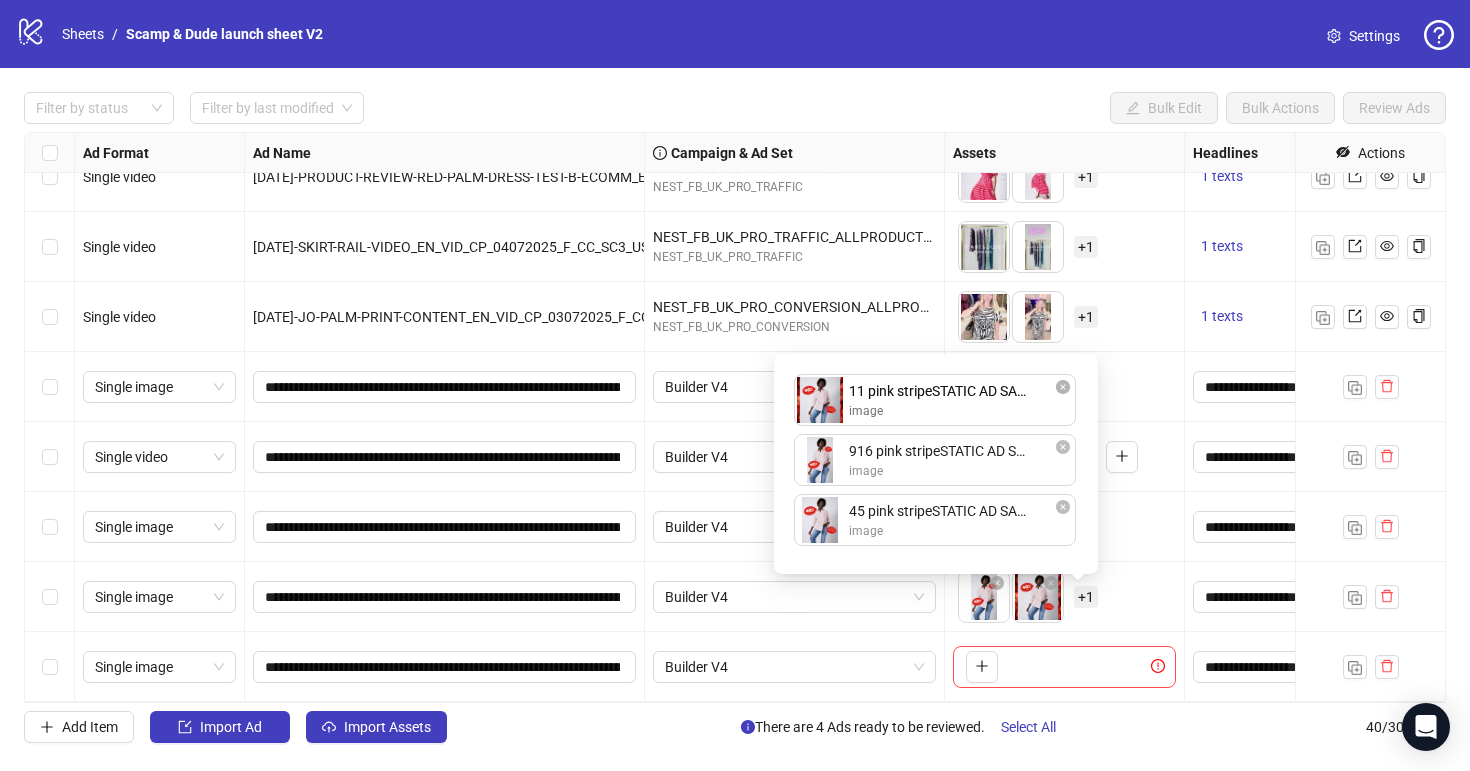 drag, startPoint x: 931, startPoint y: 460, endPoint x: 930, endPoint y: 400, distance: 60.00833 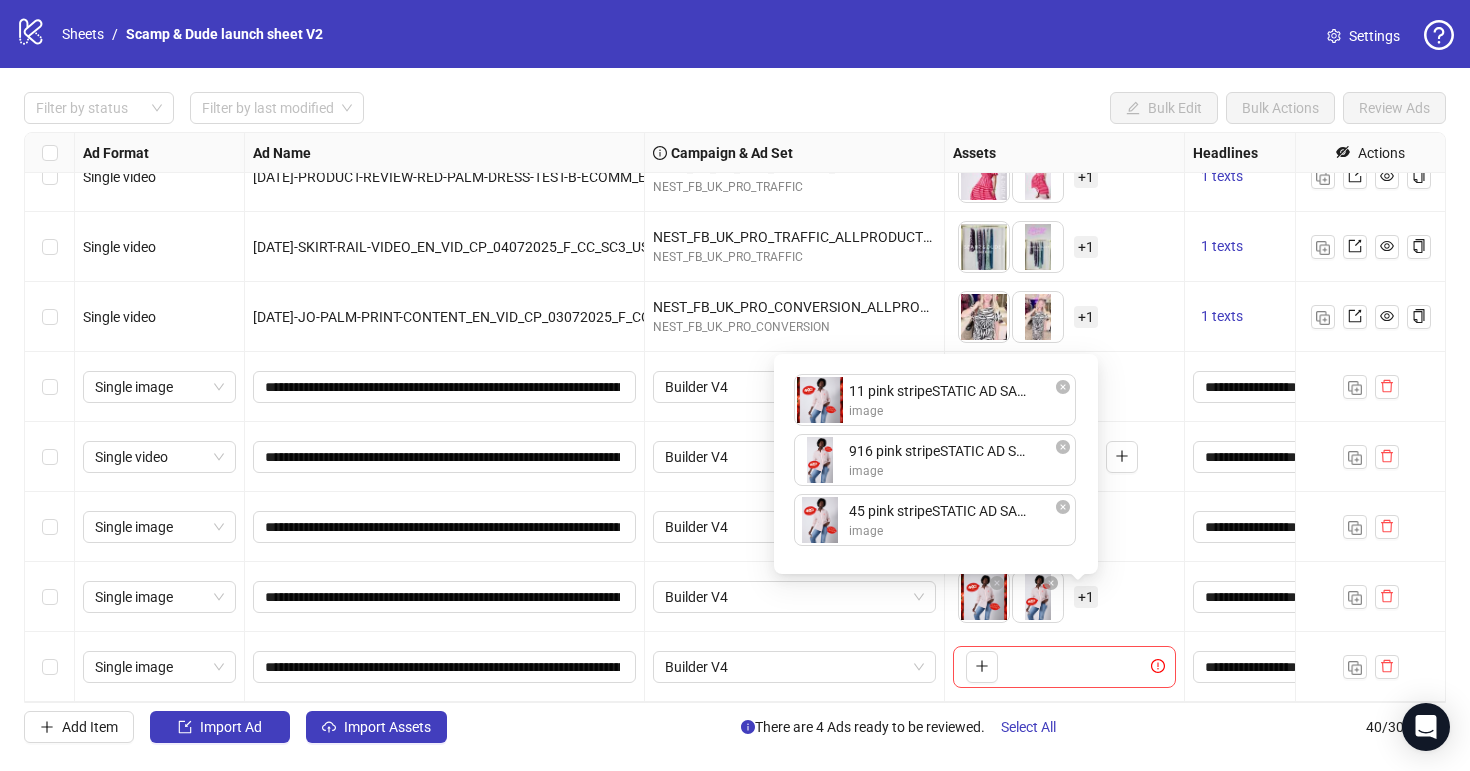 click on "To pick up a draggable item, press the space bar.
While dragging, use the arrow keys to move the item.
Press space again to drop the item in its new position, or press escape to cancel.
+ 1" at bounding box center [1064, 597] 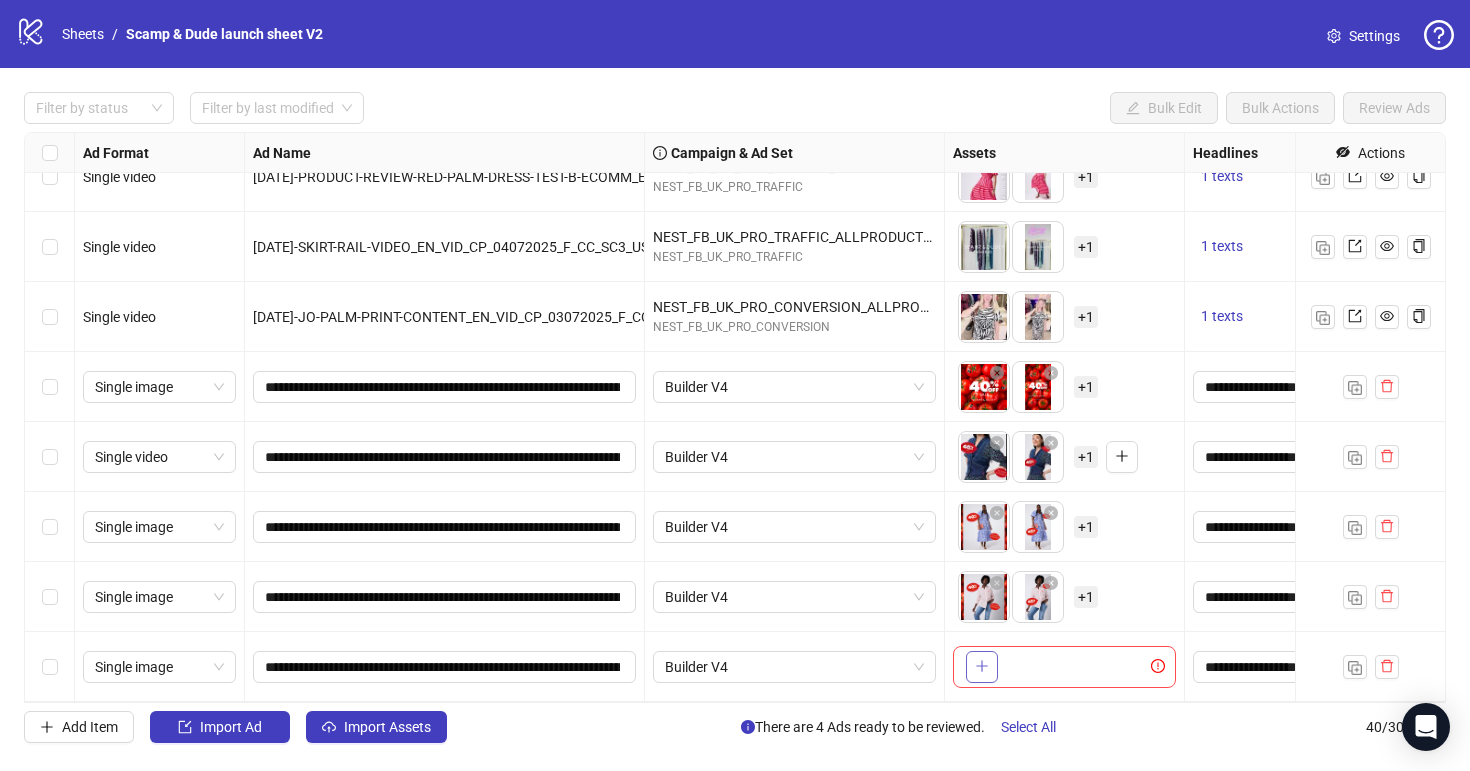 click at bounding box center [982, 667] 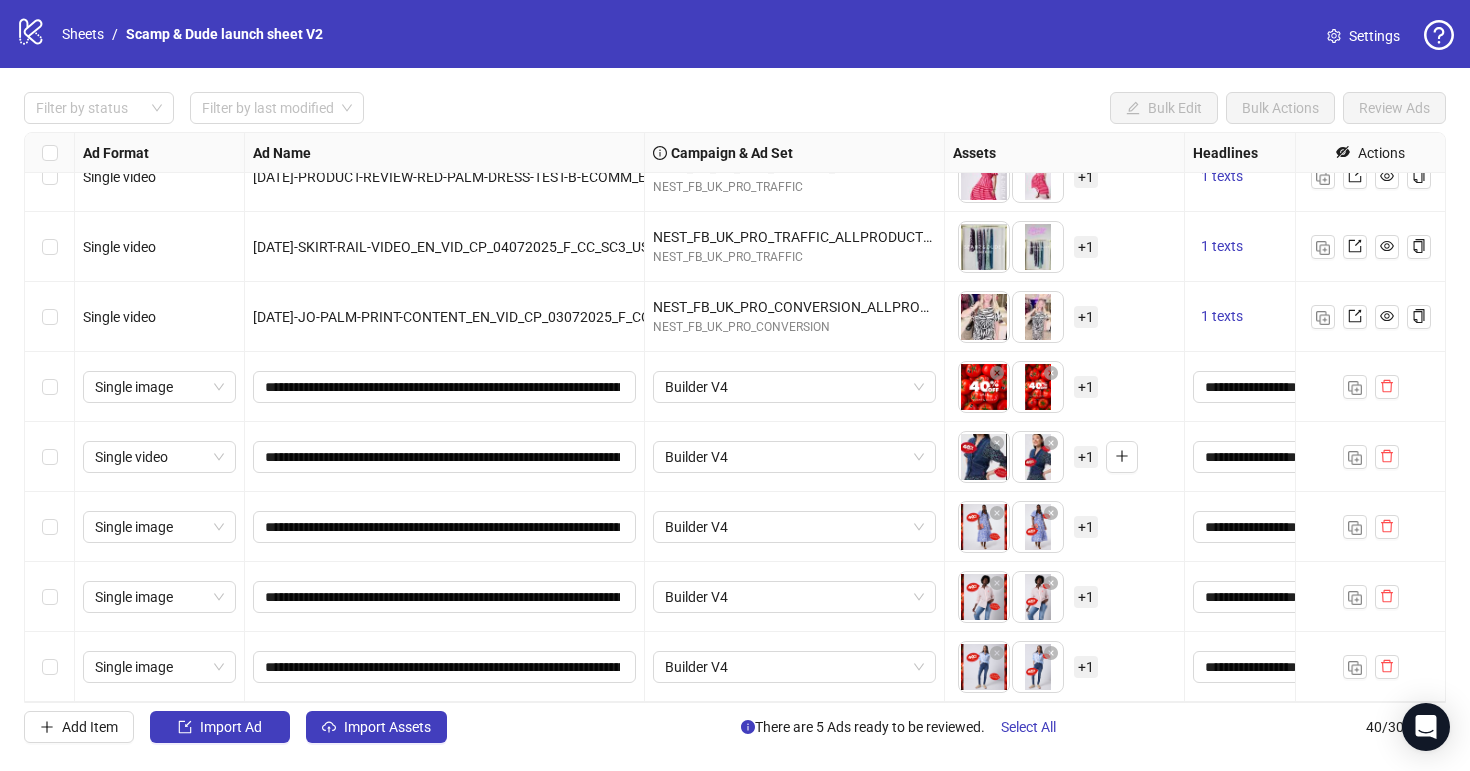 click on "+ 1" at bounding box center [1086, 667] 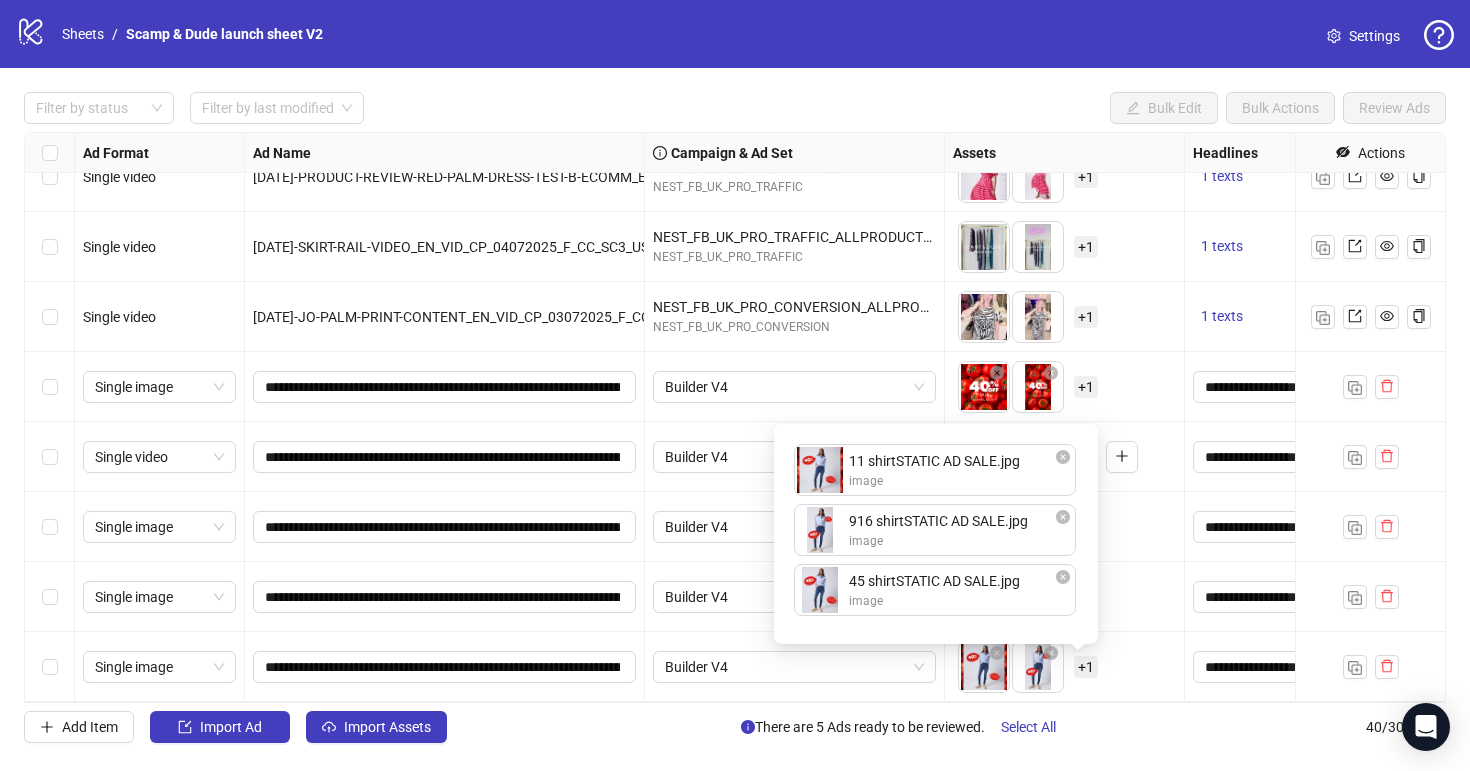 click on "Add Item Import Ad Import Assets  There are 5 Ads ready to be reviewed.  Select All 40 / 300  items" at bounding box center [735, 727] 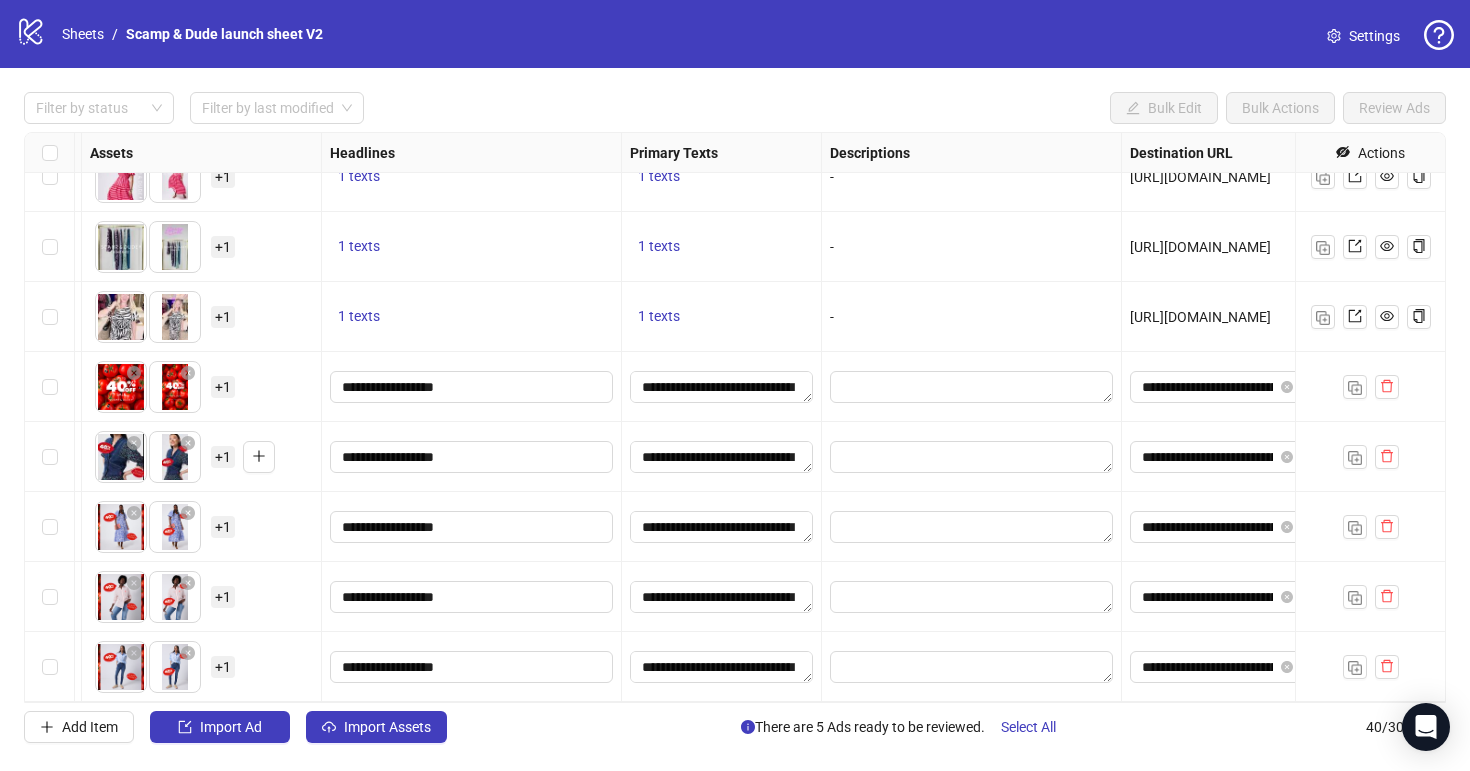 scroll, scrollTop: 2271, scrollLeft: 0, axis: vertical 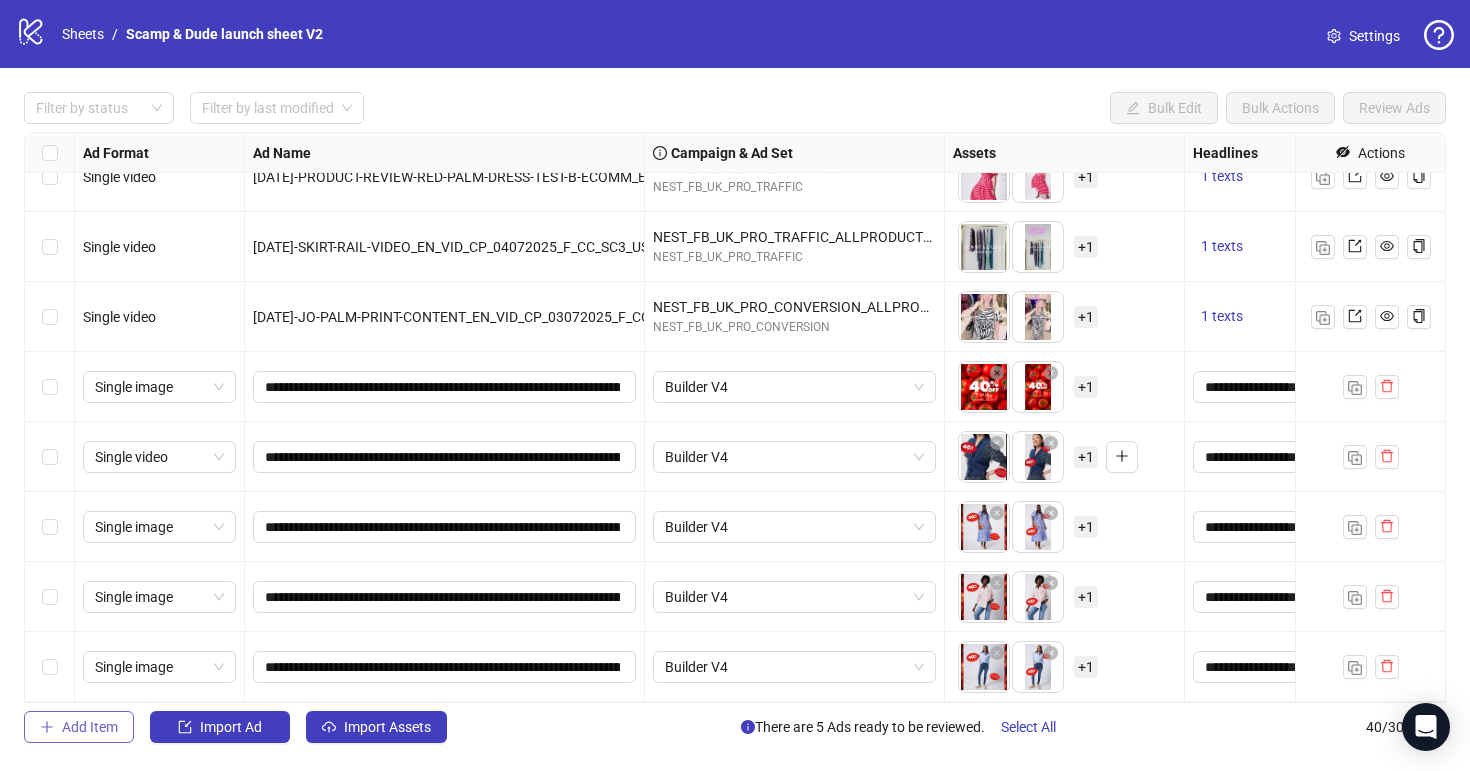 click on "Add Item" at bounding box center [90, 727] 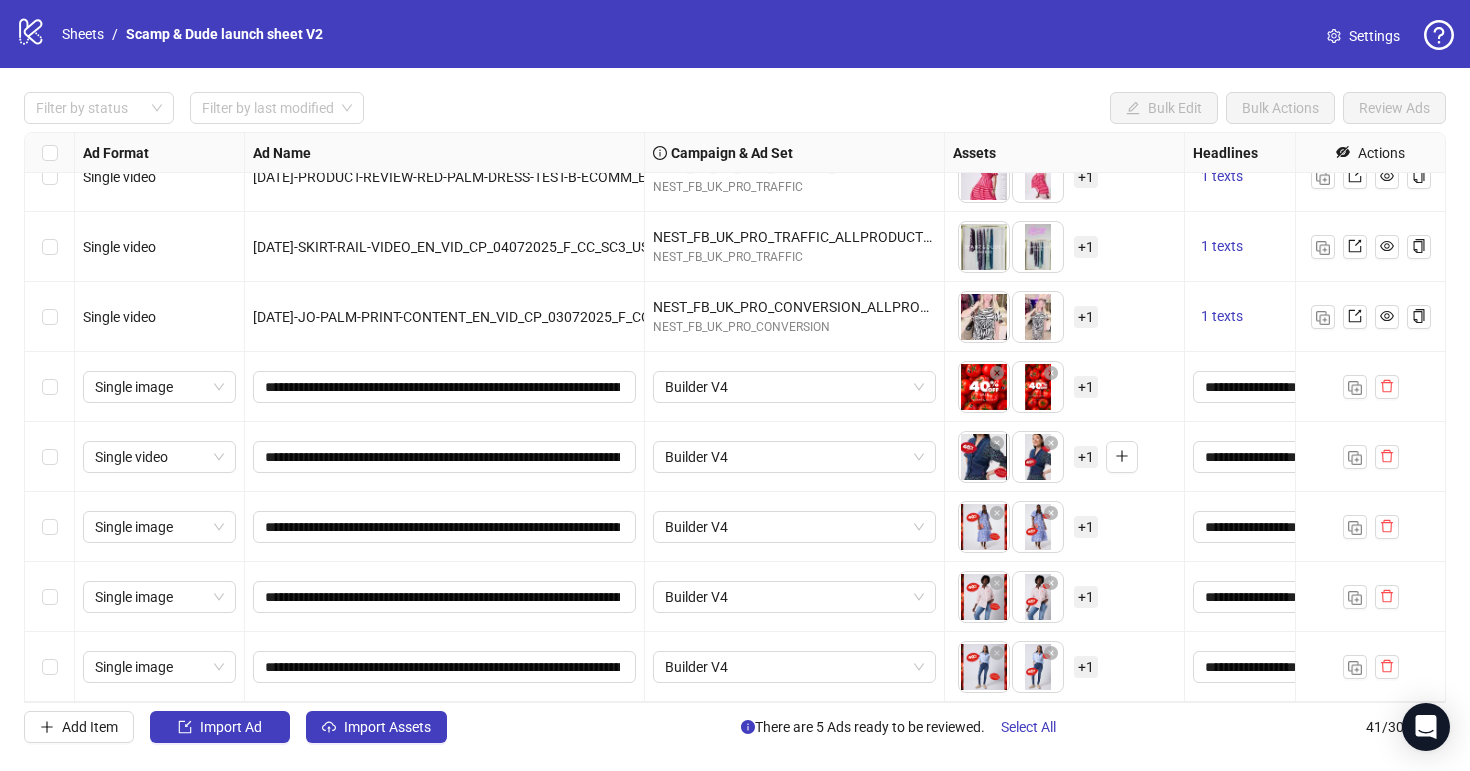 scroll, scrollTop: 2341, scrollLeft: 0, axis: vertical 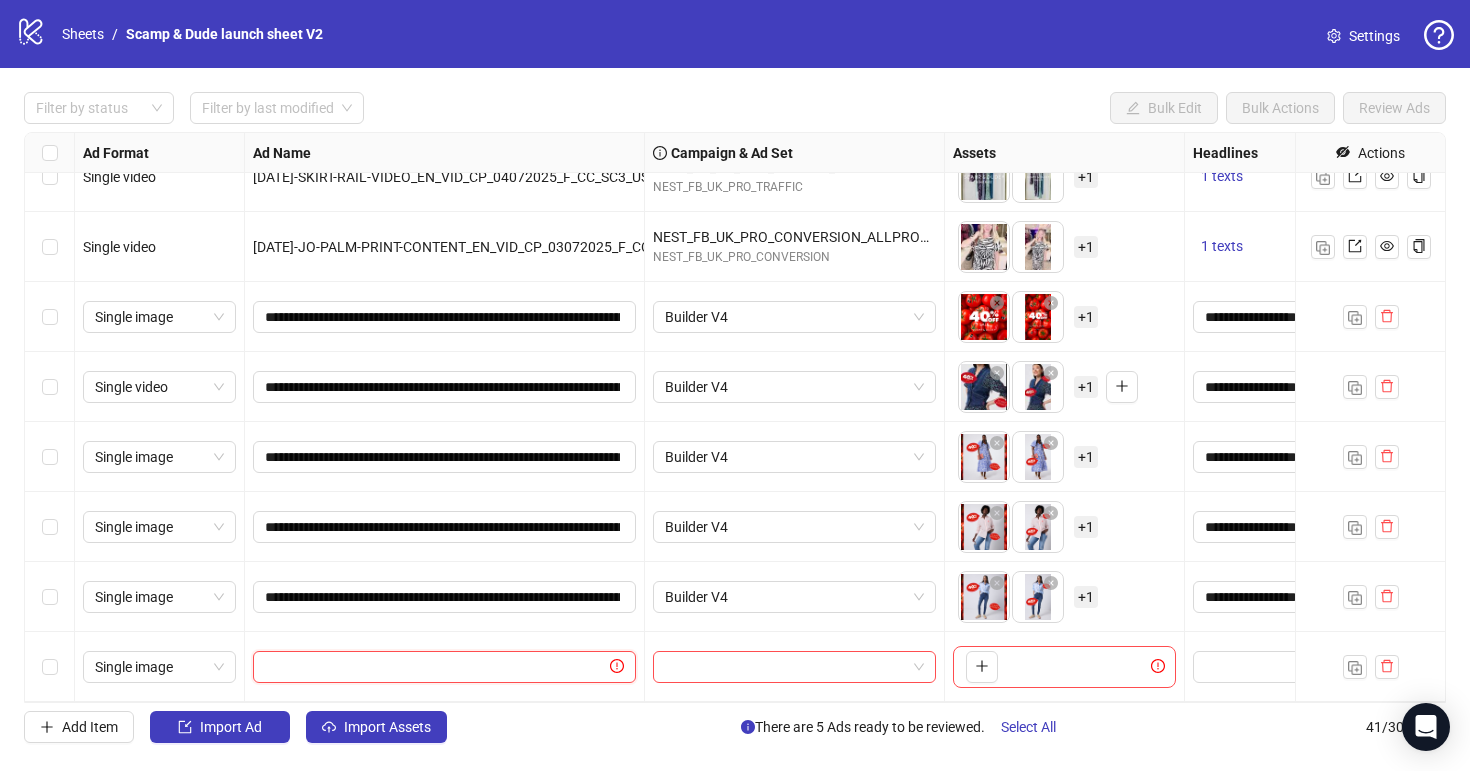 click at bounding box center [435, 667] 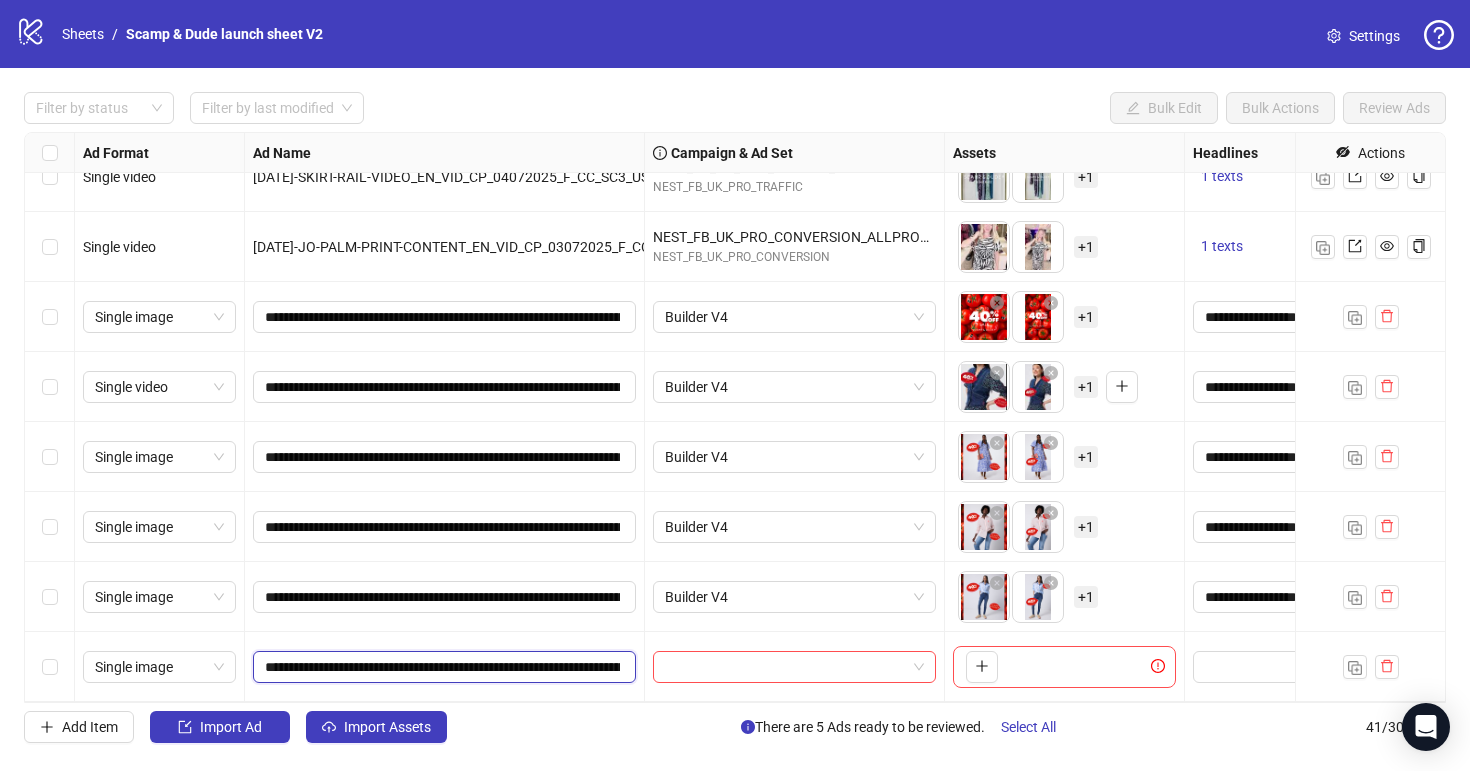scroll, scrollTop: 0, scrollLeft: 231, axis: horizontal 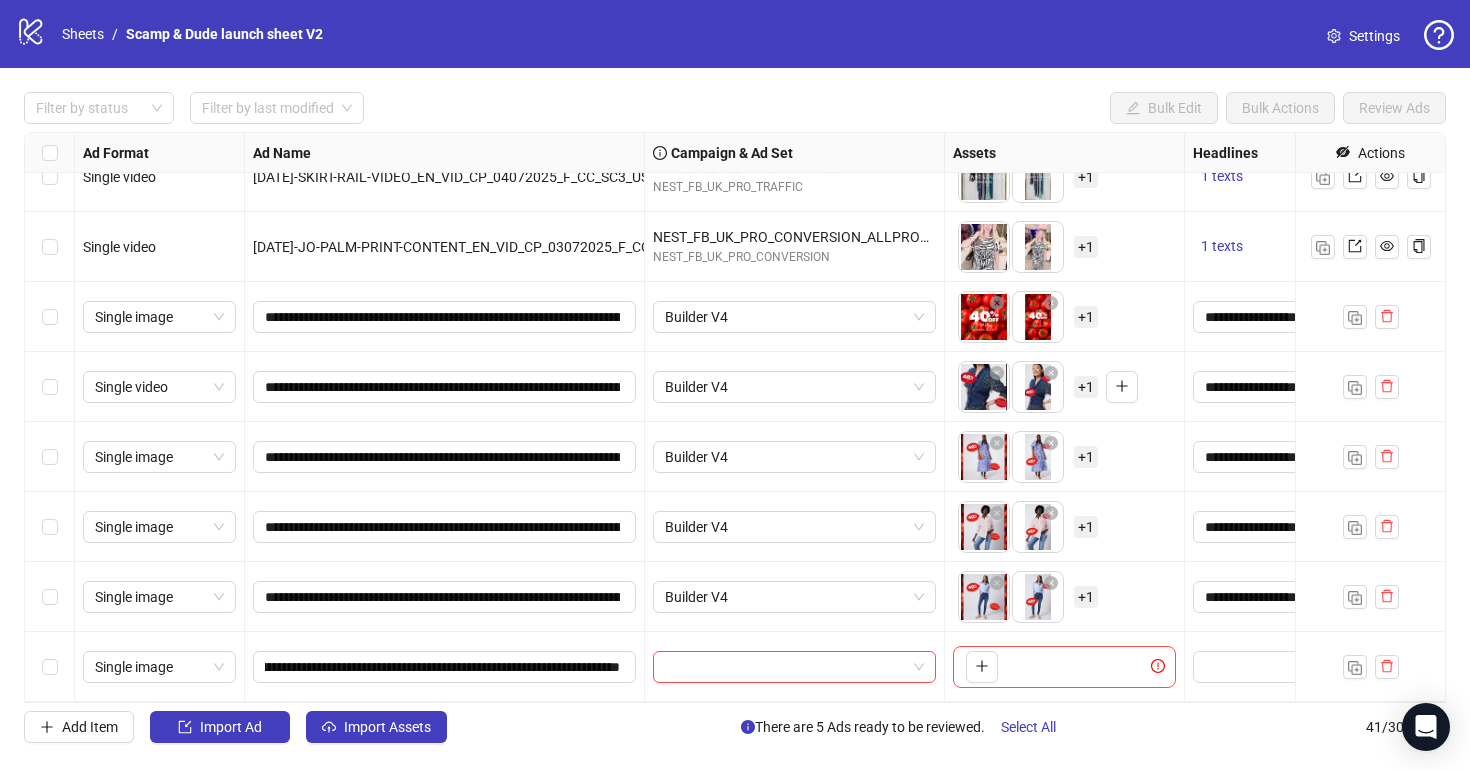 drag, startPoint x: 584, startPoint y: 722, endPoint x: 541, endPoint y: 720, distance: 43.046486 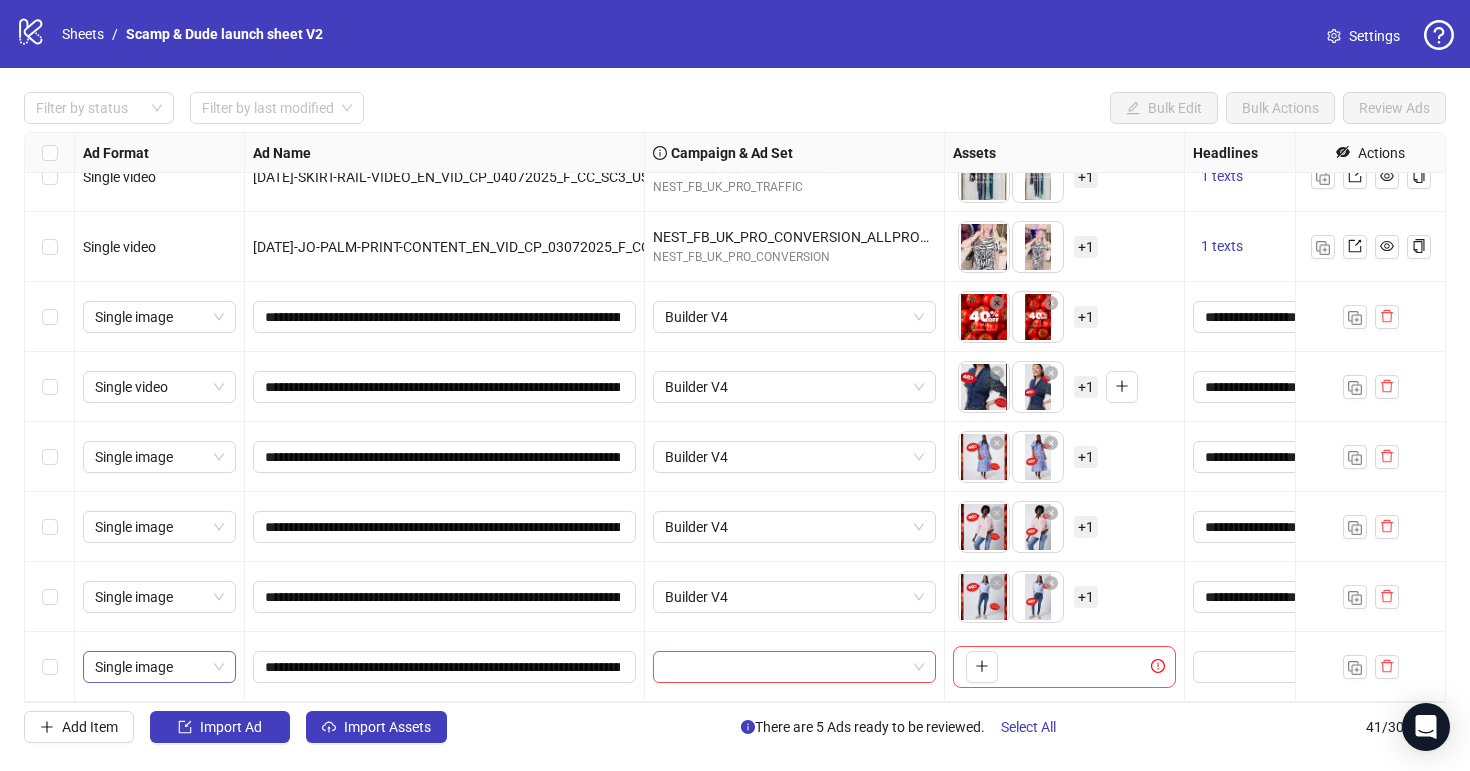 click on "Single image" at bounding box center [159, 667] 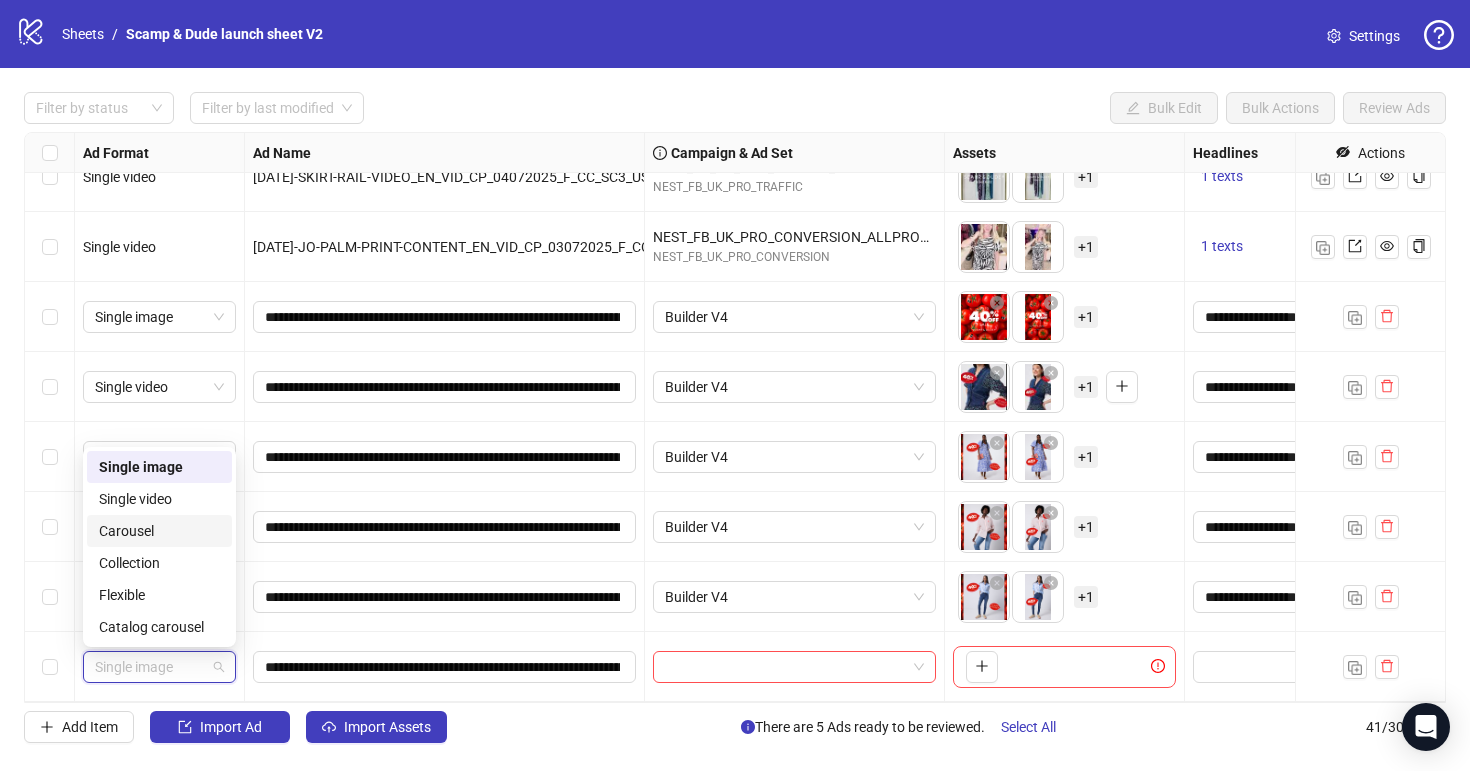 click on "Carousel" at bounding box center [159, 531] 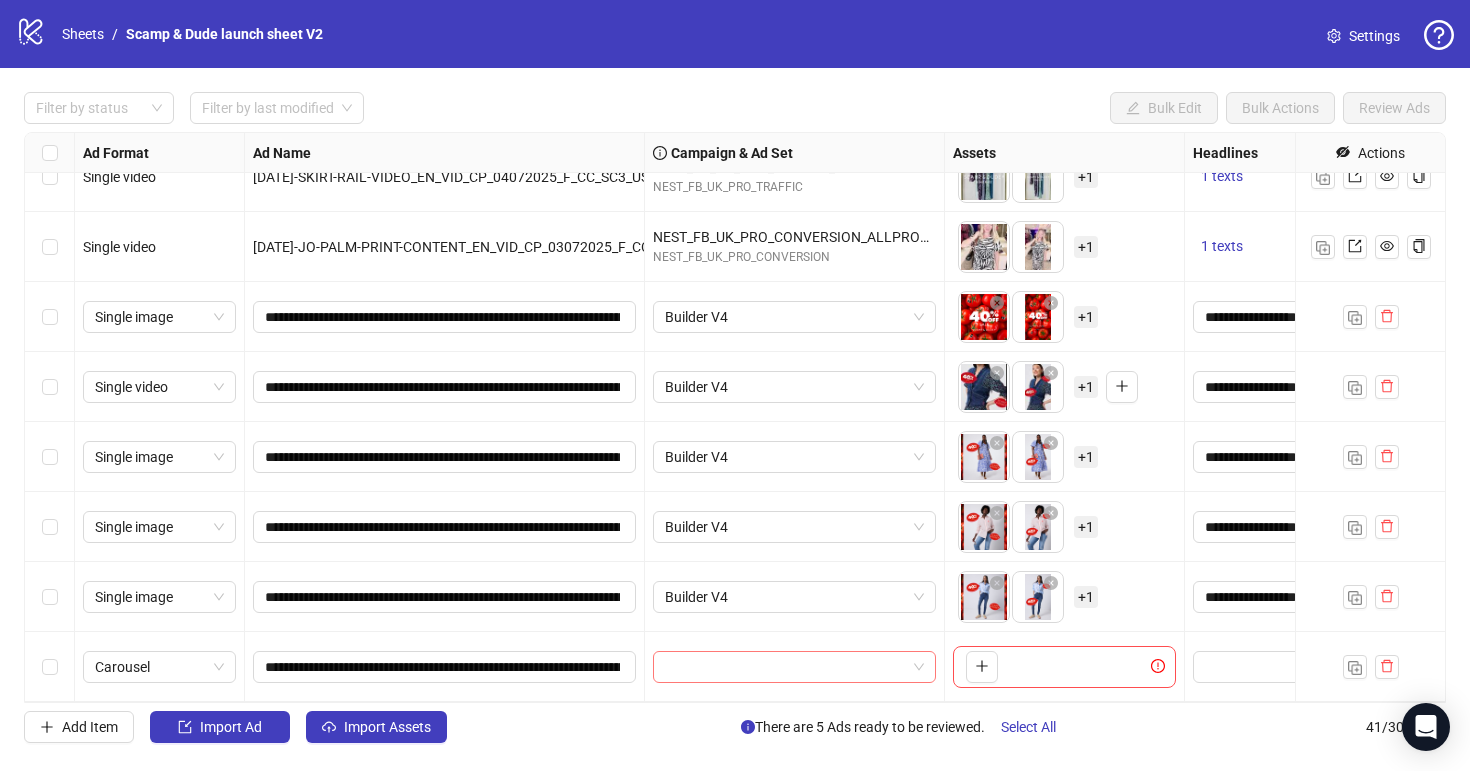 click at bounding box center [785, 667] 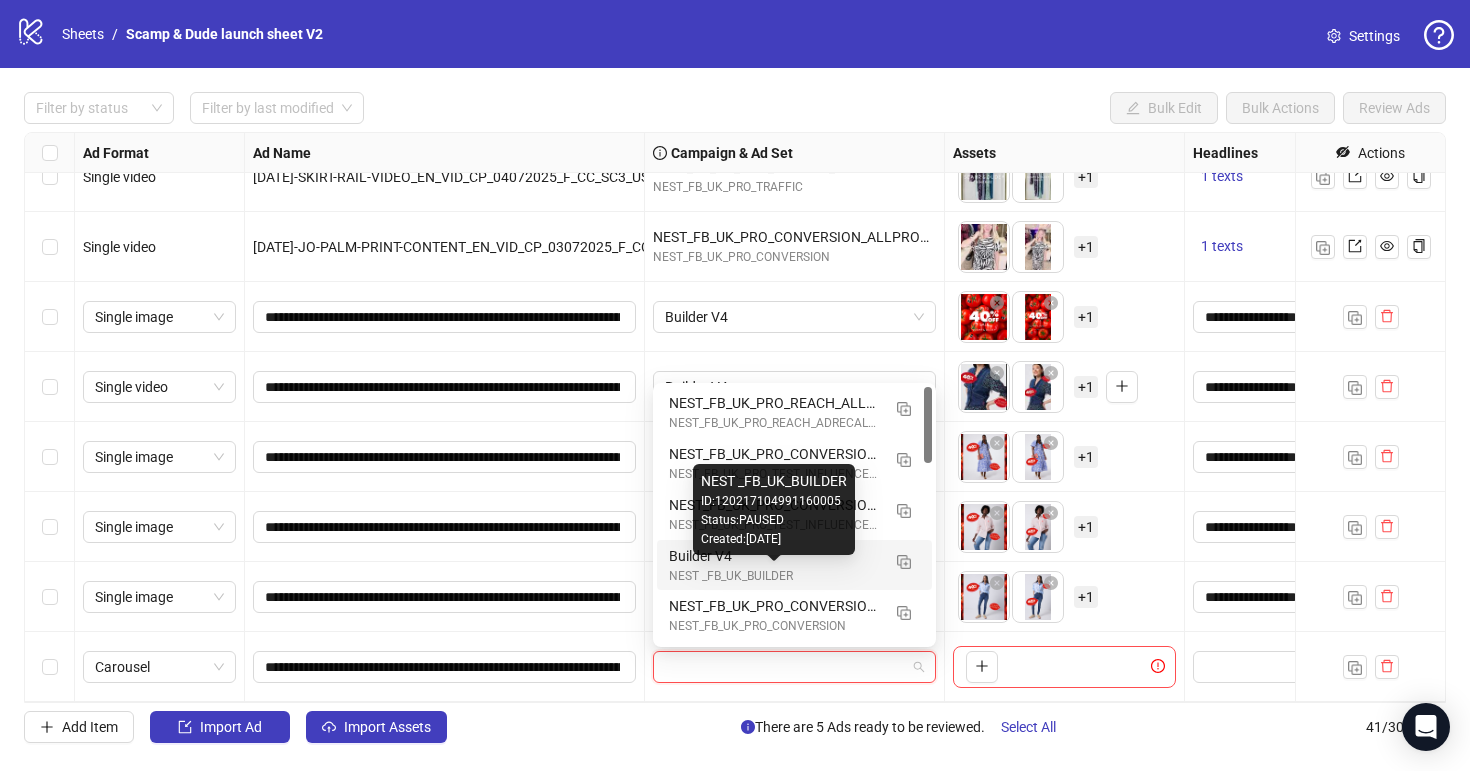 click on "NEST _FB_UK_BUILDER ID:  120217104991160005 Status:  PAUSED Created:  [DATE]" at bounding box center [774, 509] 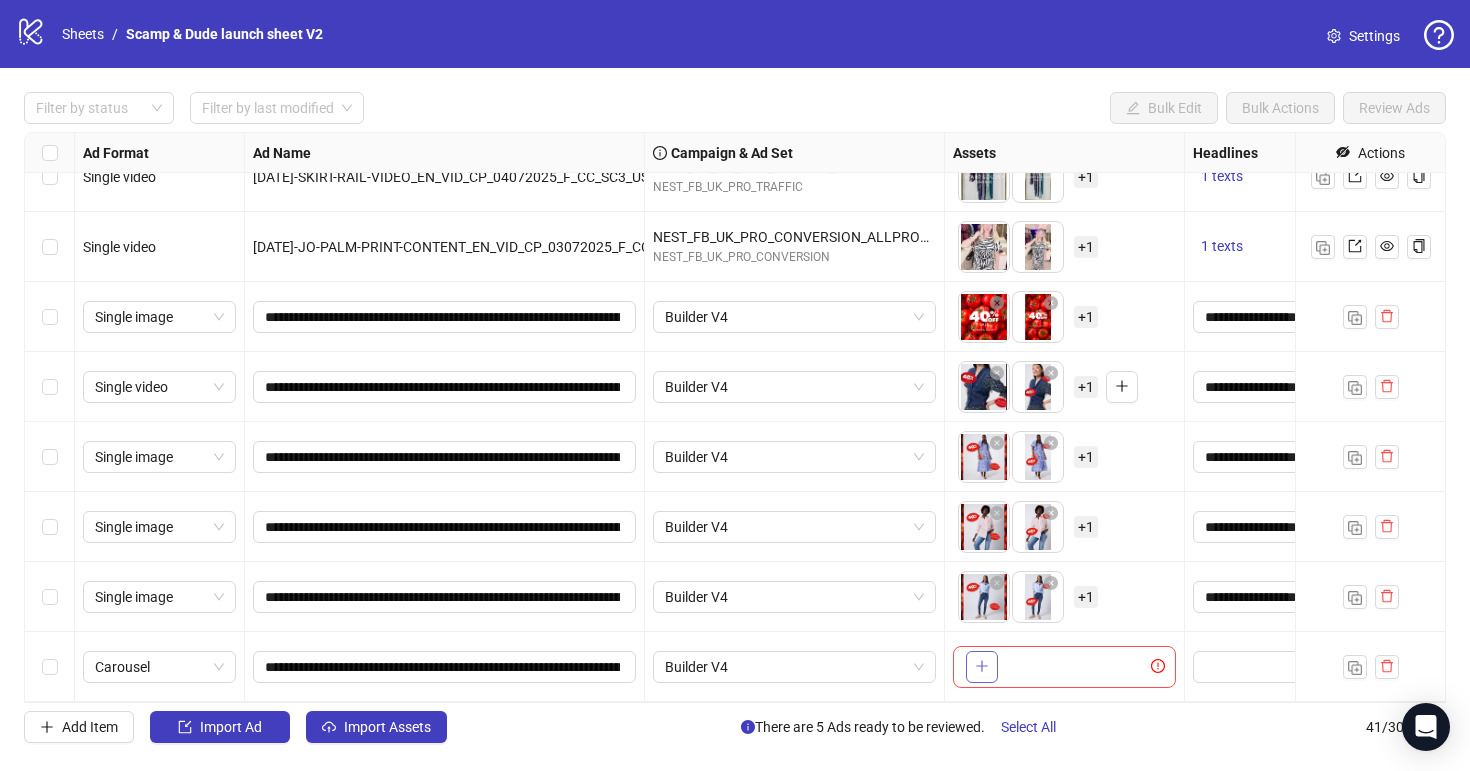 click 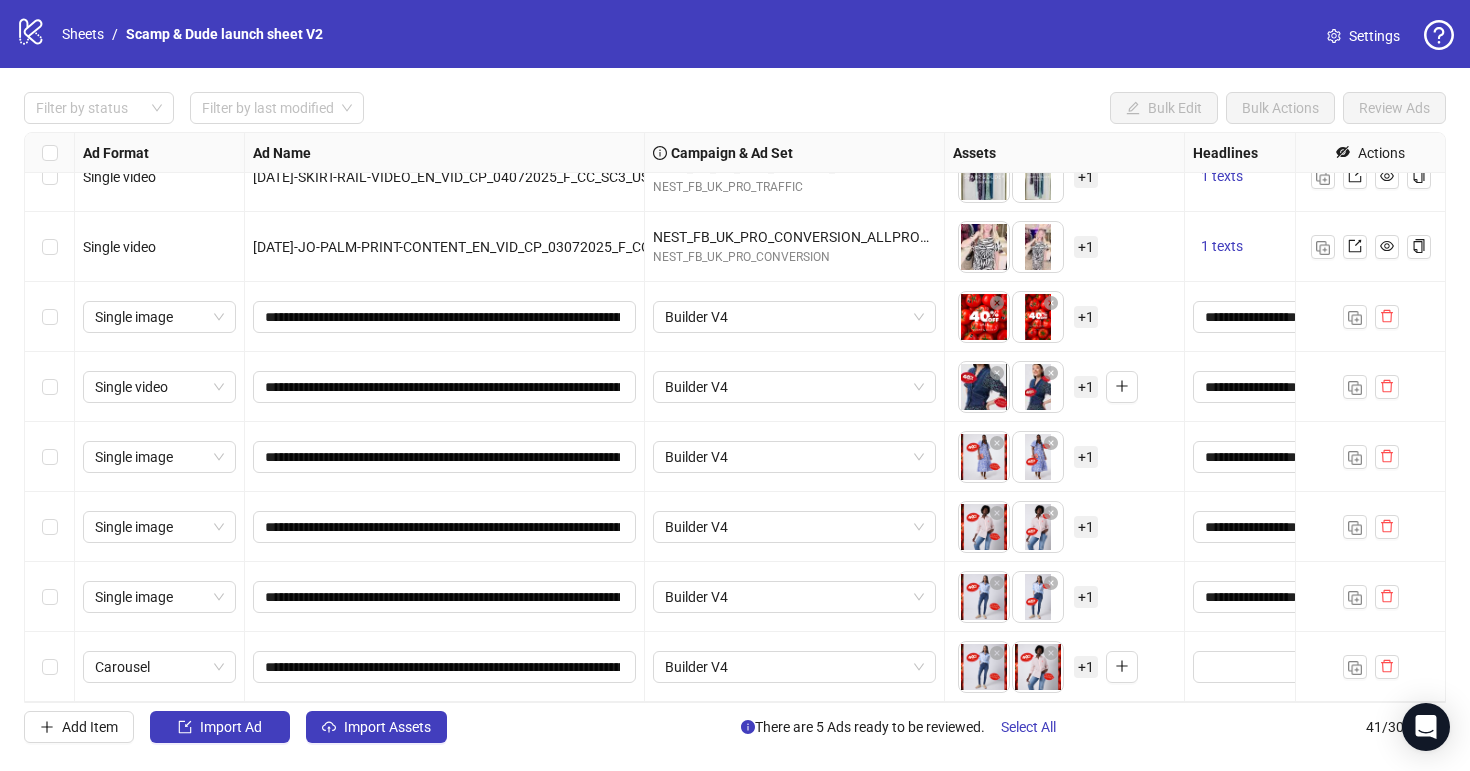 click on "Settings" at bounding box center [1374, 36] 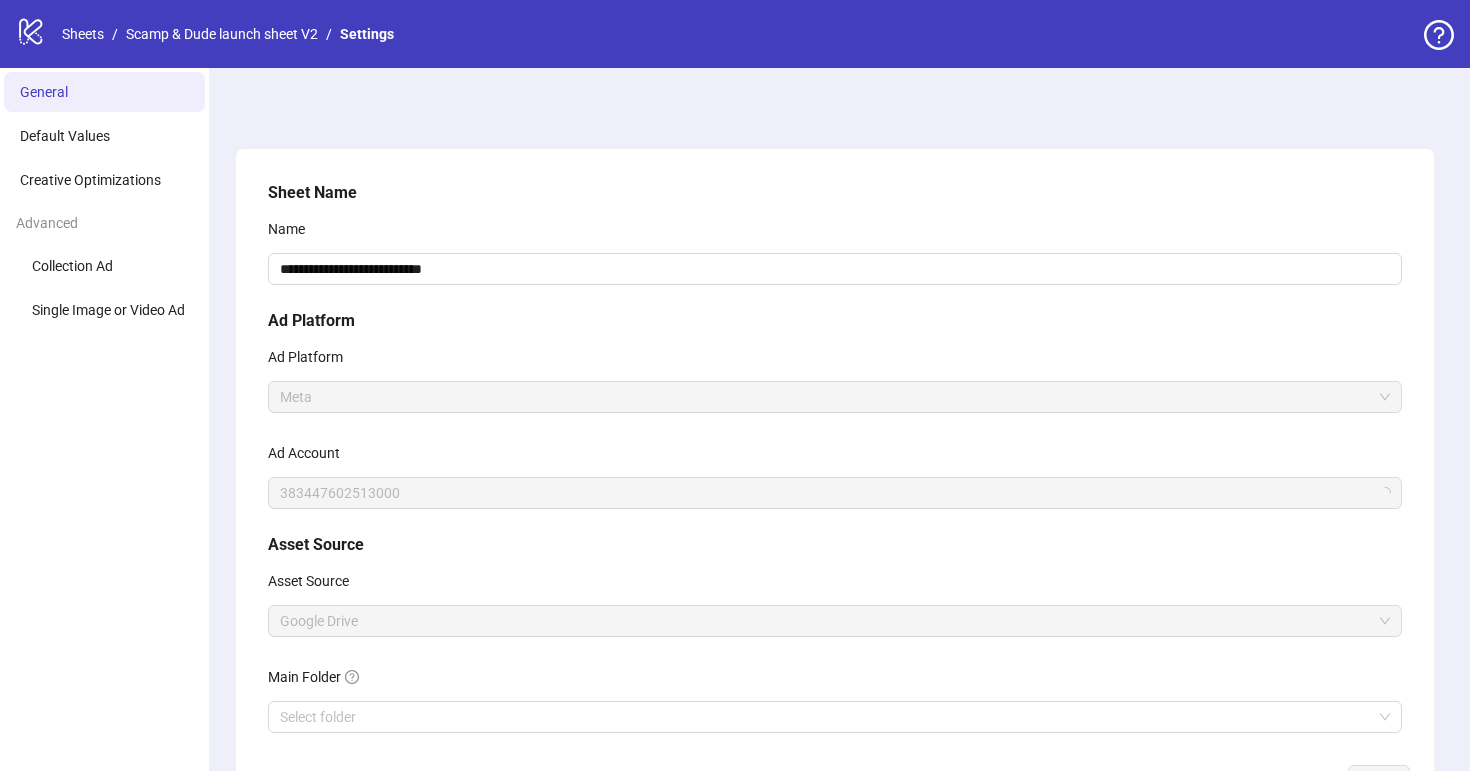scroll, scrollTop: 0, scrollLeft: 0, axis: both 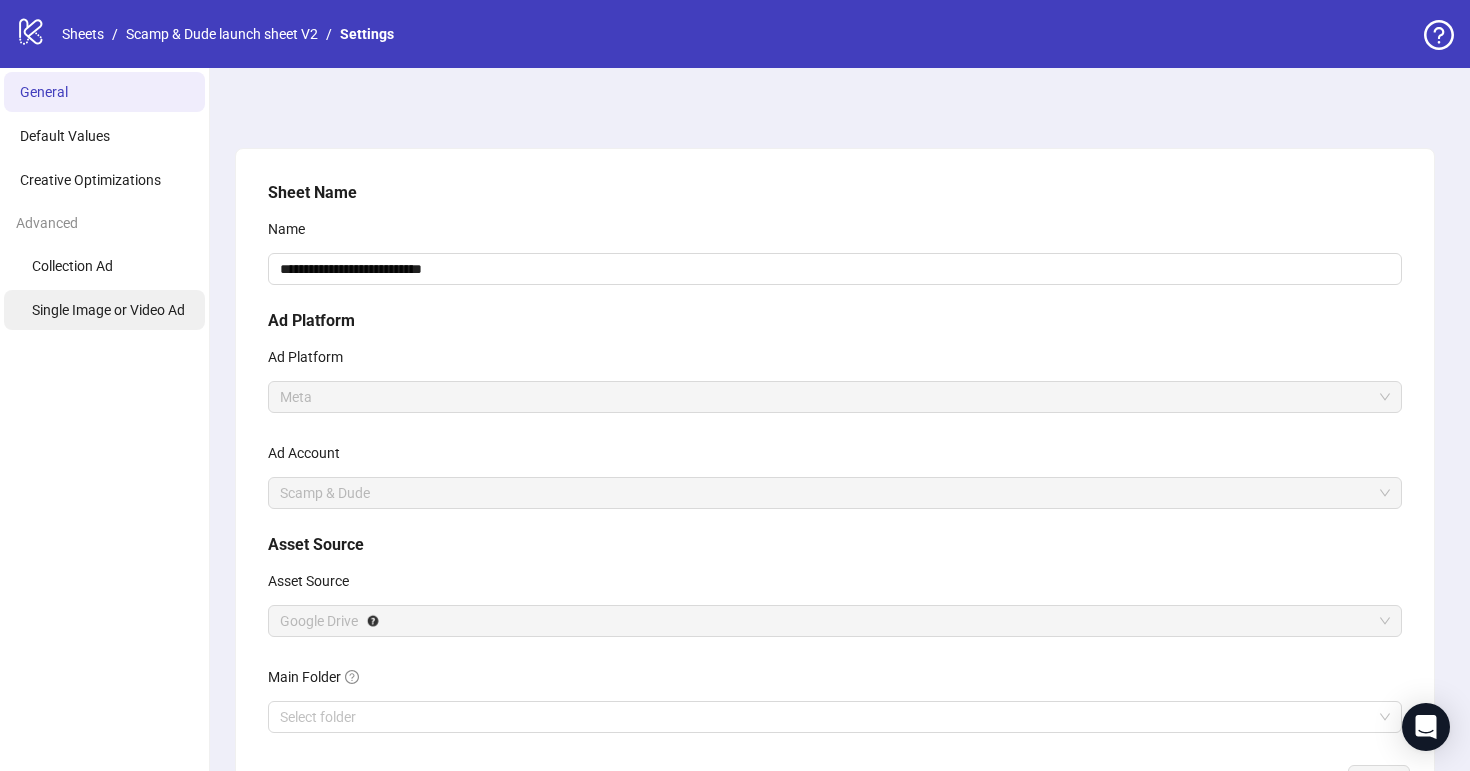 click on "Single Image or Video Ad" at bounding box center (108, 310) 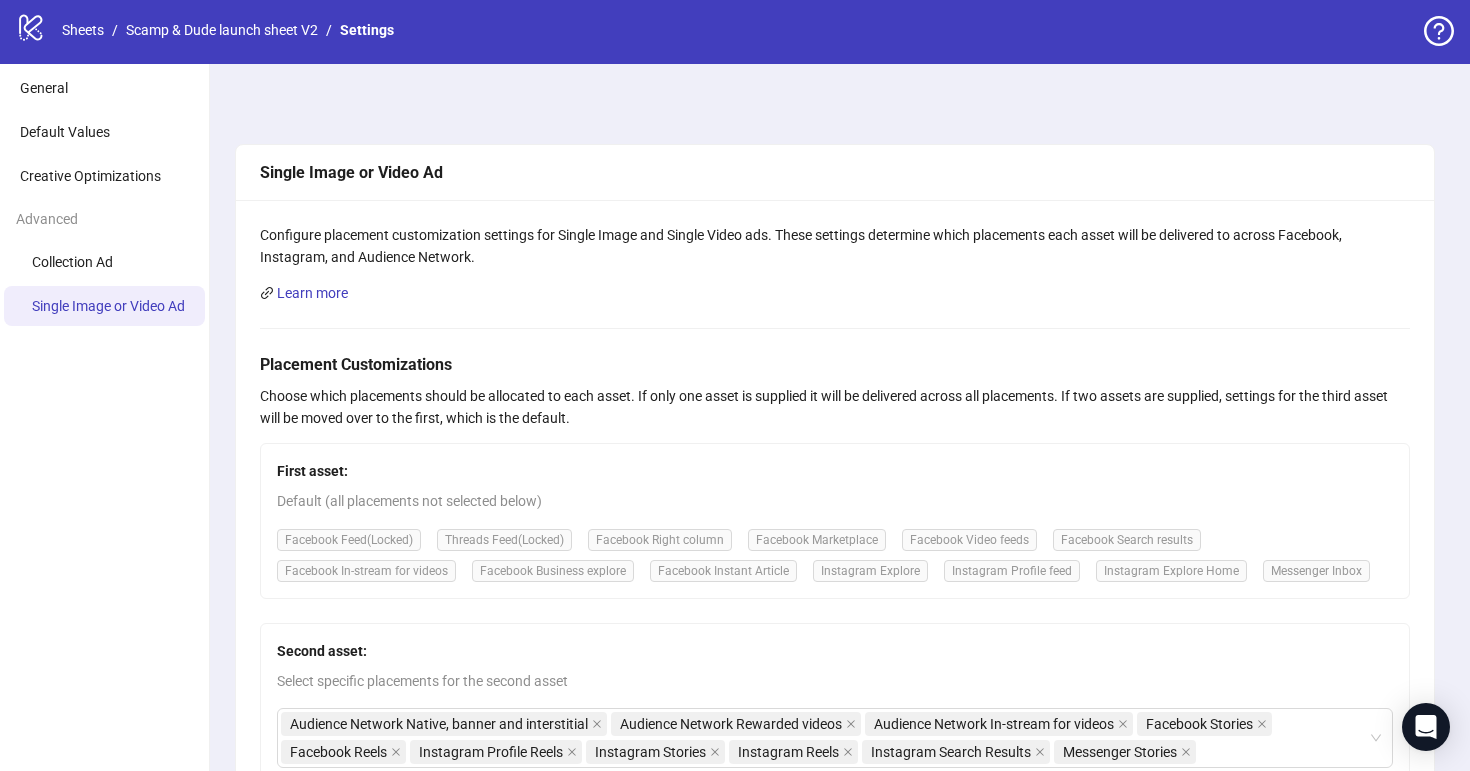 scroll, scrollTop: 0, scrollLeft: 0, axis: both 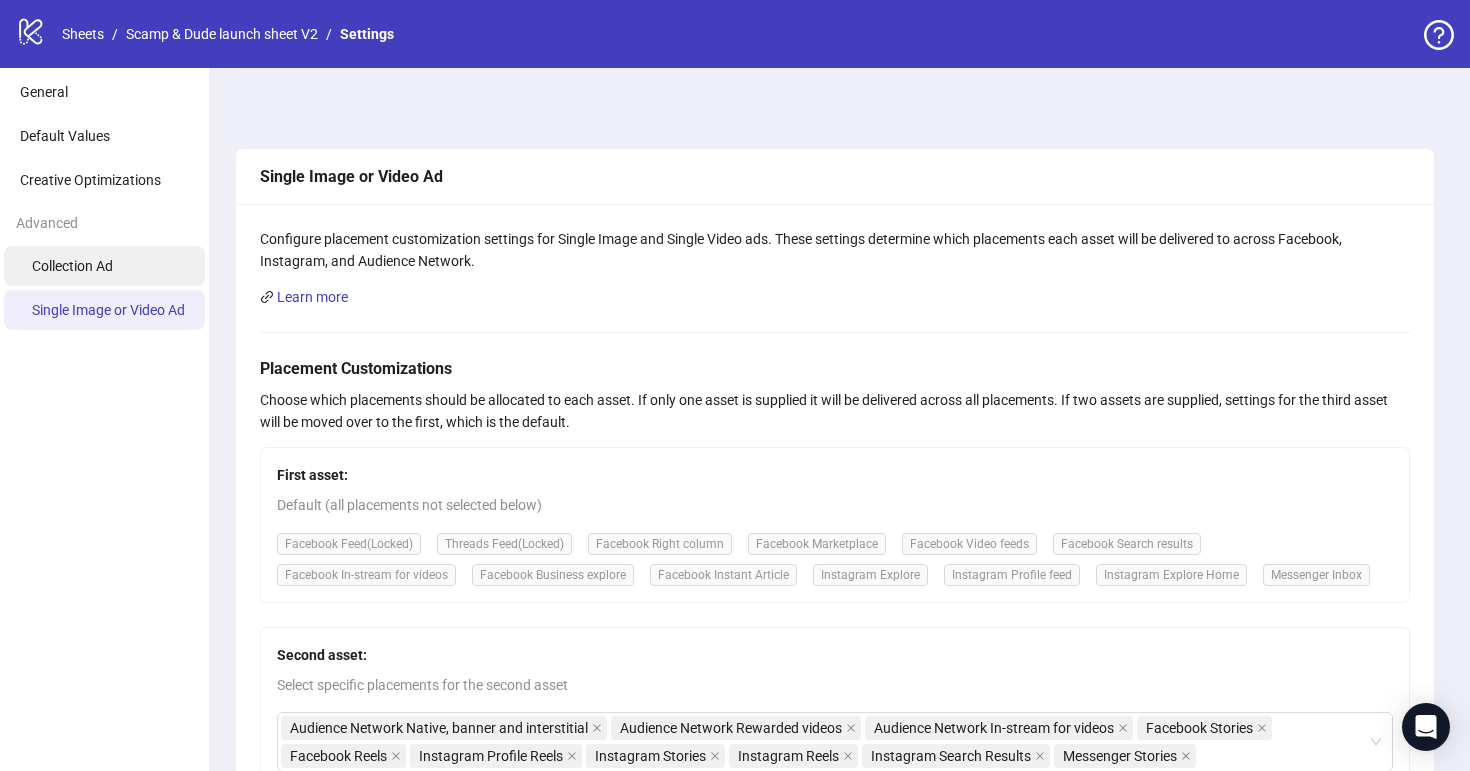 click on "Collection Ad" at bounding box center (104, 266) 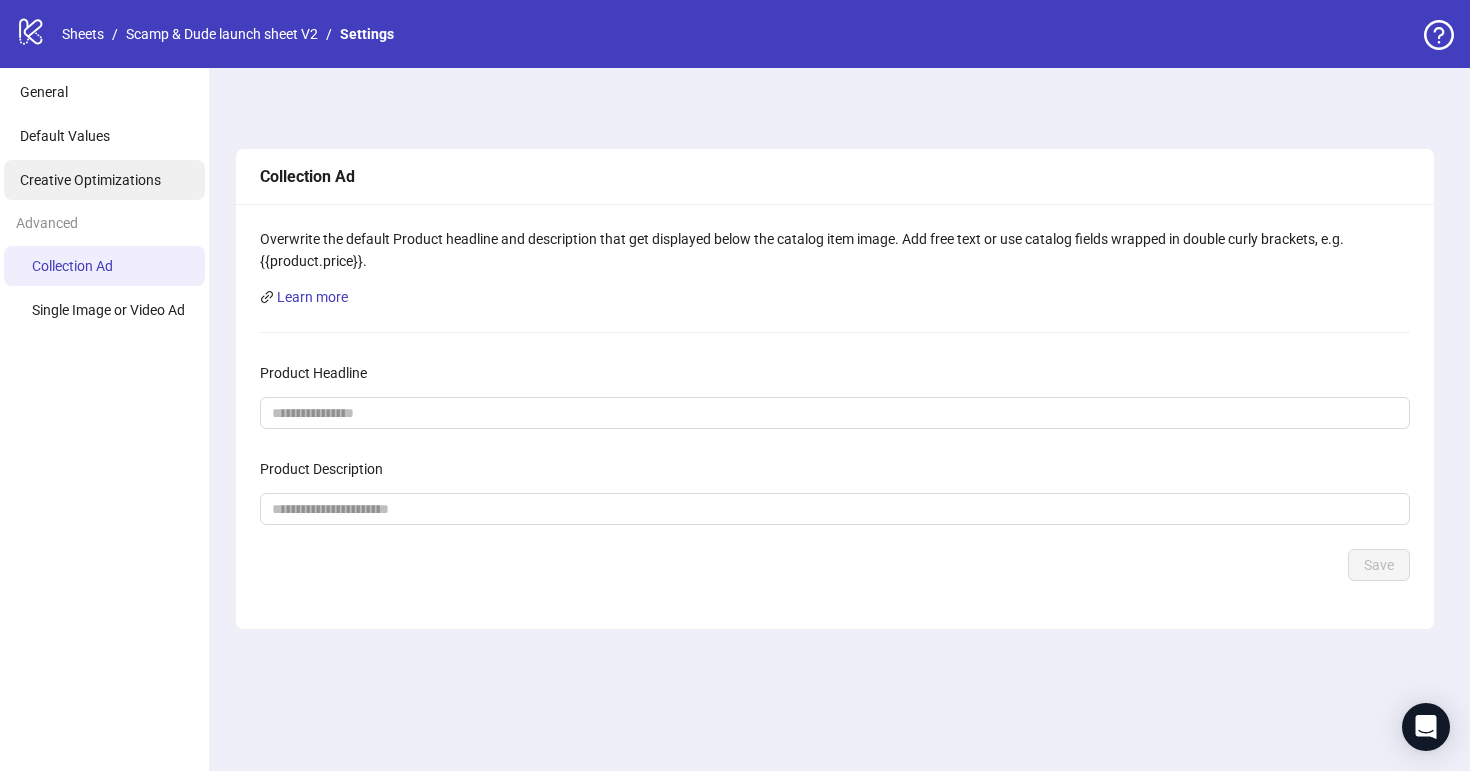 click on "Creative Optimizations" at bounding box center (104, 180) 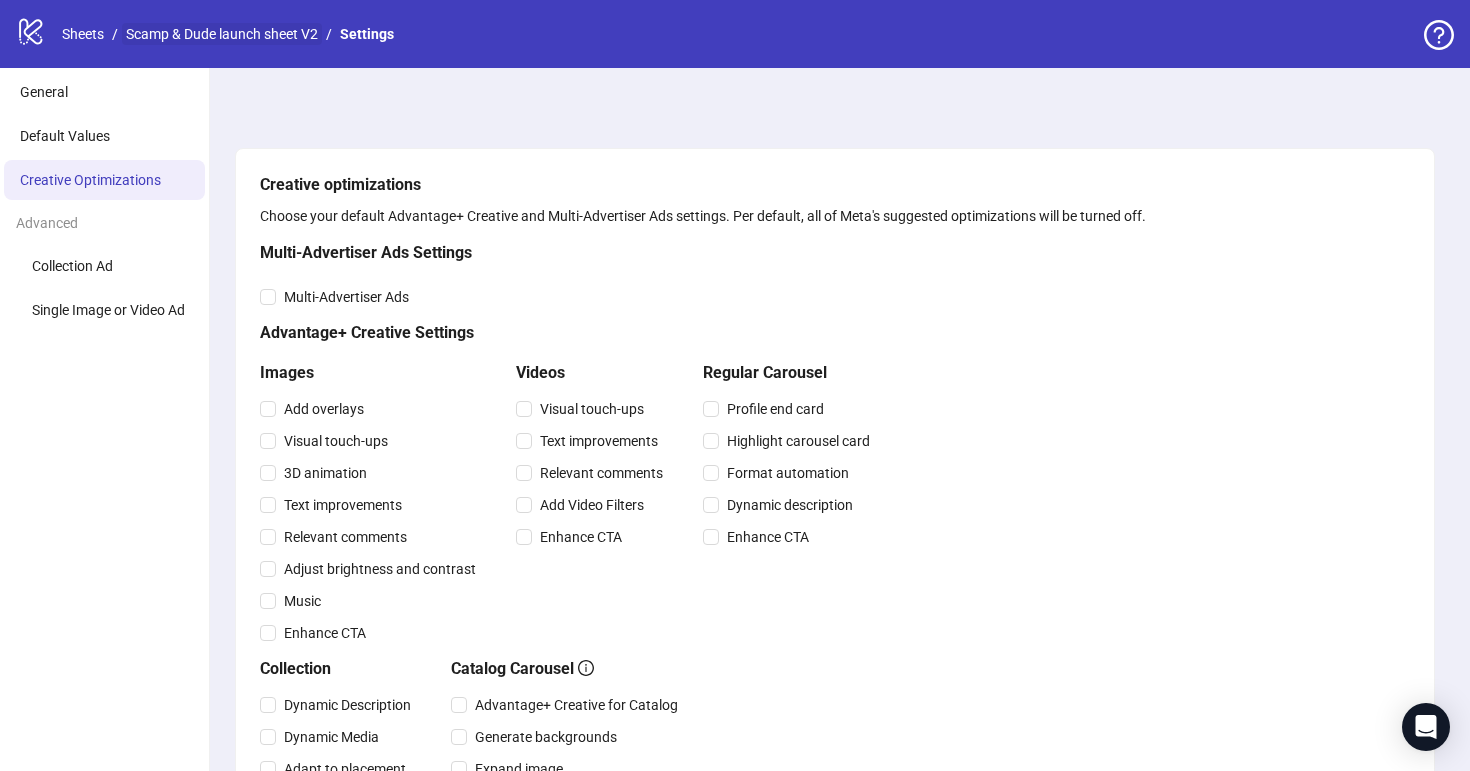 click on "Scamp & Dude launch sheet V2" at bounding box center [222, 34] 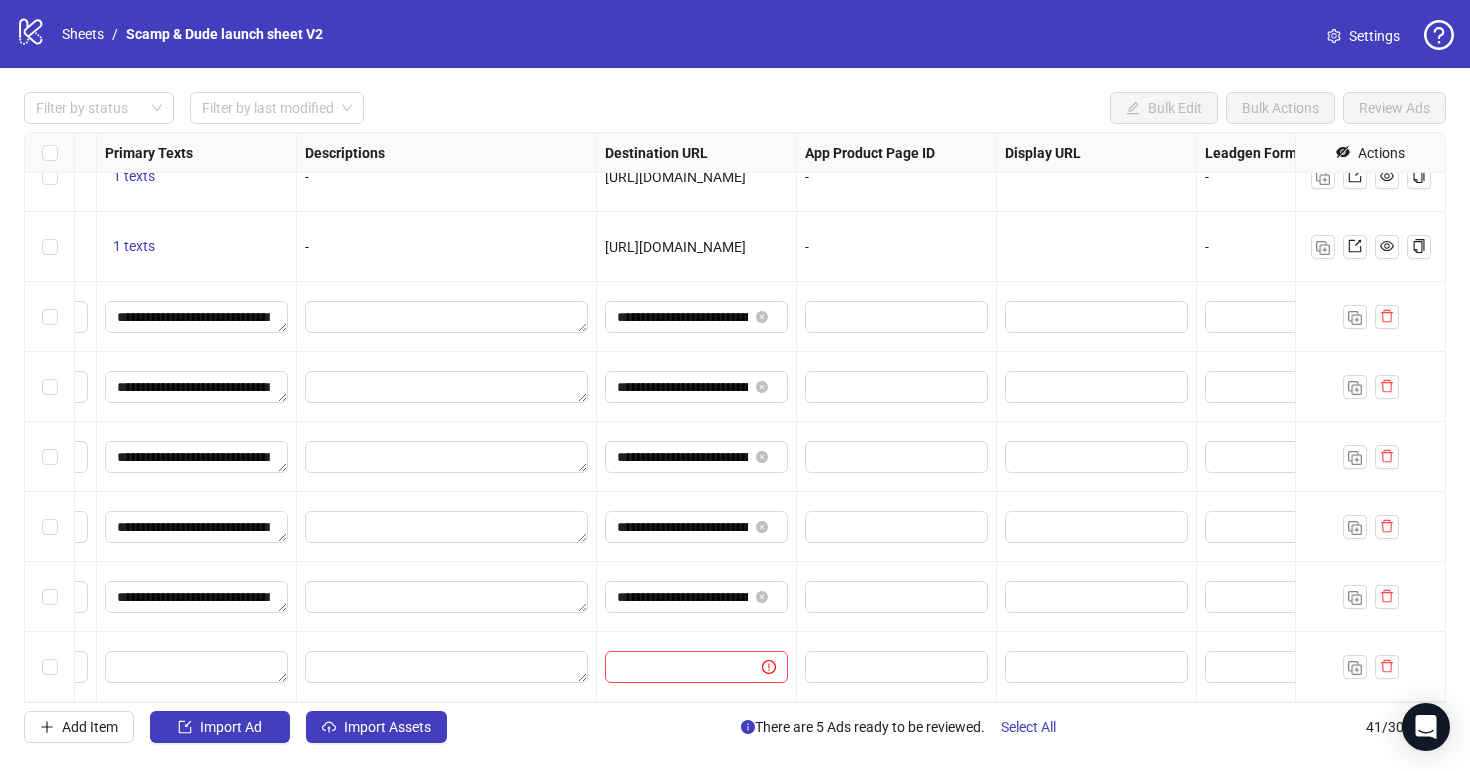 scroll, scrollTop: 2341, scrollLeft: 0, axis: vertical 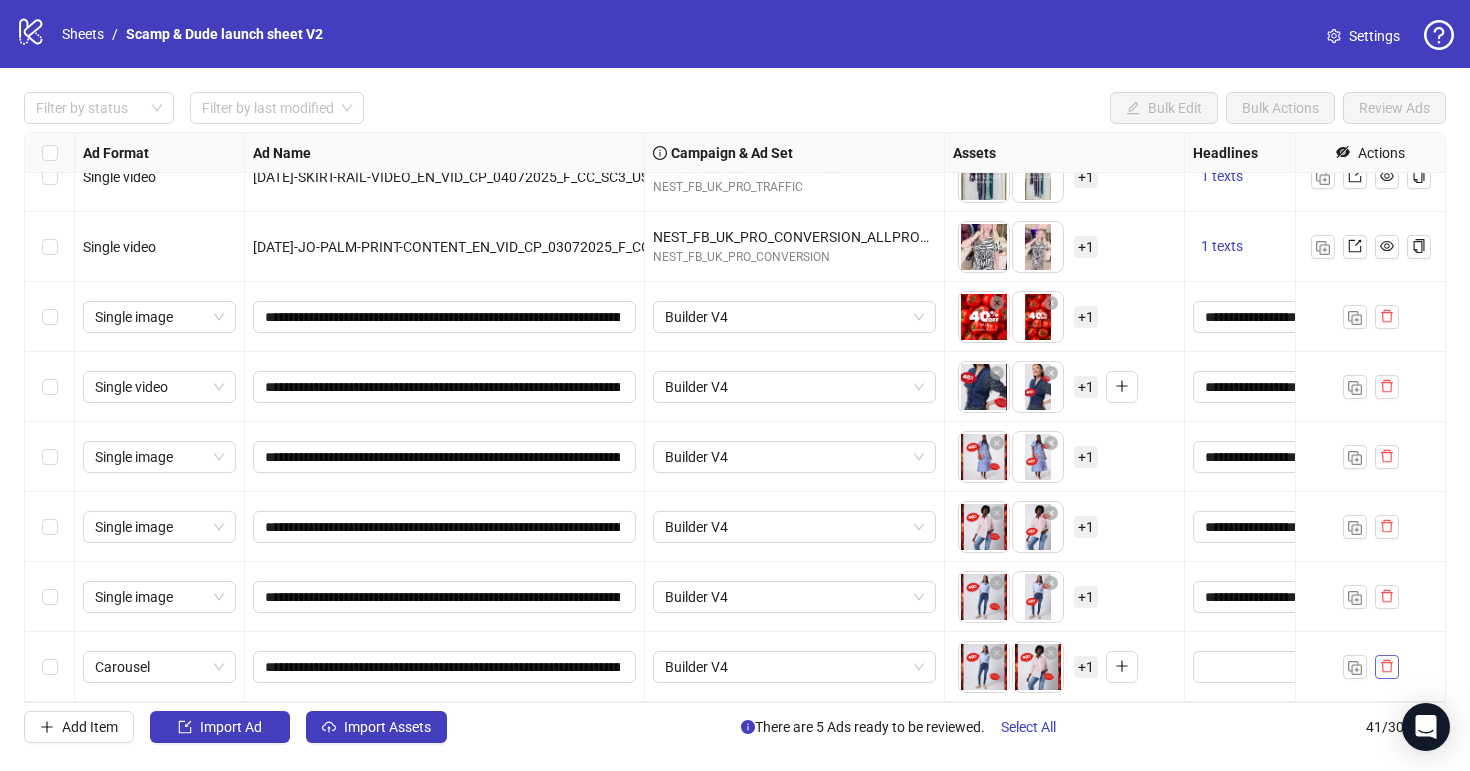 click 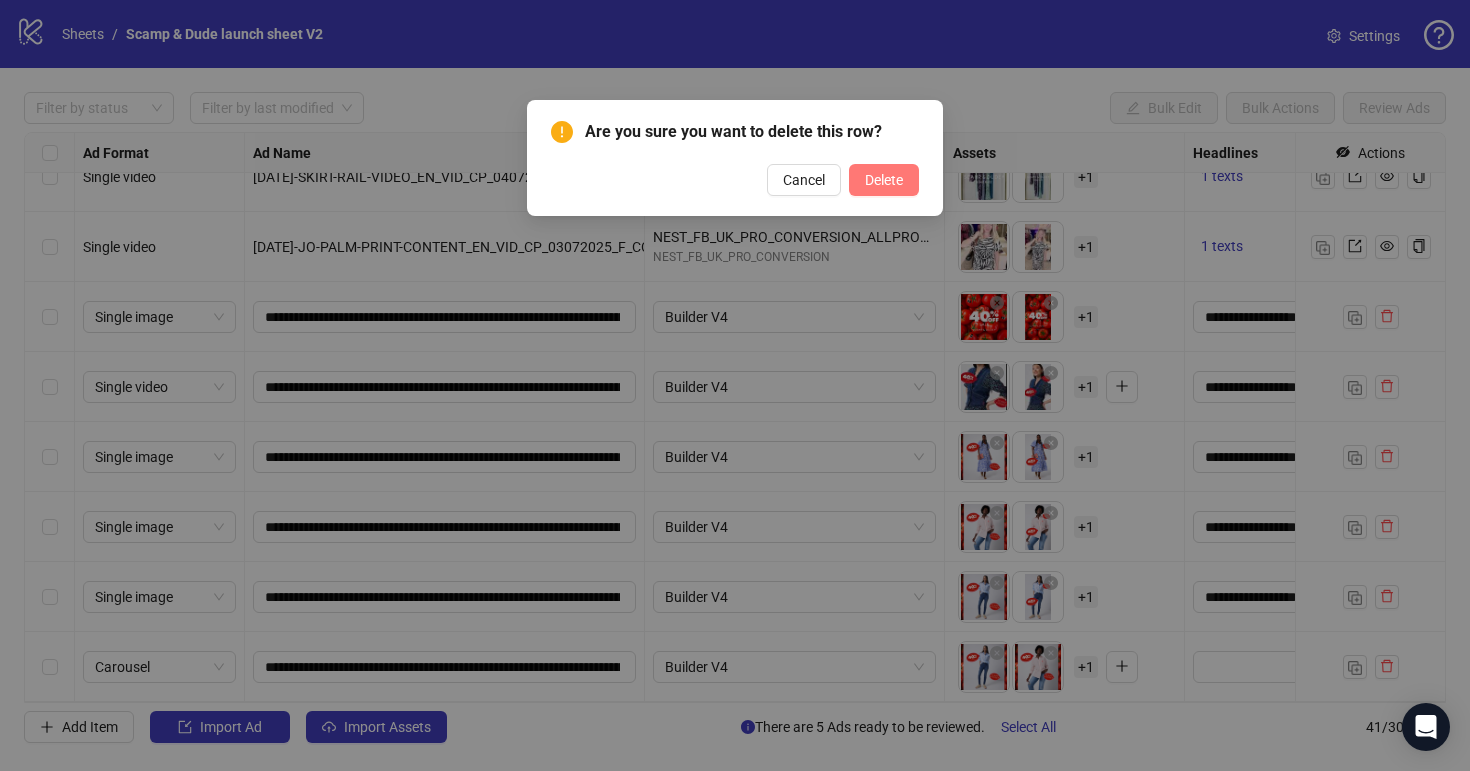 click on "Delete" at bounding box center [884, 180] 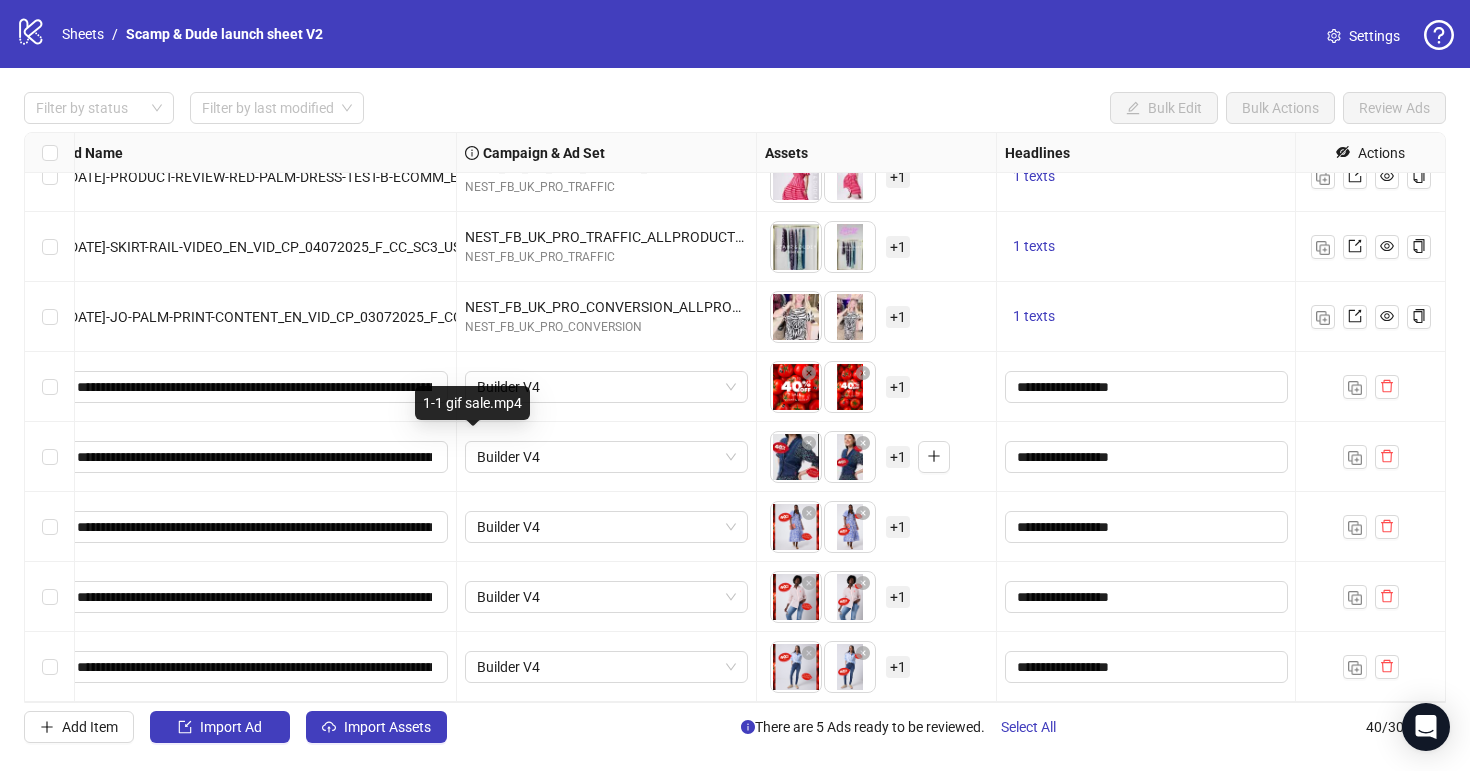 scroll, scrollTop: 2271, scrollLeft: 884, axis: both 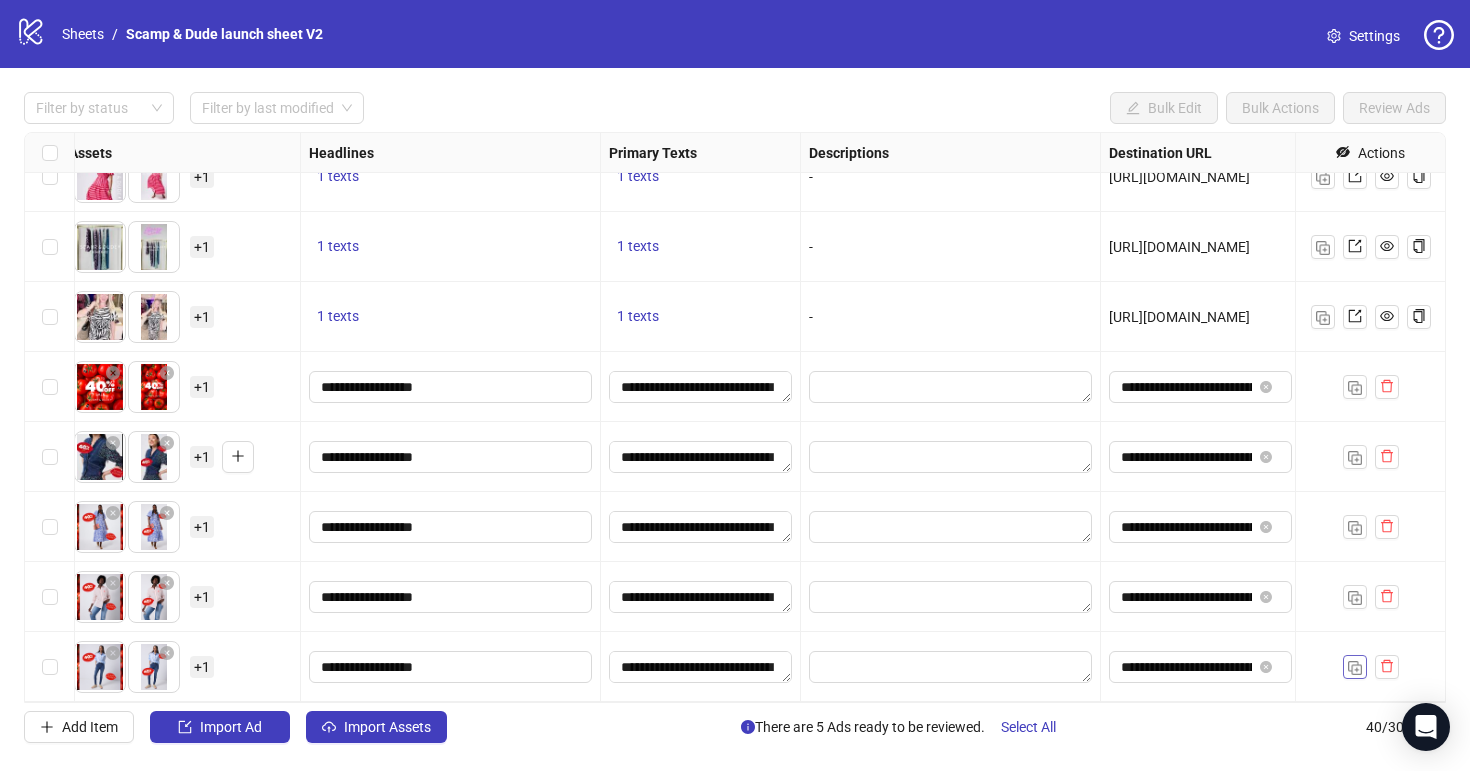 click at bounding box center (1355, 668) 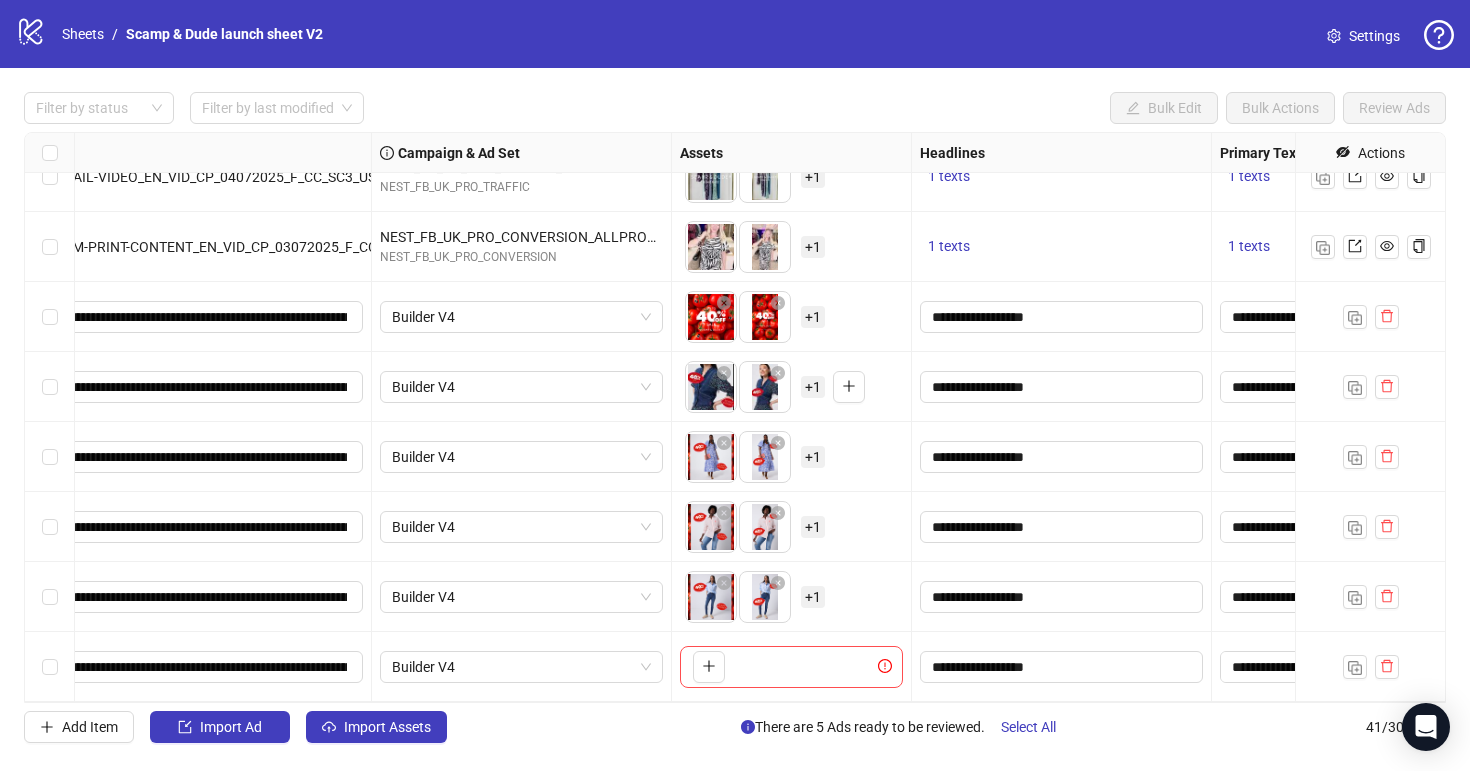 scroll, scrollTop: 2341, scrollLeft: 43, axis: both 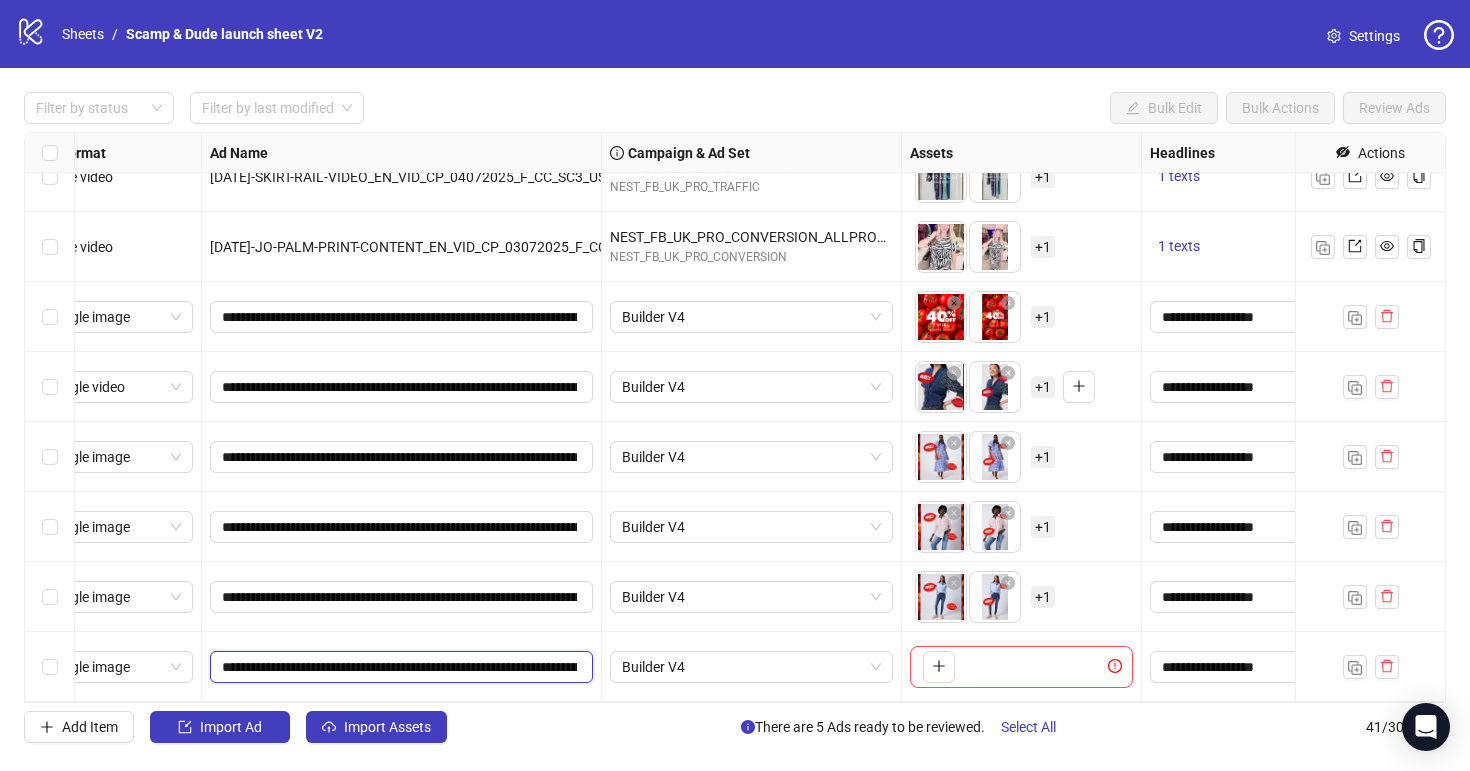 click on "**********" at bounding box center [399, 667] 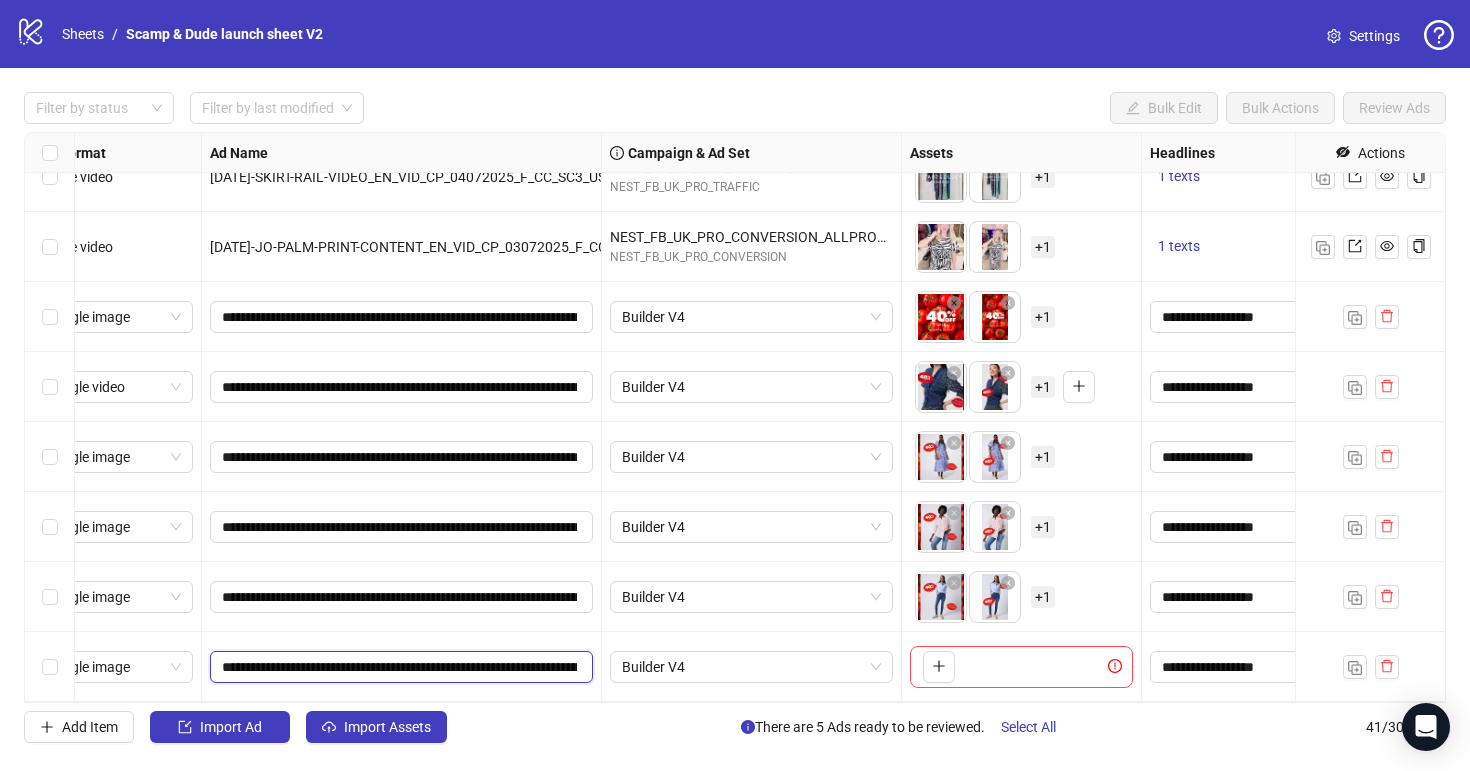 paste 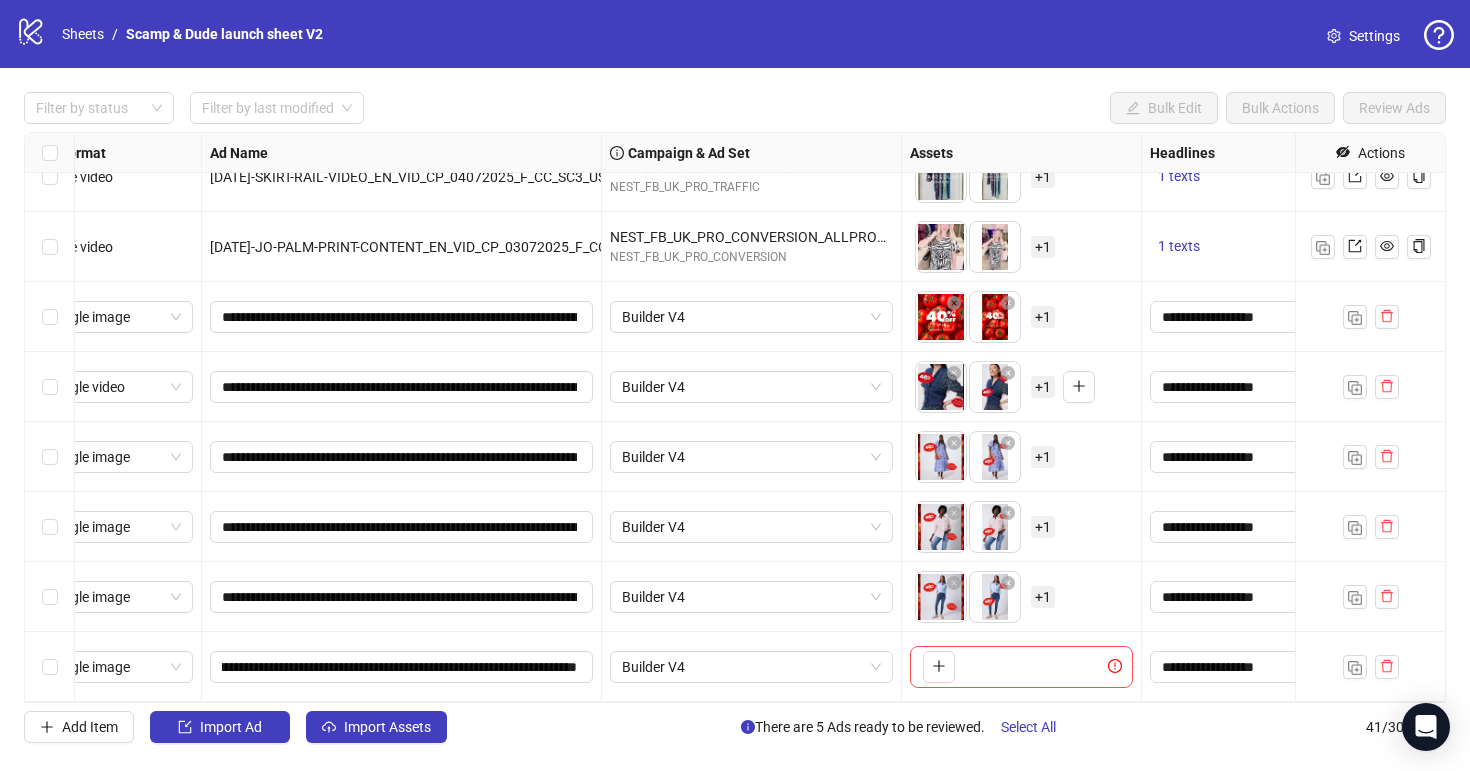 drag, startPoint x: 550, startPoint y: 734, endPoint x: 531, endPoint y: 710, distance: 30.610456 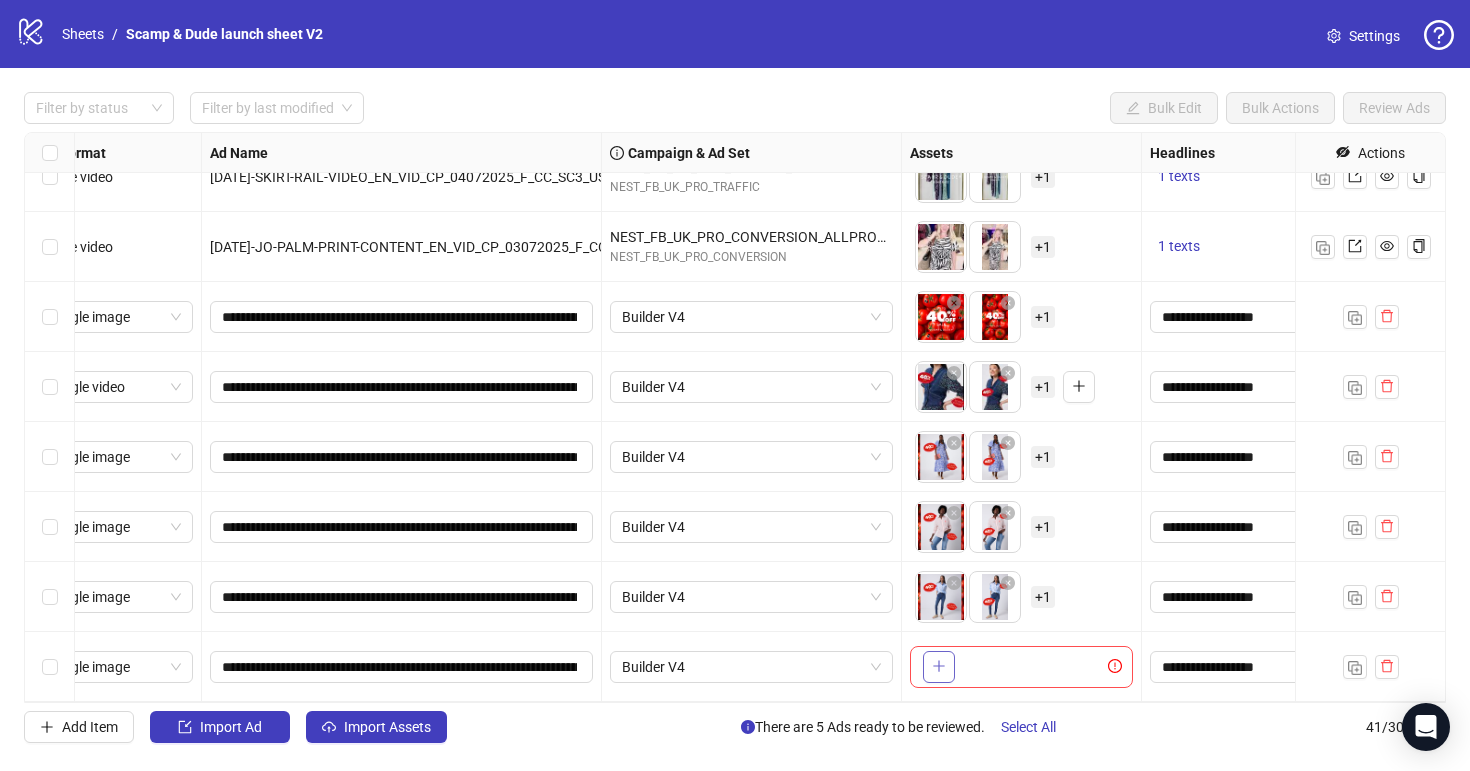 click at bounding box center [939, 667] 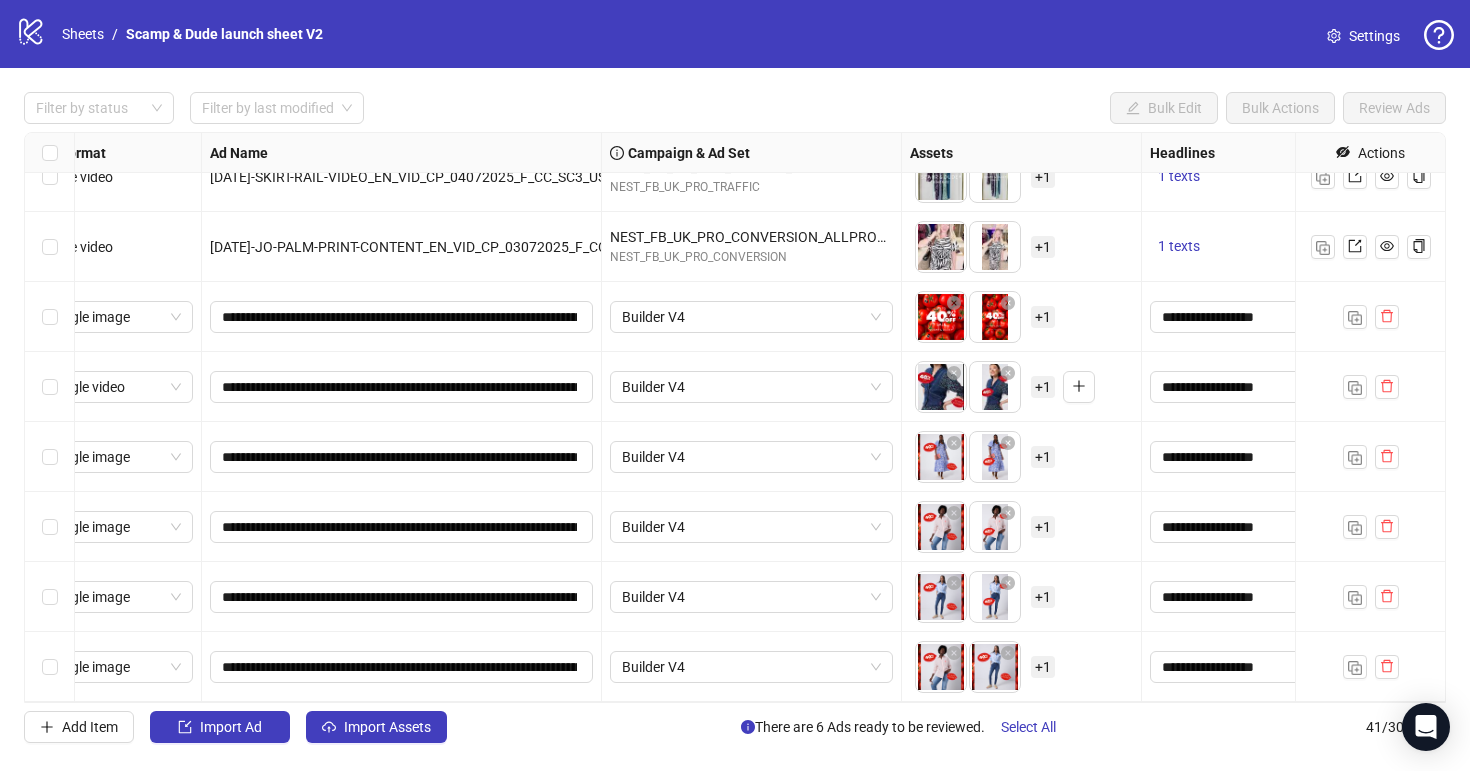 click on "+ 1" at bounding box center [1043, 667] 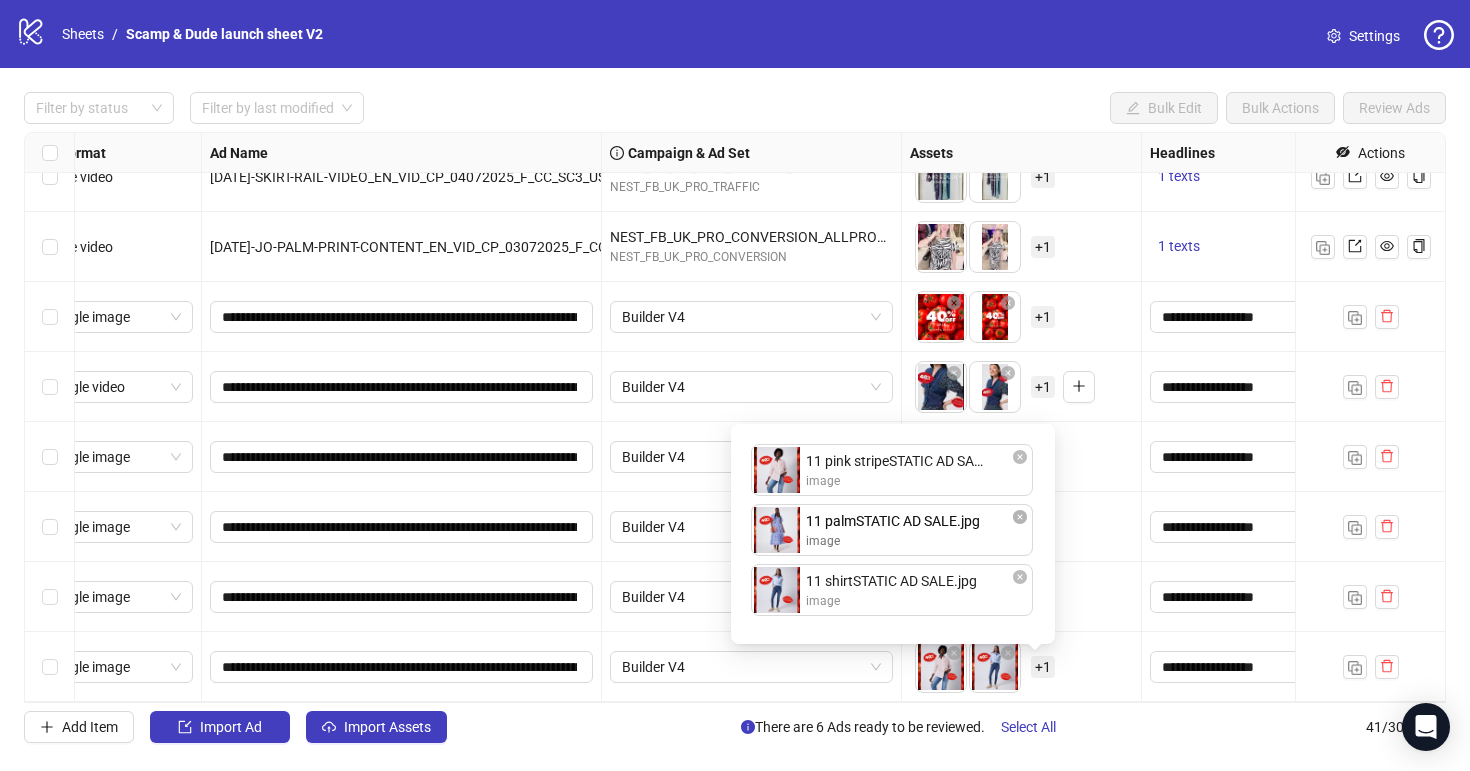 drag, startPoint x: 971, startPoint y: 595, endPoint x: 971, endPoint y: 519, distance: 76 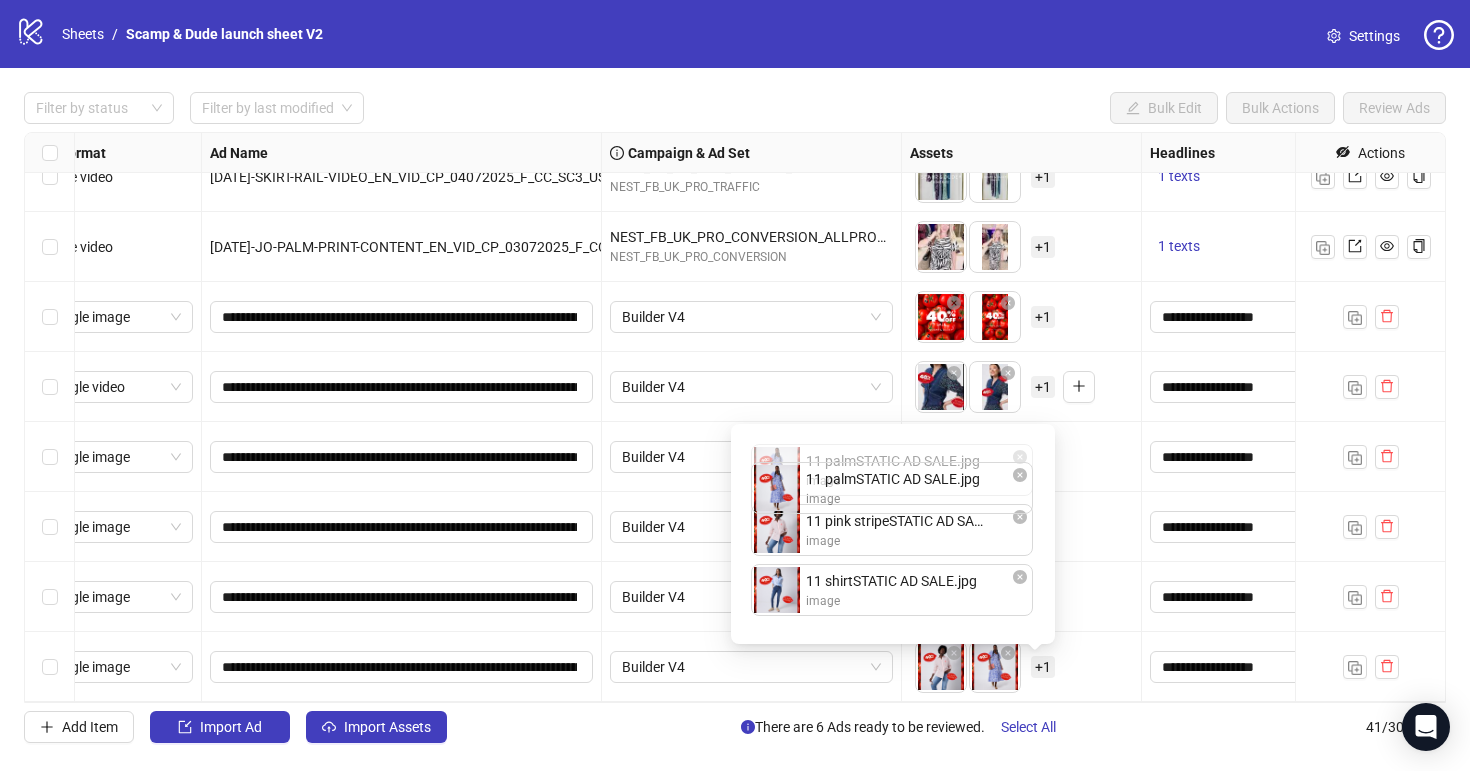 drag, startPoint x: 971, startPoint y: 519, endPoint x: 971, endPoint y: 477, distance: 42 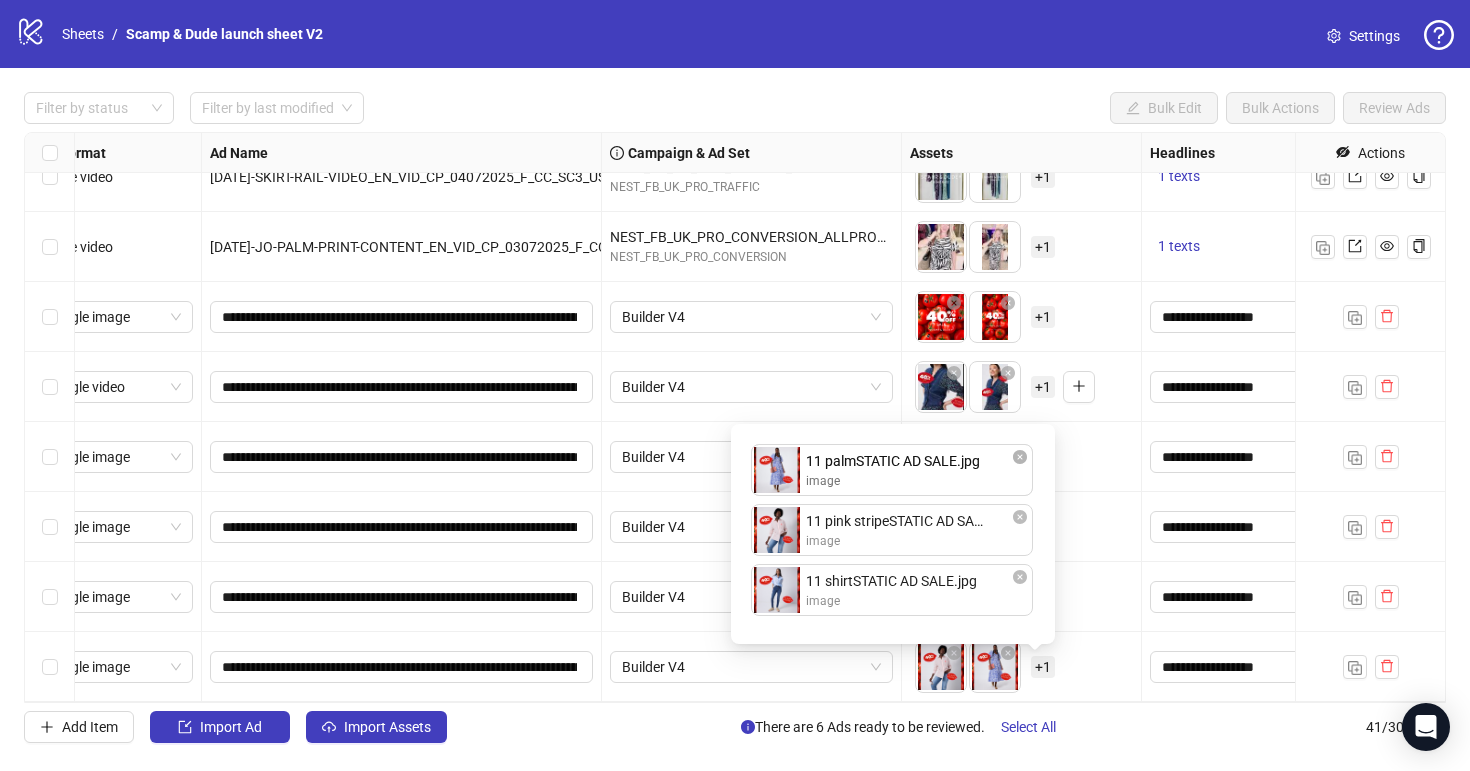 click on "11 pink stripeSTATIC AD SALE.jpg image 11 palmSTATIC AD SALE.jpg image 11 shirtSTATIC AD SALE.jpg image 11 palmSTATIC AD SALE.jpg image
To pick up a draggable item, press the space bar.
While dragging, use the arrow keys to move the item.
Press space again to drop the item in its new position, or press escape to cancel.
Draggable item 1a60b285-65dc-43f3-9e29-121d353ed84a was moved over droppable area bb1526dd-51b2-45eb-abd7-7ed9bb86ccd0." at bounding box center (893, 534) 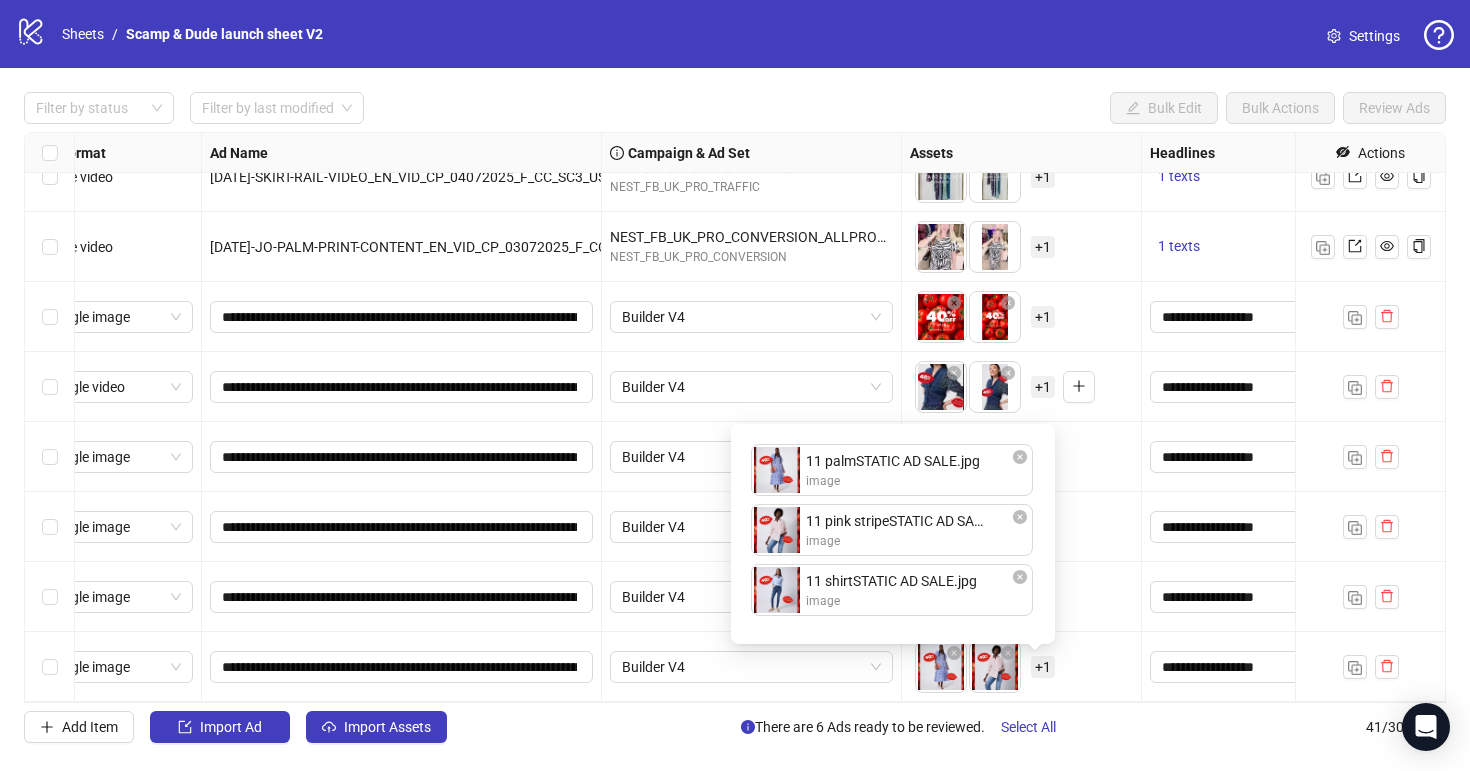 click on "To pick up a draggable item, press the space bar.
While dragging, use the arrow keys to move the item.
Press space again to drop the item in its new position, or press escape to cancel.
+ 1" at bounding box center [1021, 667] 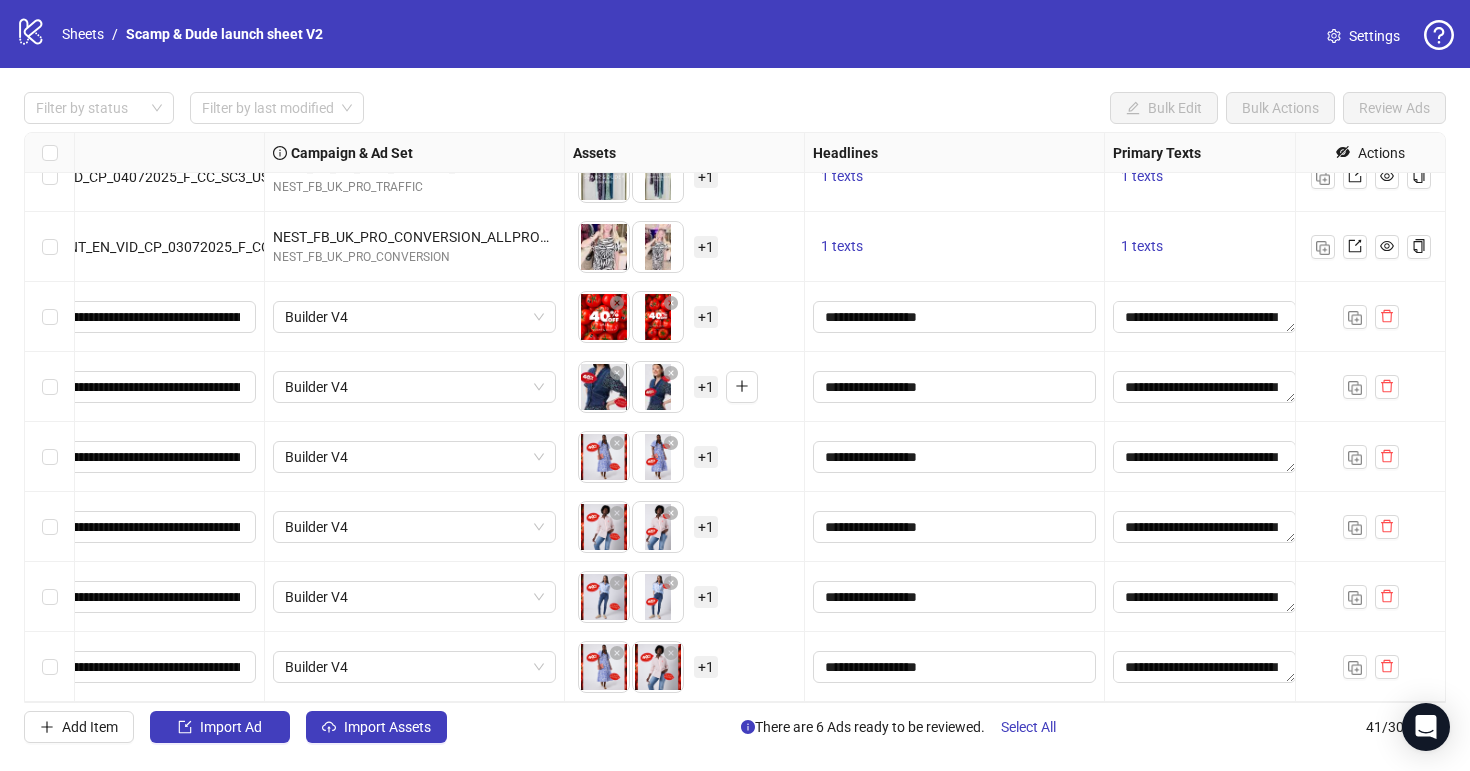 scroll, scrollTop: 2341, scrollLeft: 0, axis: vertical 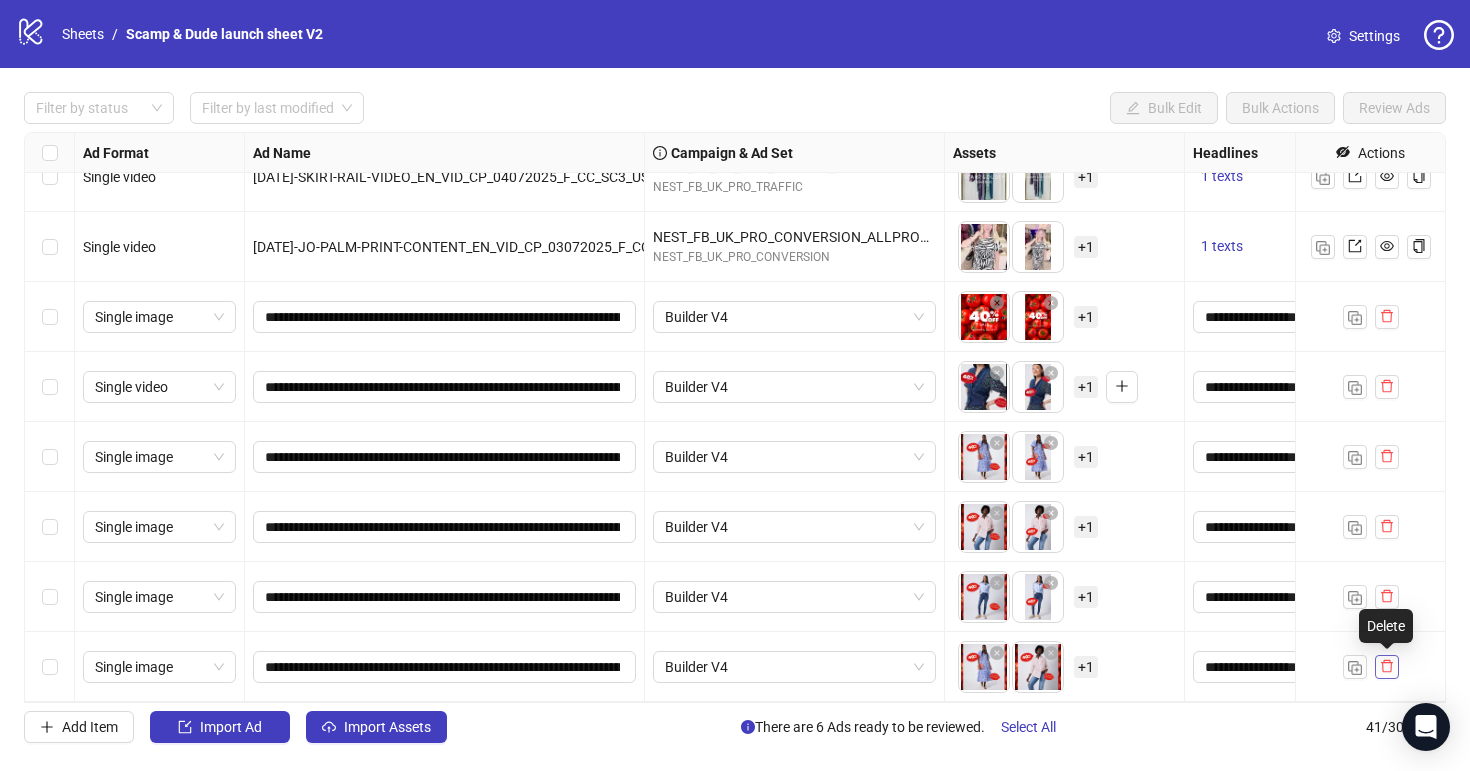 click 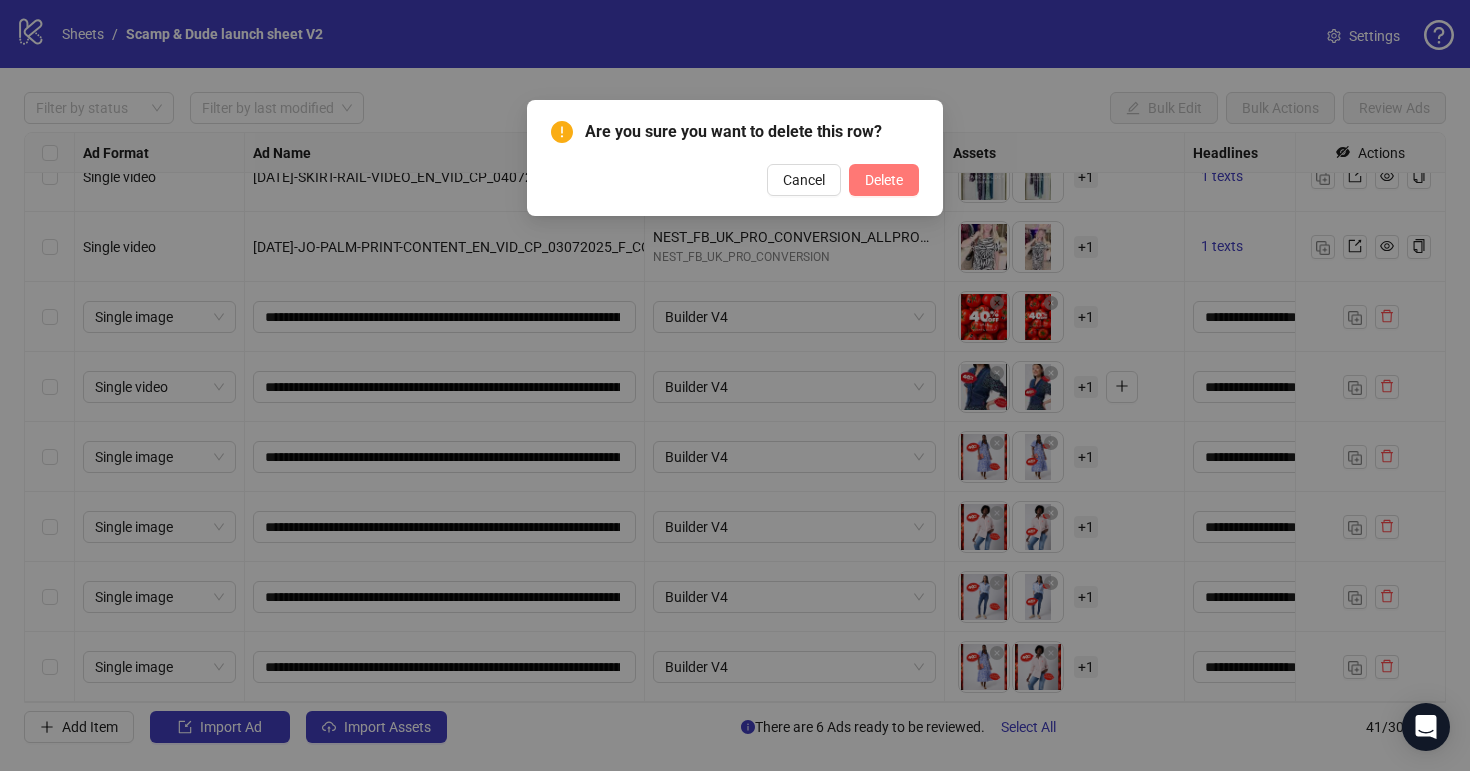 click on "Delete" at bounding box center (884, 180) 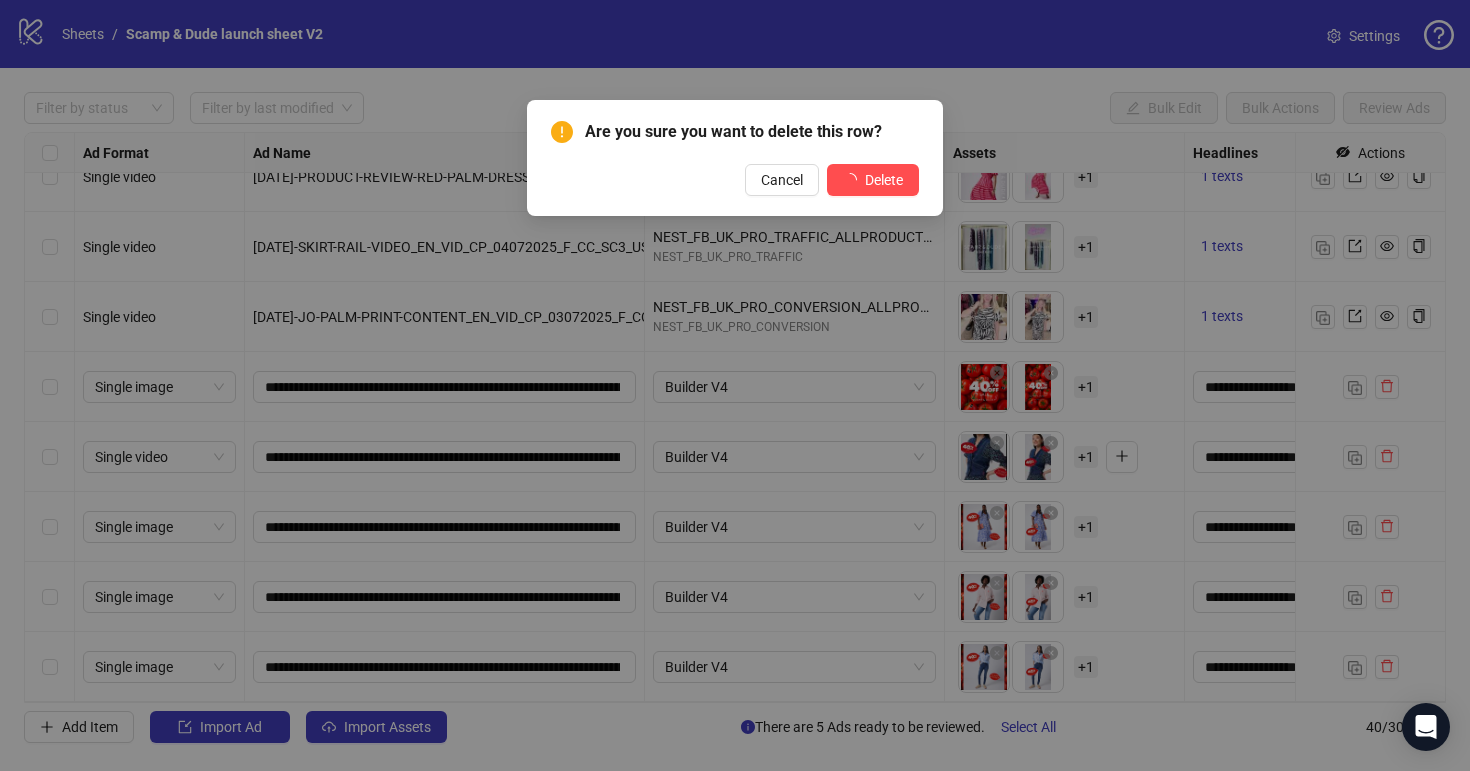 scroll, scrollTop: 2271, scrollLeft: 0, axis: vertical 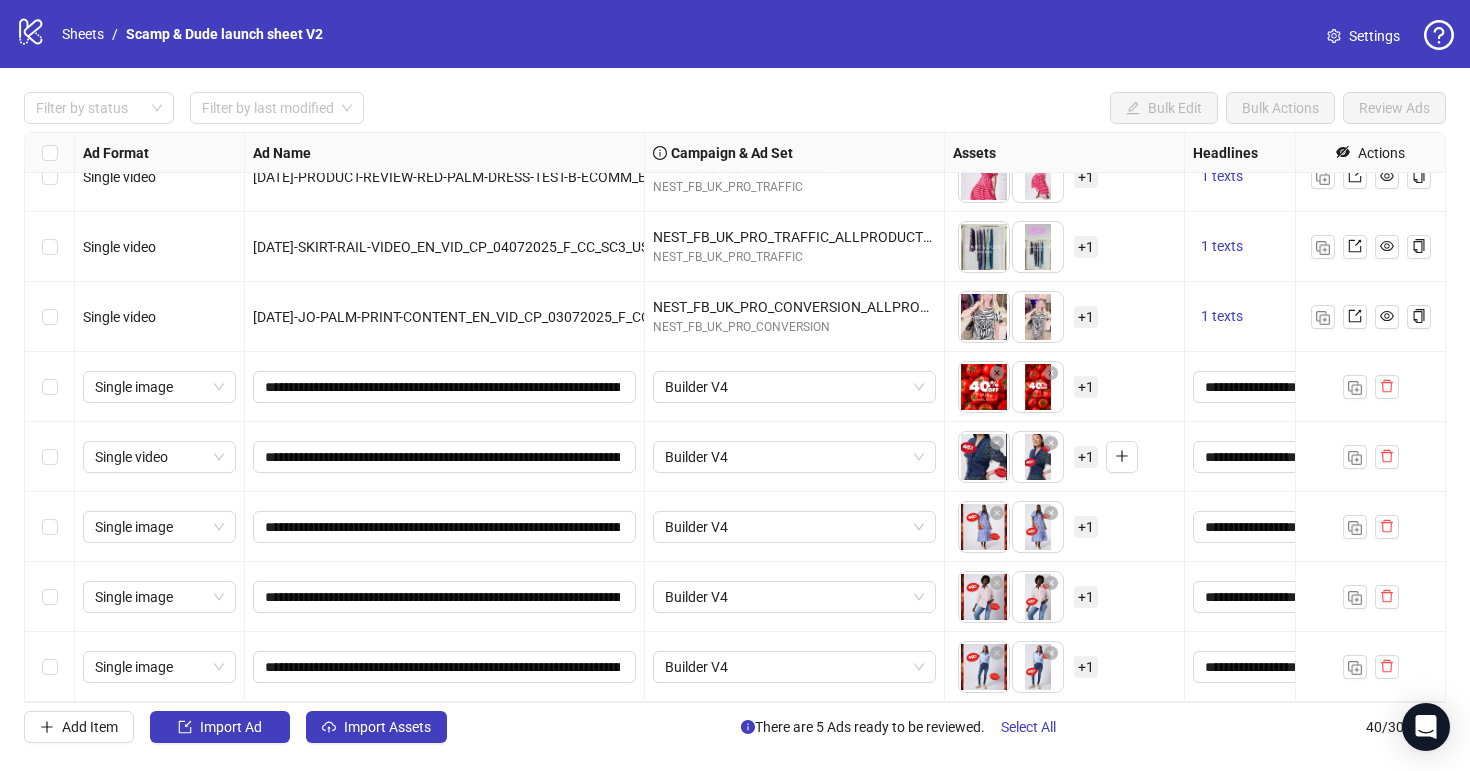 click on "To pick up a draggable item, press the space bar.
While dragging, use the arrow keys to move the item.
Press space again to drop the item in its new position, or press escape to cancel.
+ 1" at bounding box center (1028, 387) 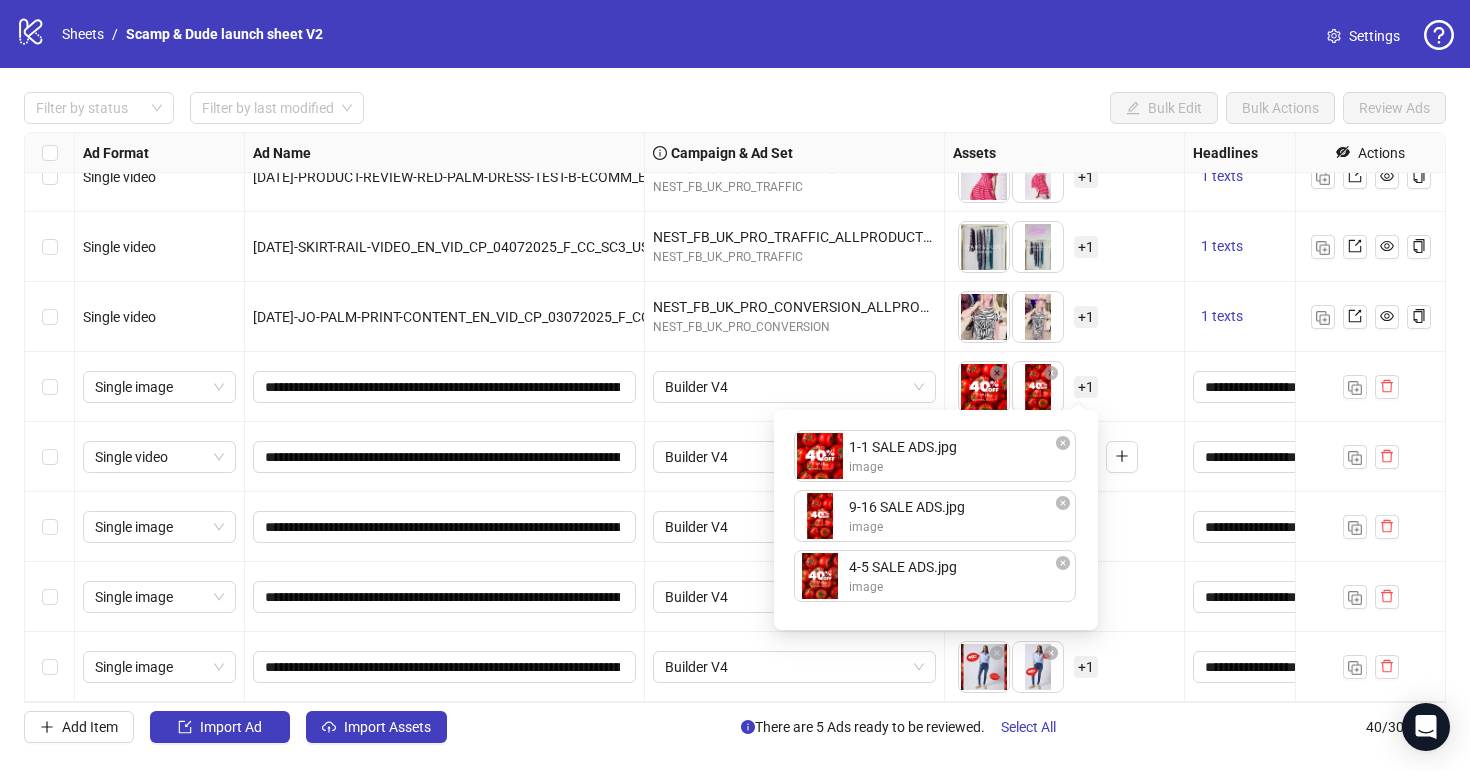 click on "To pick up a draggable item, press the space bar.
While dragging, use the arrow keys to move the item.
Press space again to drop the item in its new position, or press escape to cancel.
+ 1" at bounding box center [1064, 387] 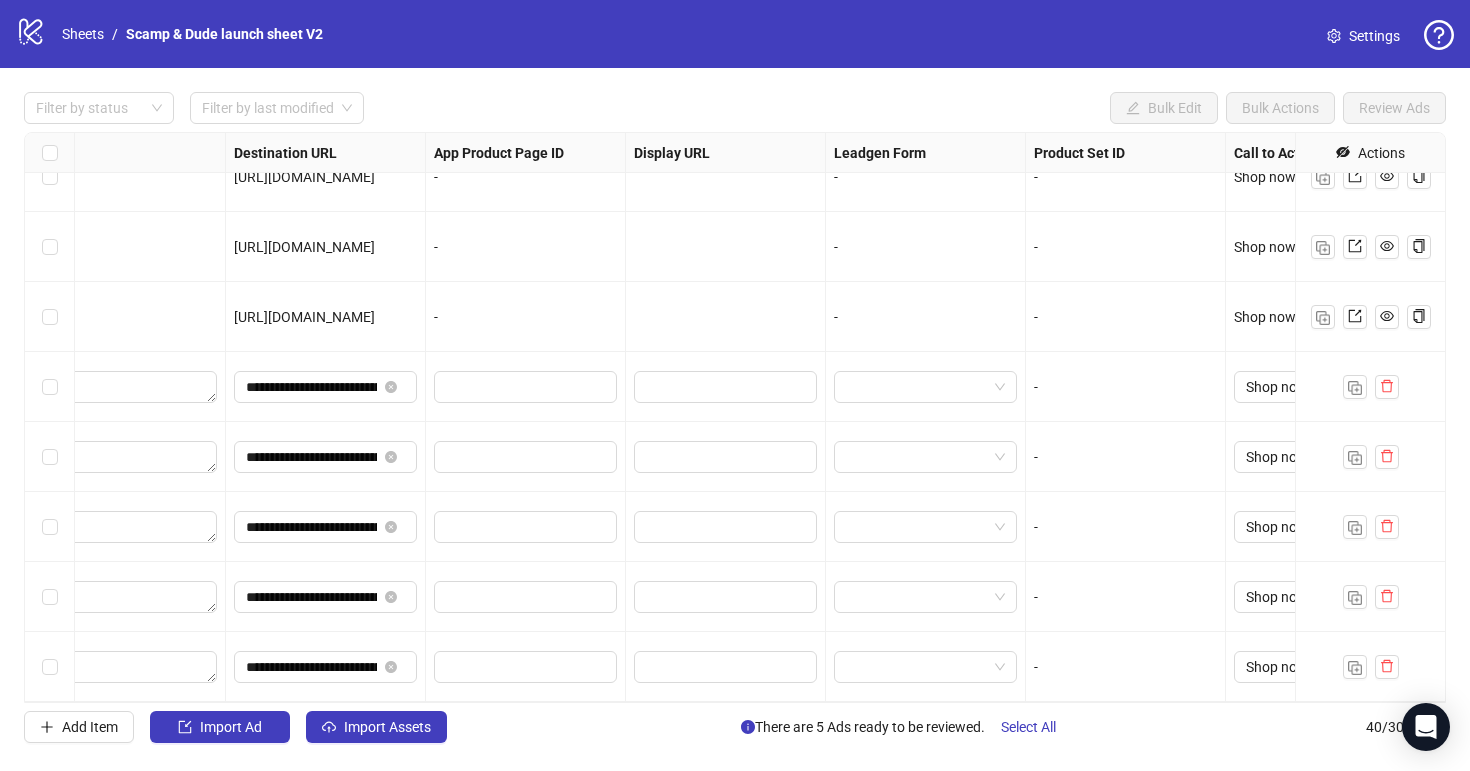 scroll, scrollTop: 2271, scrollLeft: 1850, axis: both 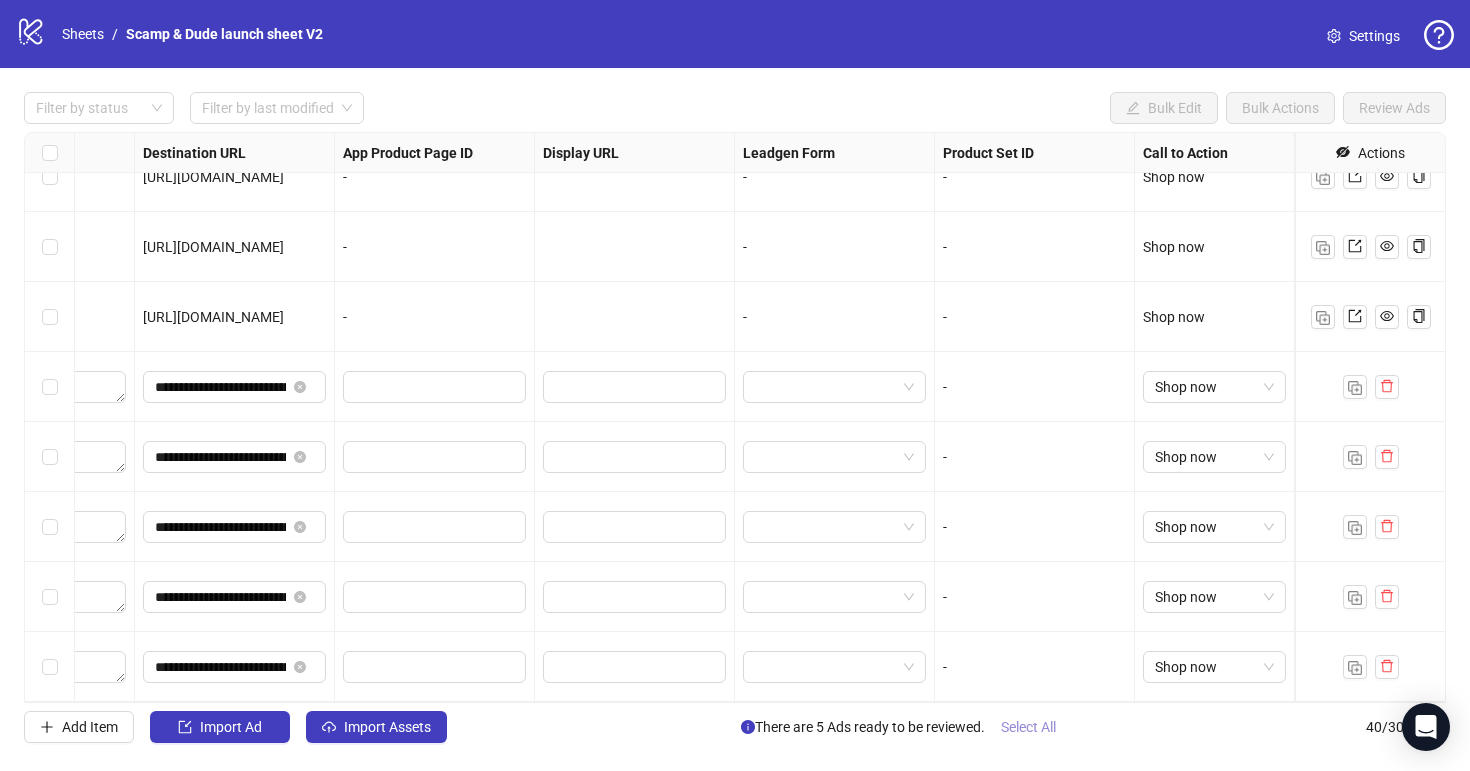 click on "Select All" at bounding box center [1028, 727] 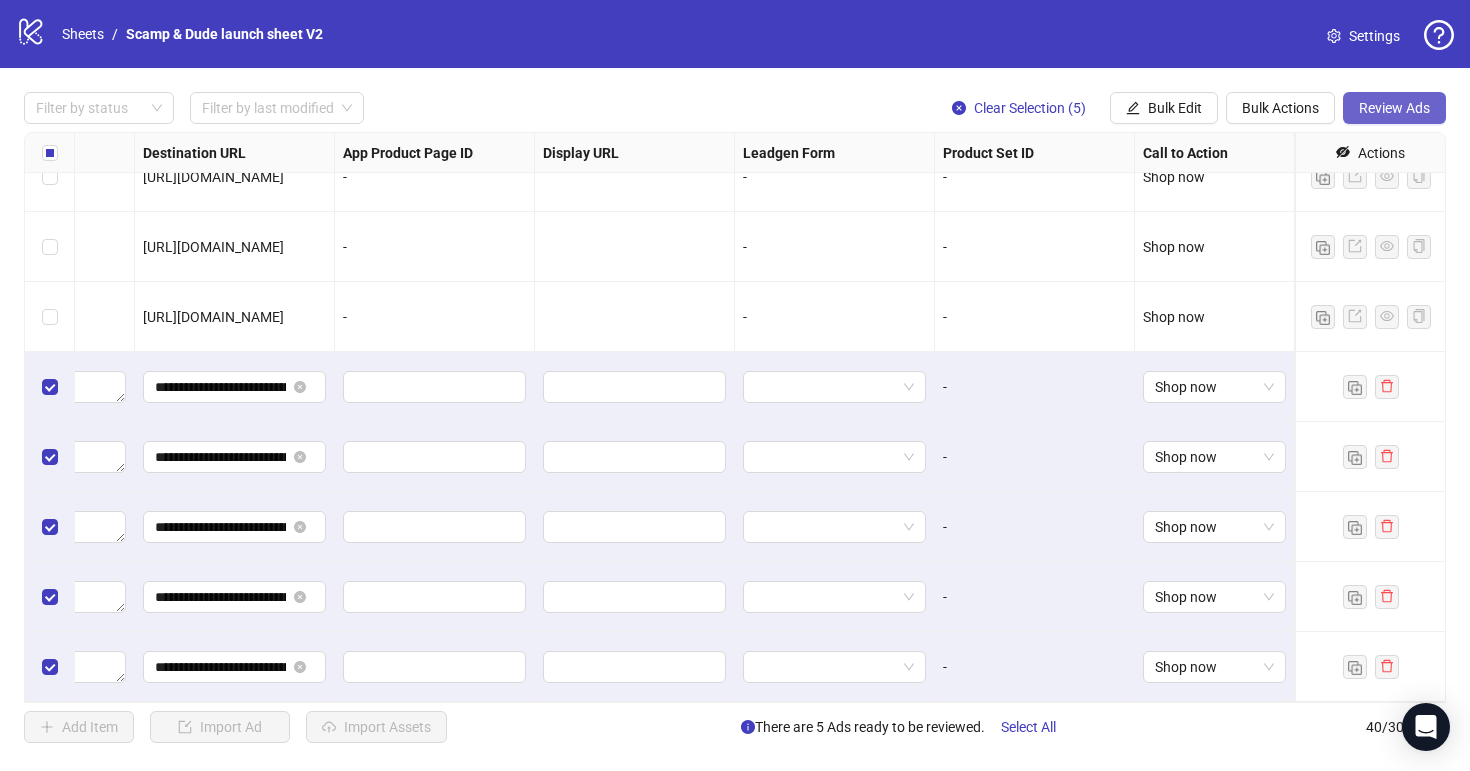 click on "Review Ads" at bounding box center (1394, 108) 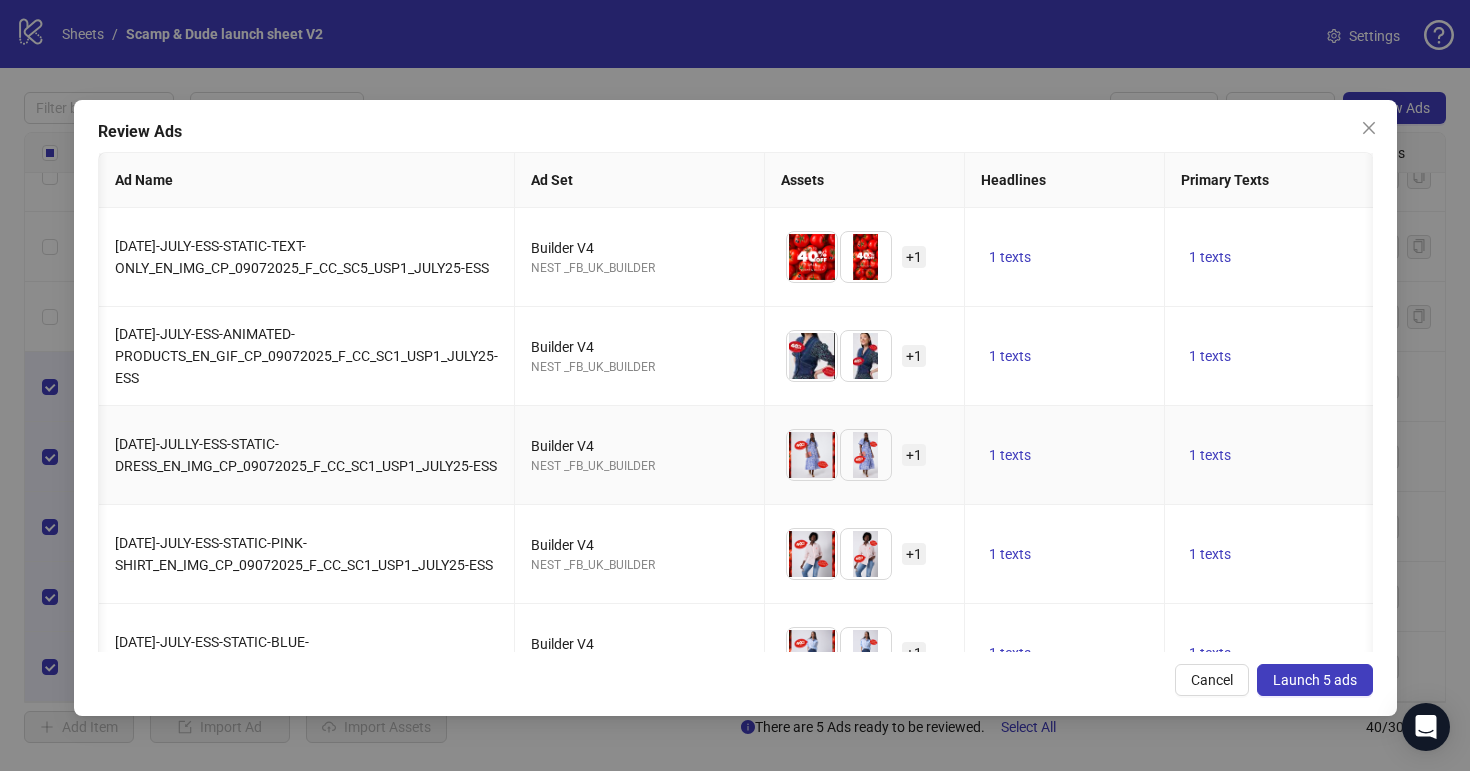 scroll, scrollTop: 0, scrollLeft: 683, axis: horizontal 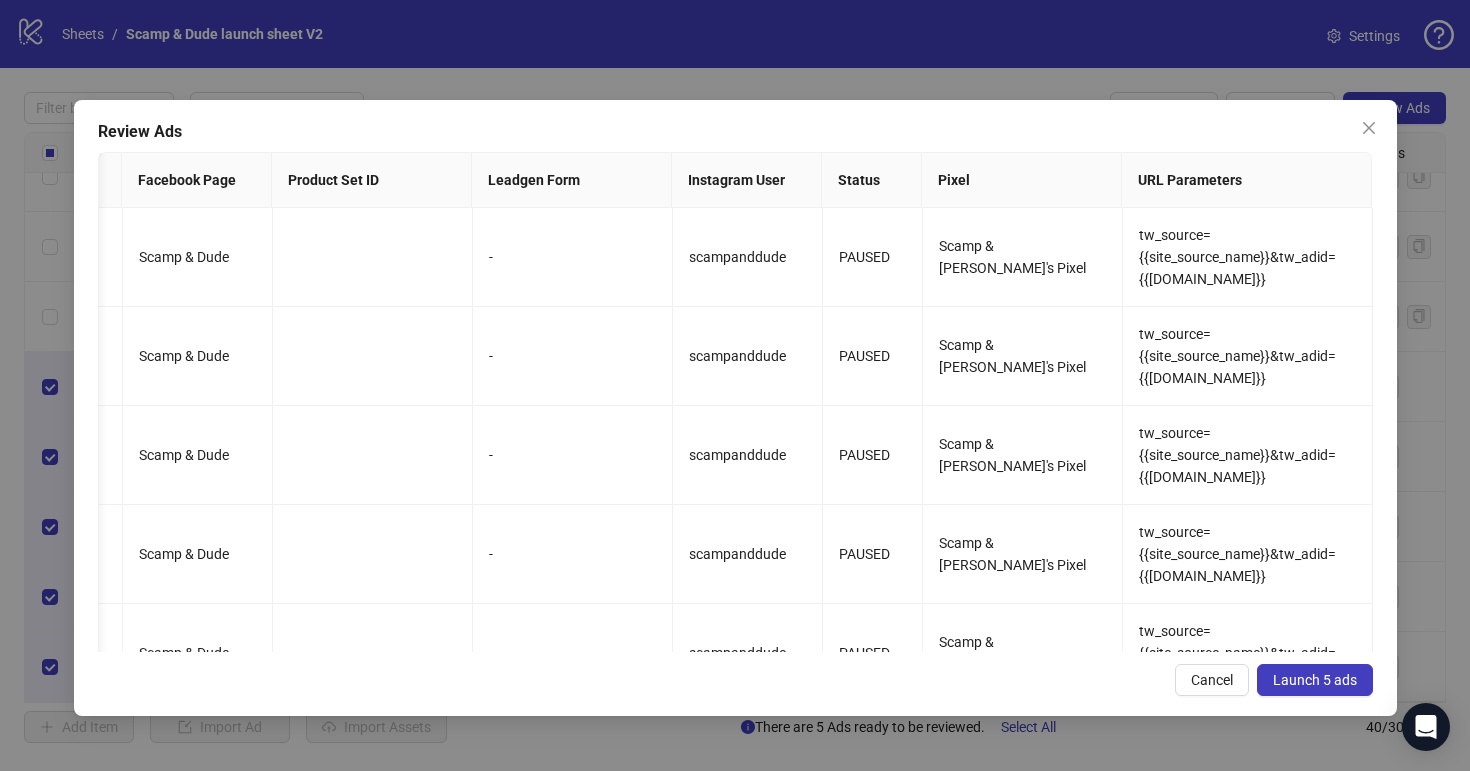 click on "Launch 5 ads" at bounding box center (1315, 680) 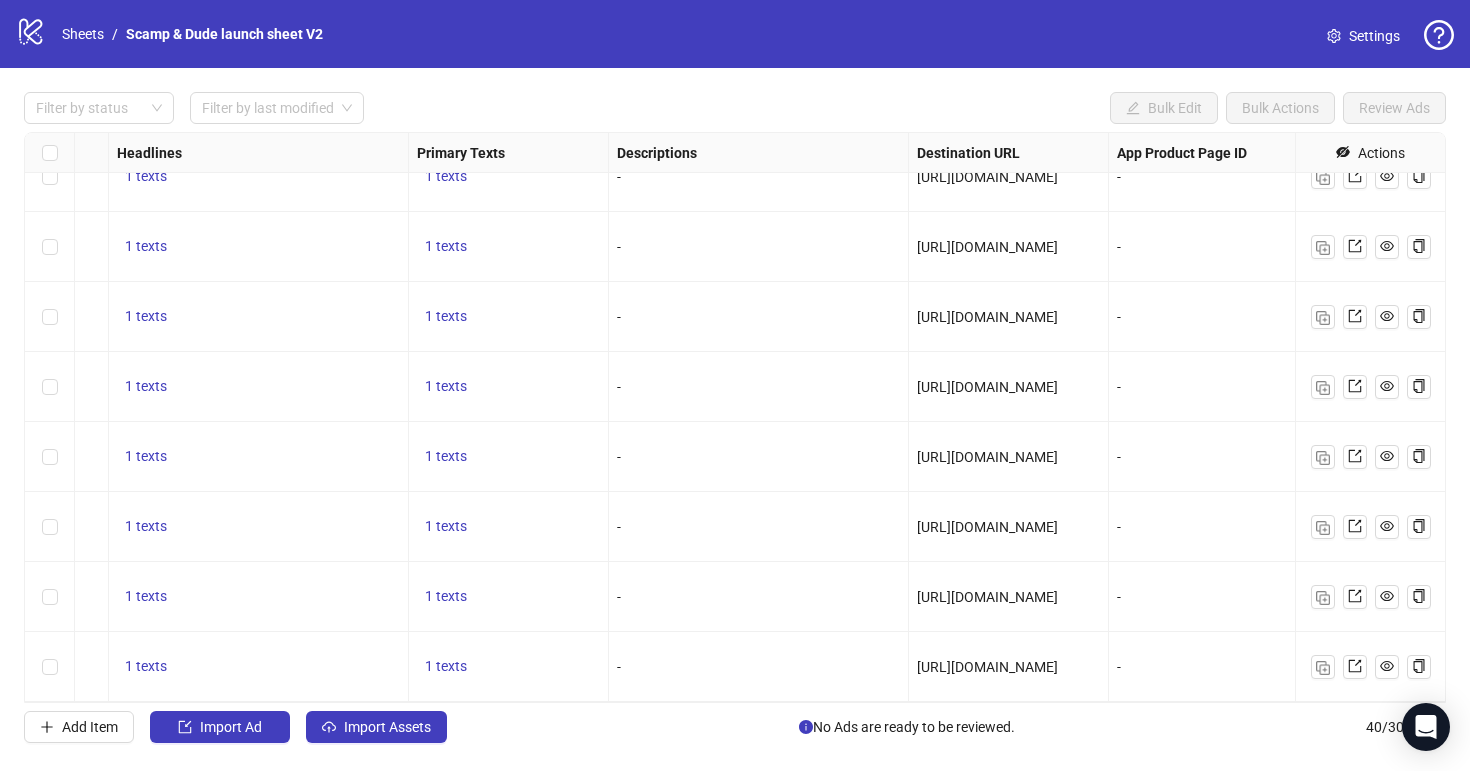 scroll, scrollTop: 2271, scrollLeft: 1091, axis: both 